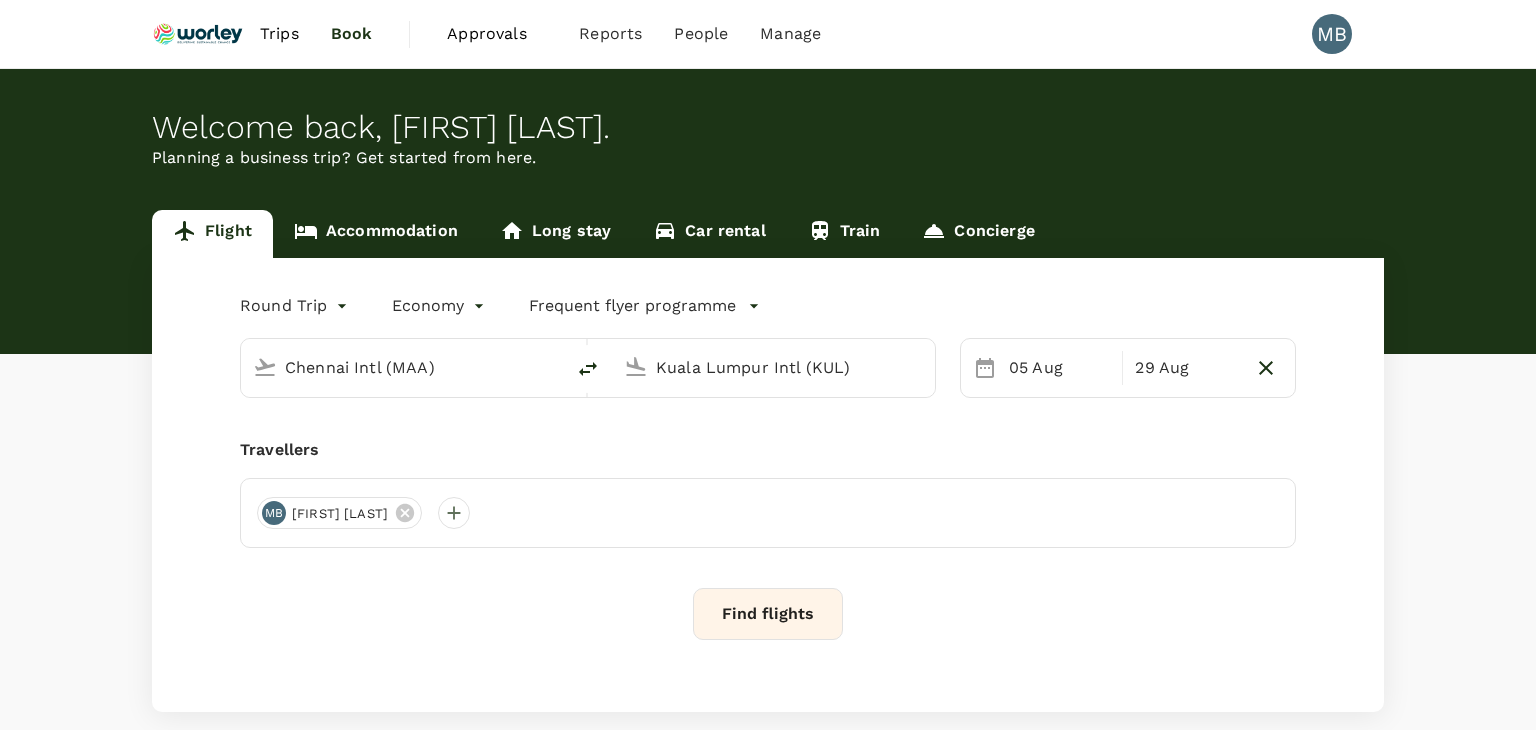 type 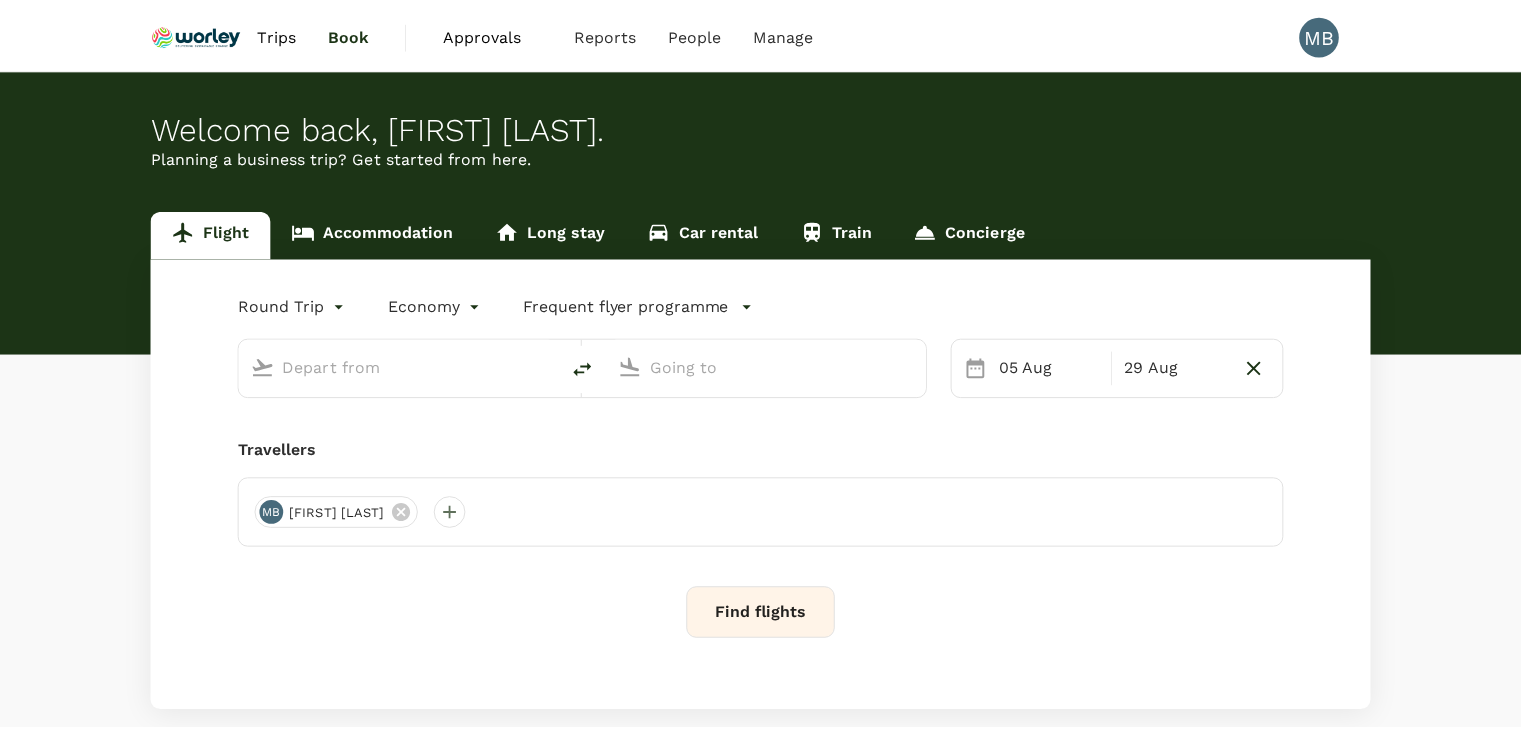 scroll, scrollTop: 0, scrollLeft: 0, axis: both 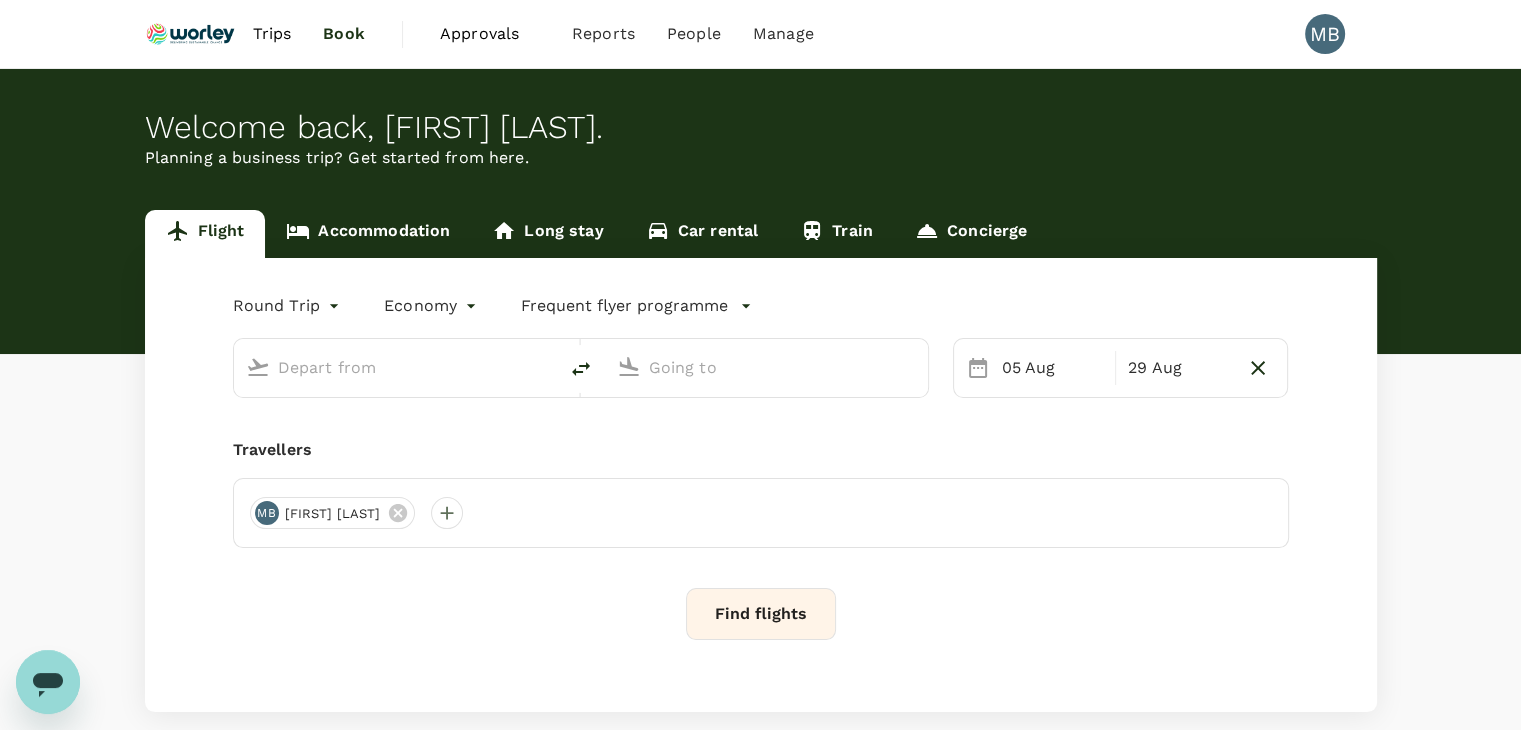 type on "Chennai Intl (MAA)" 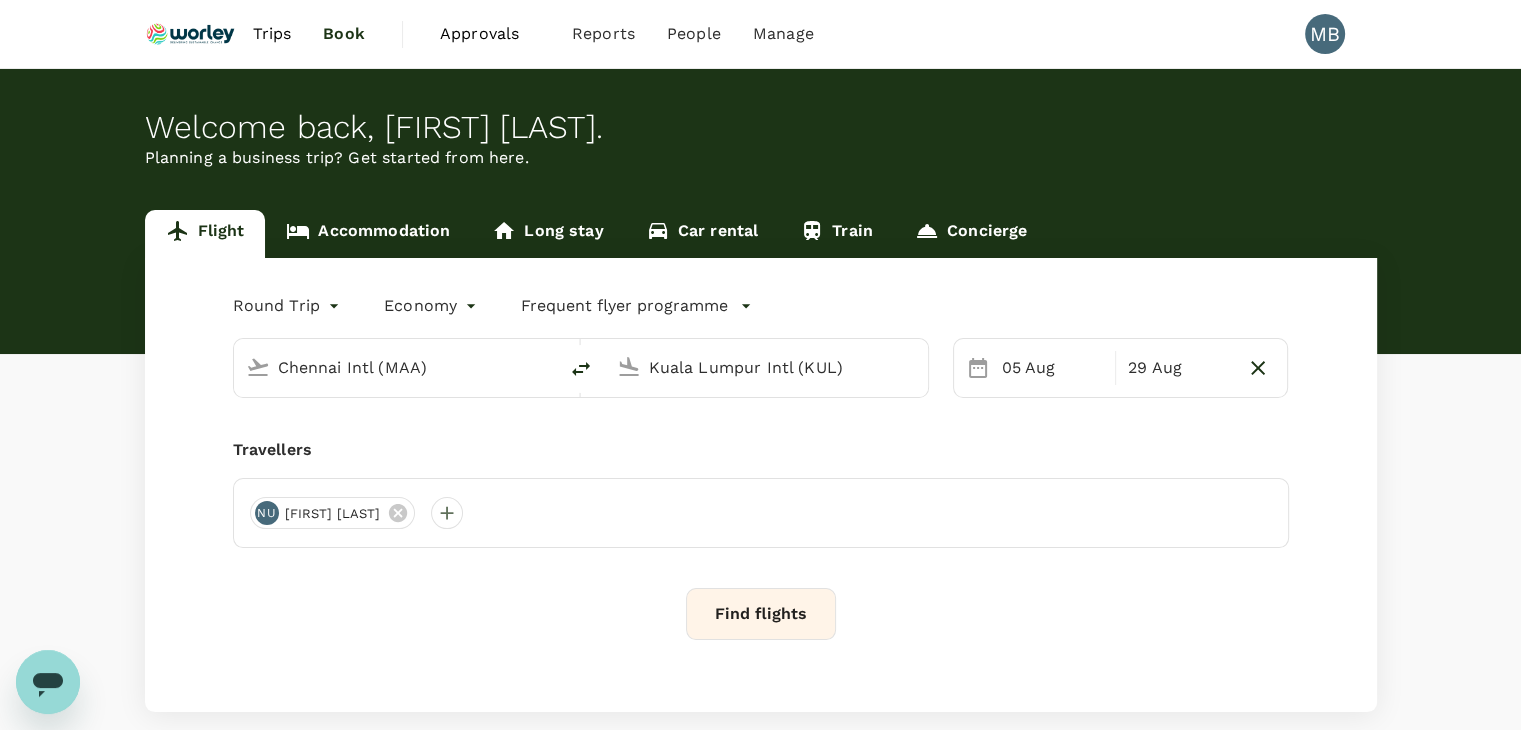 type 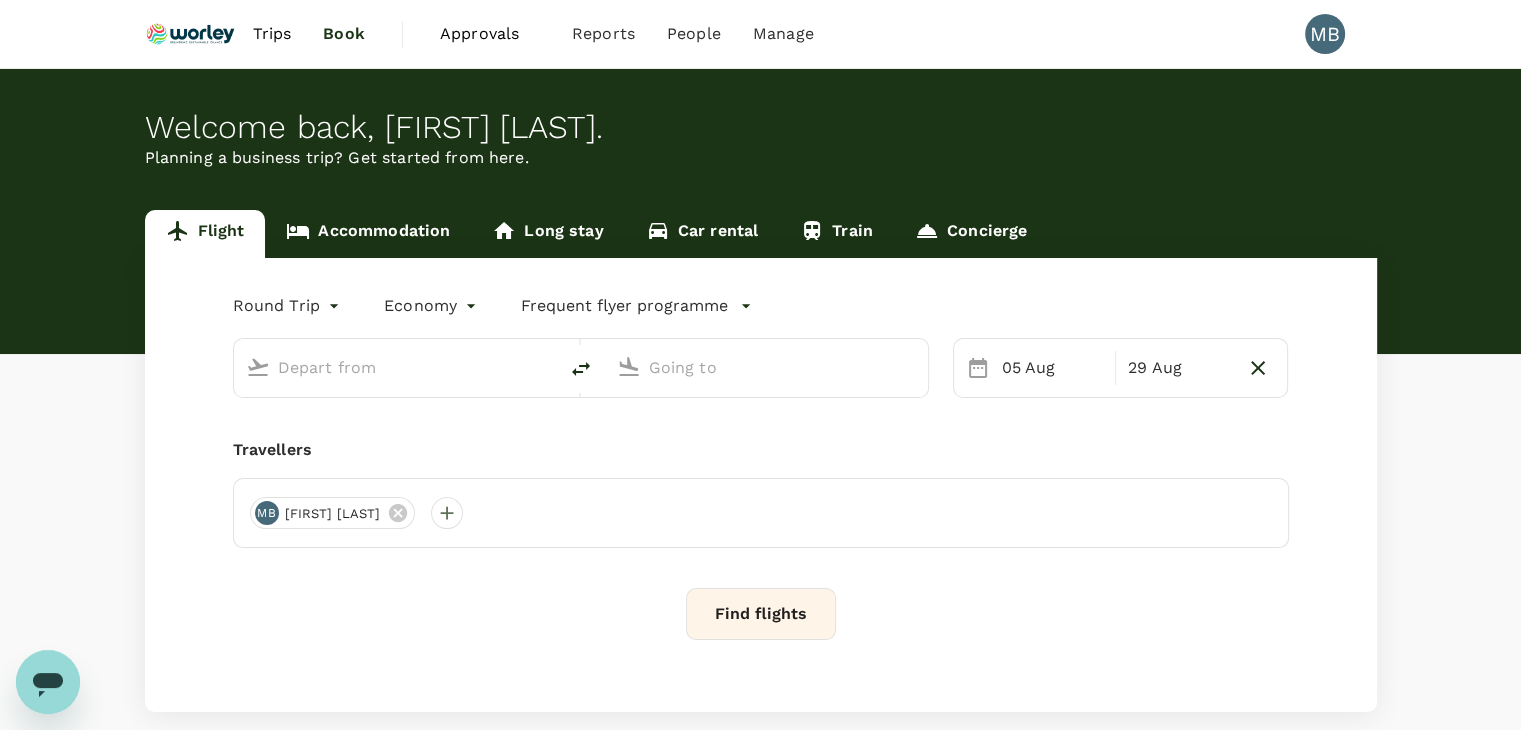 type on "Chennai Intl (MAA)" 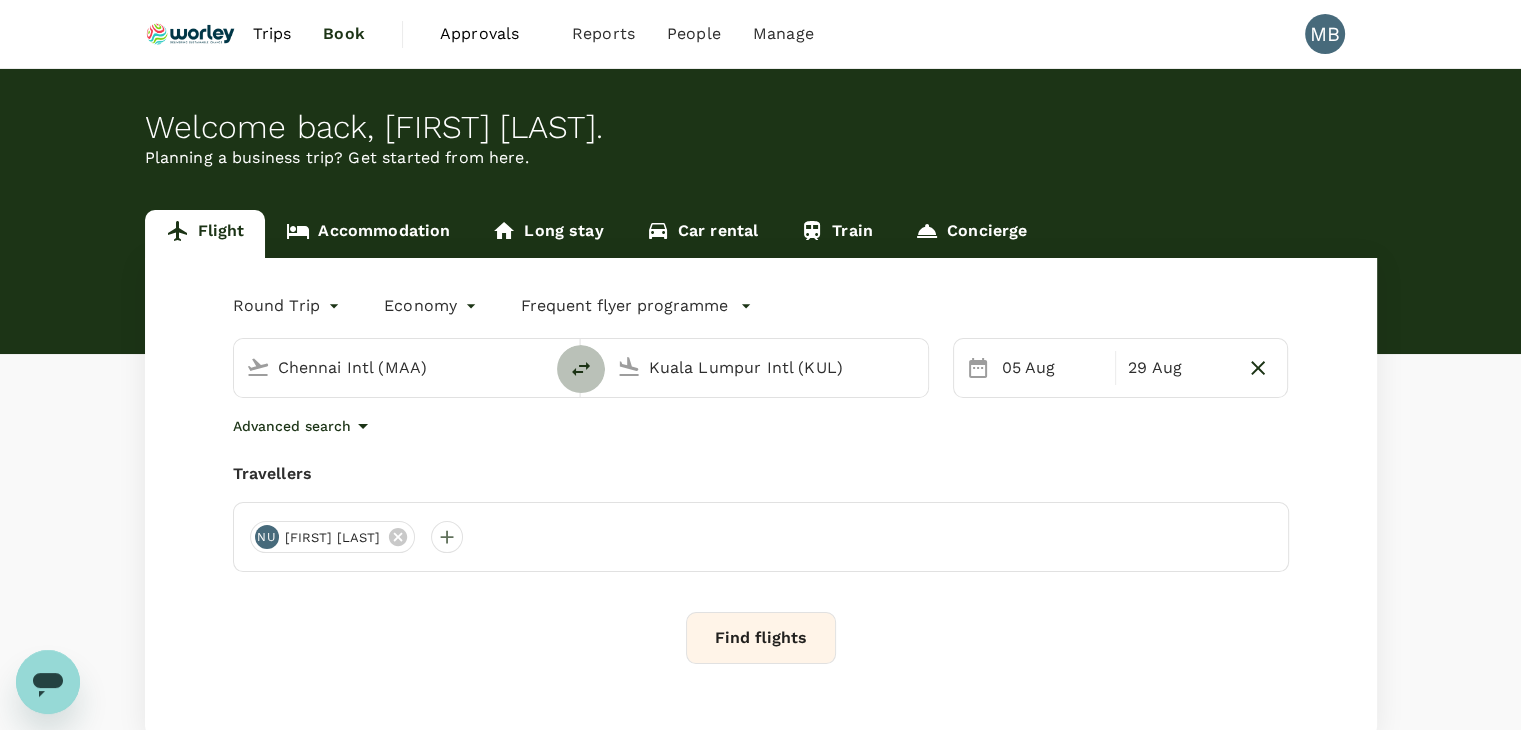 click 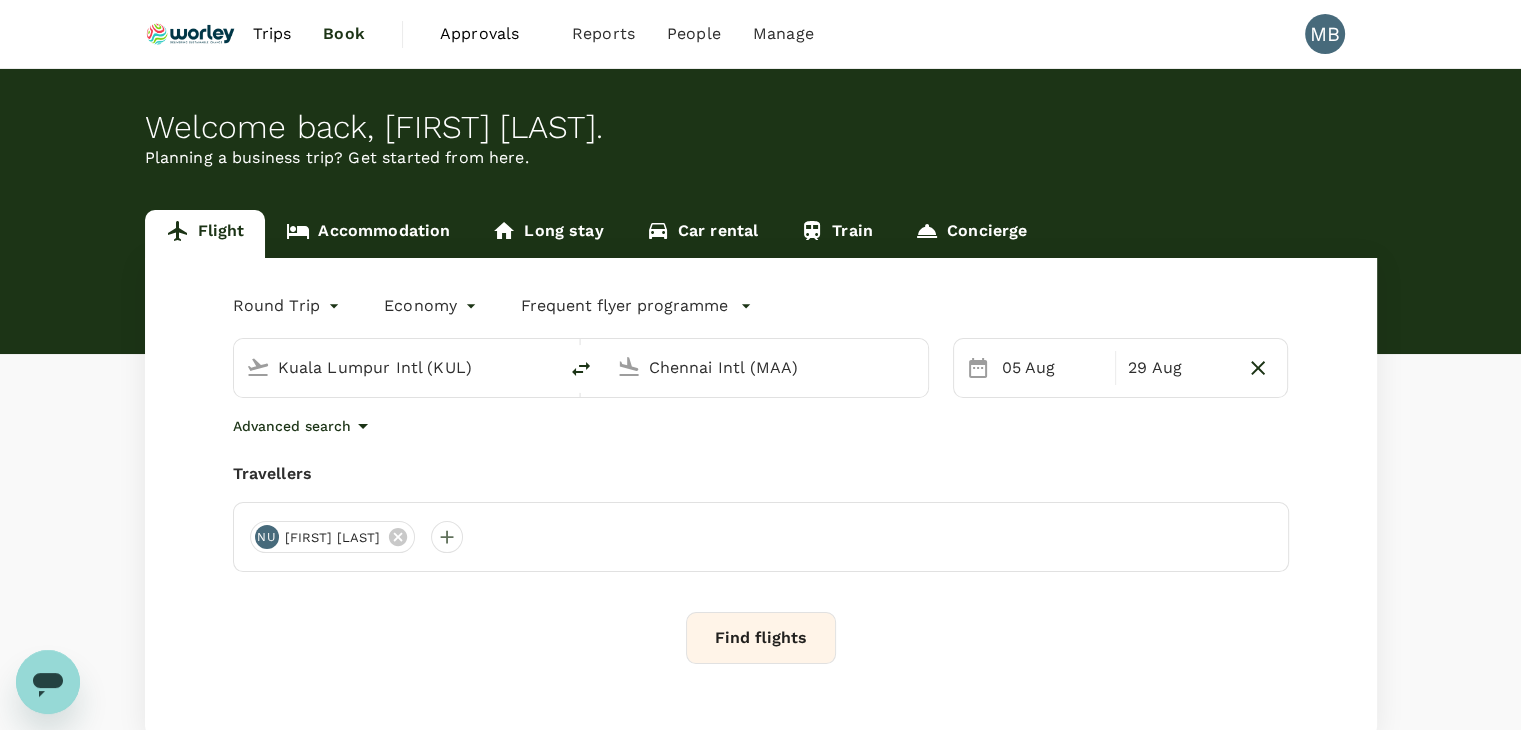 click on "Chennai Intl (MAA)" at bounding box center (778, 364) 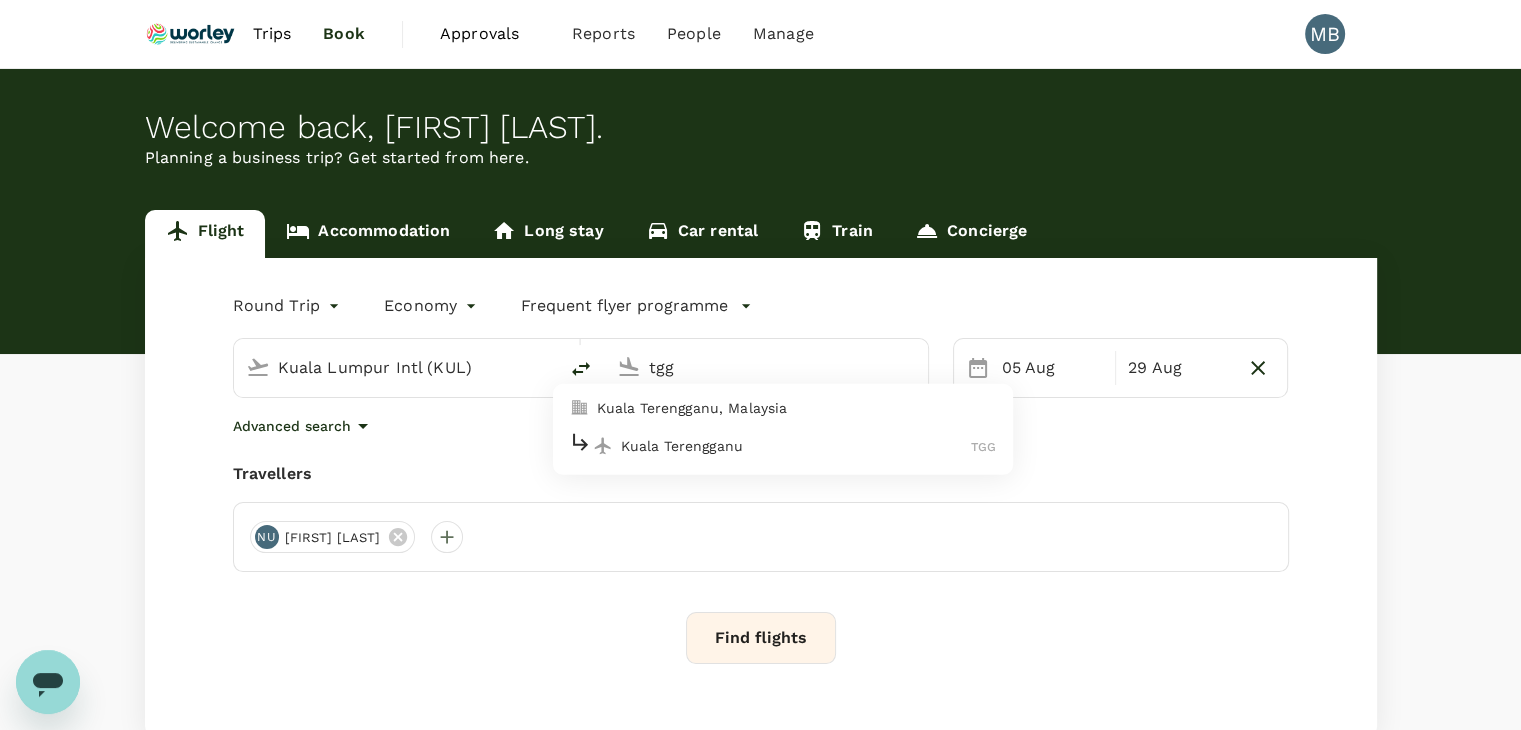click on "Kuala Terengganu TGG" at bounding box center [783, 445] 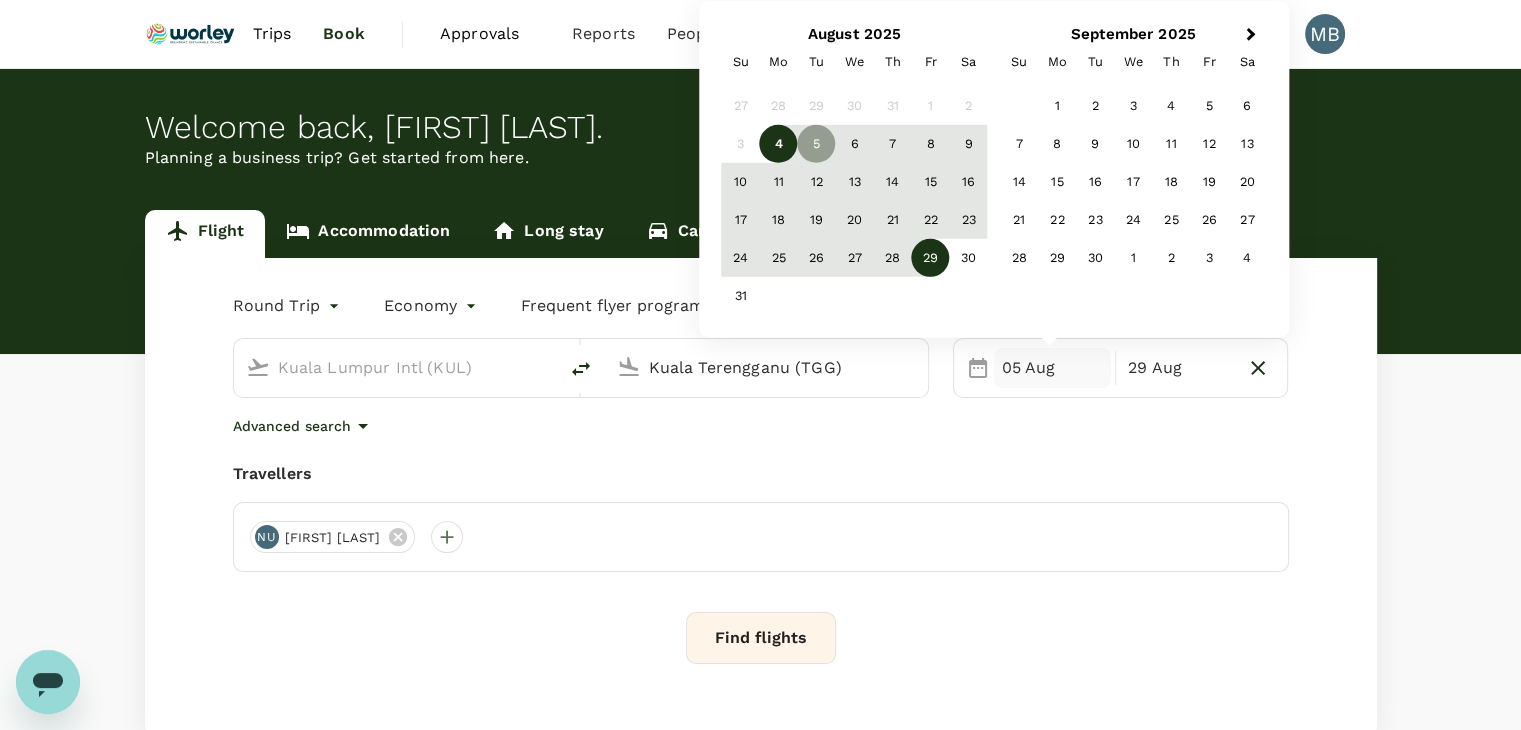 type on "Kuala Terengganu (TGG)" 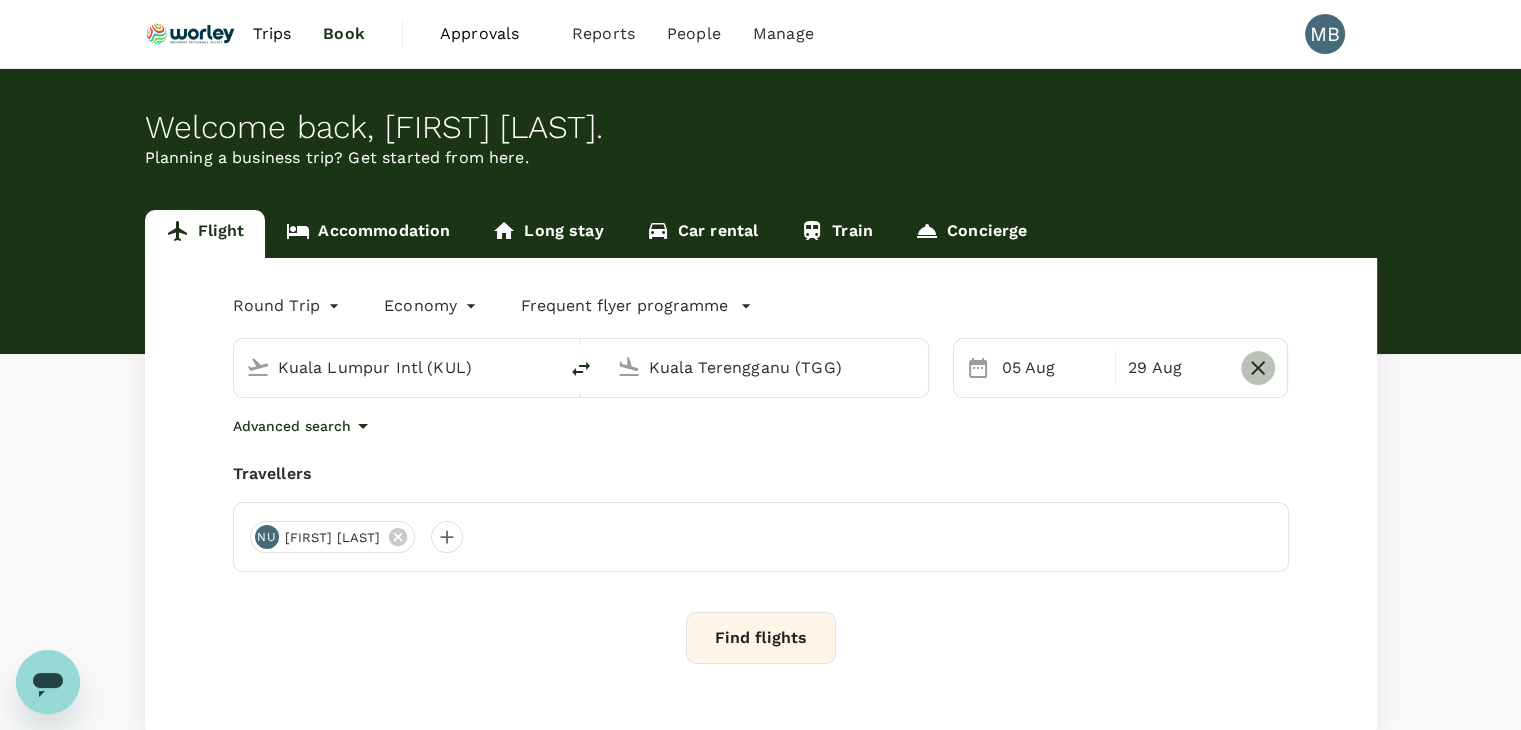 click 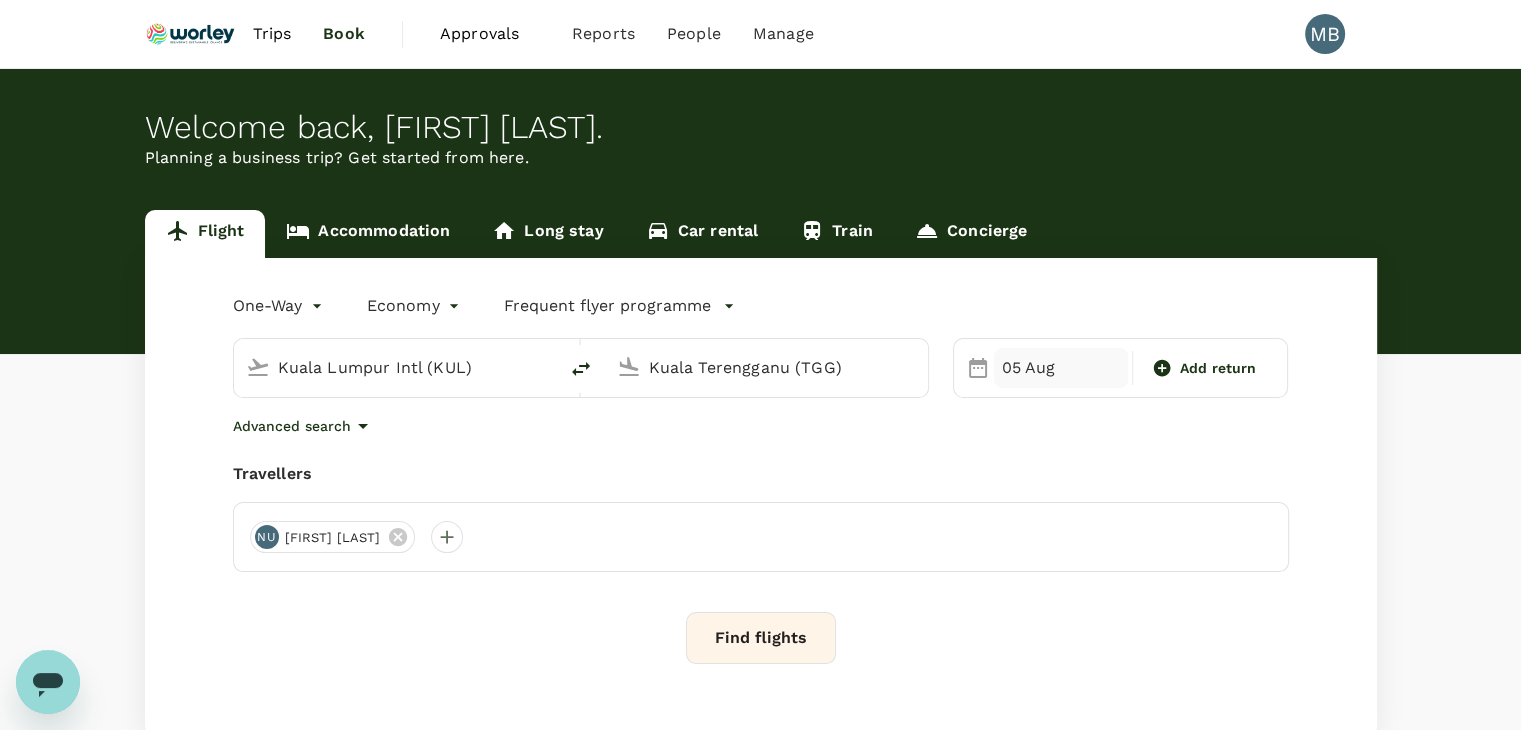 click on "05 Aug" at bounding box center [1061, 368] 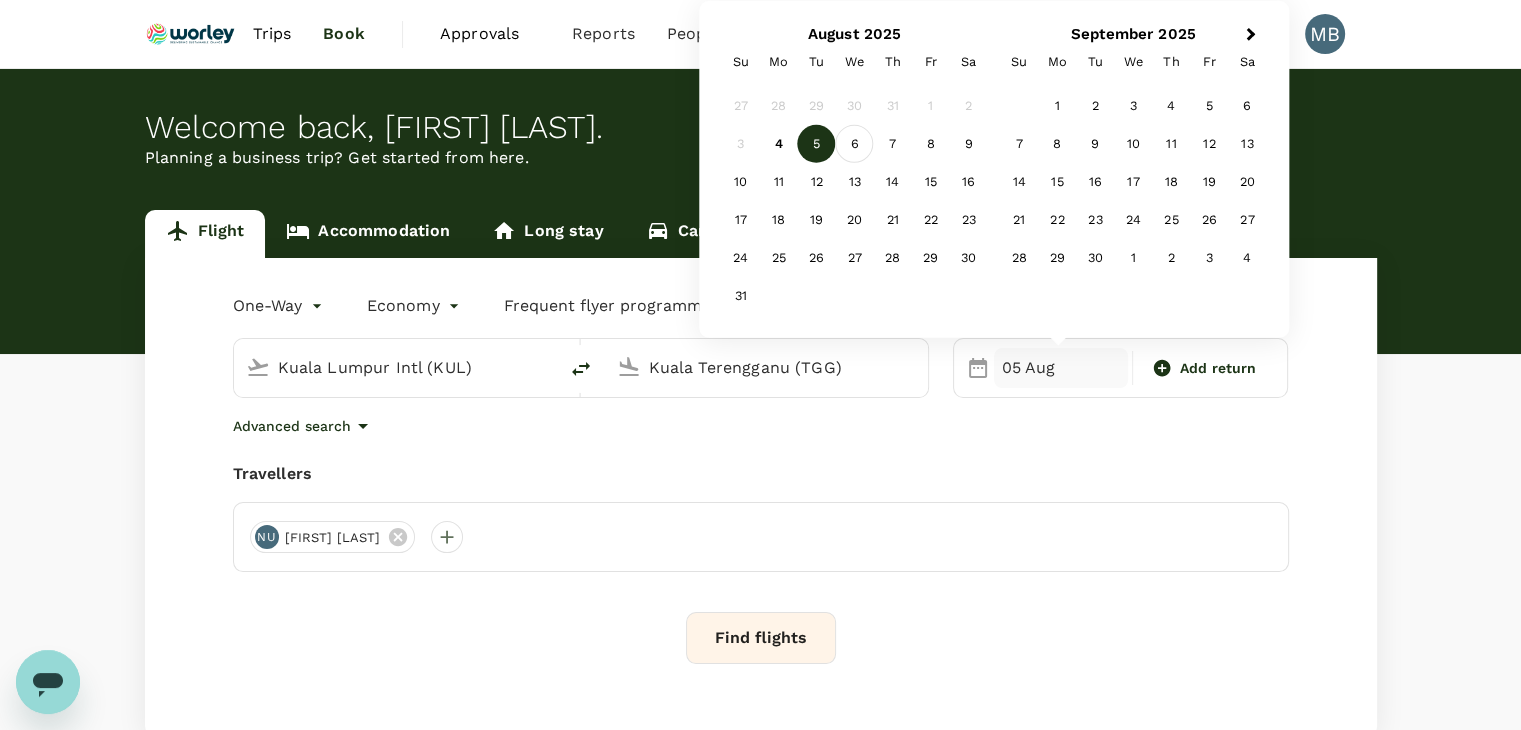 click on "6" at bounding box center (855, 144) 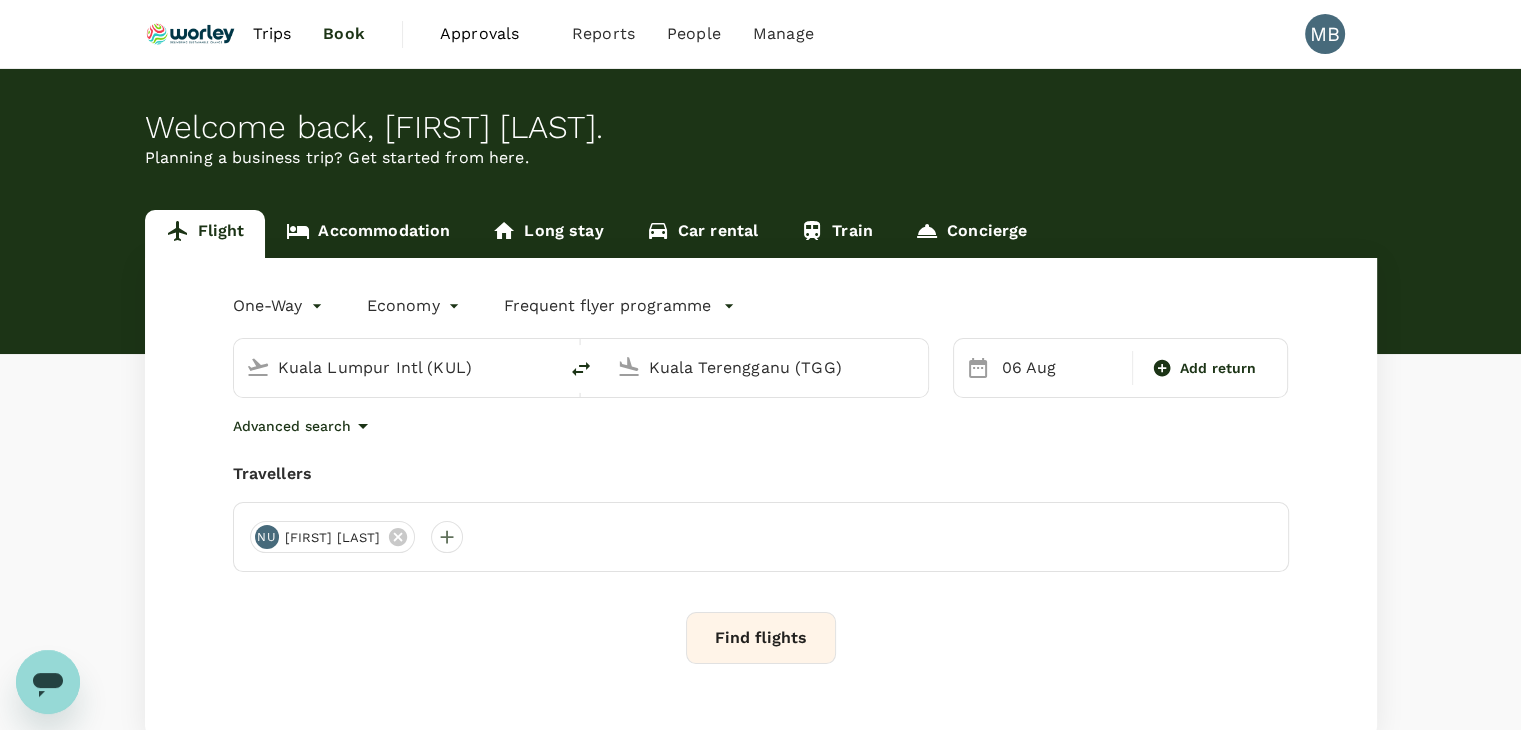 click on "Find flights" at bounding box center [761, 638] 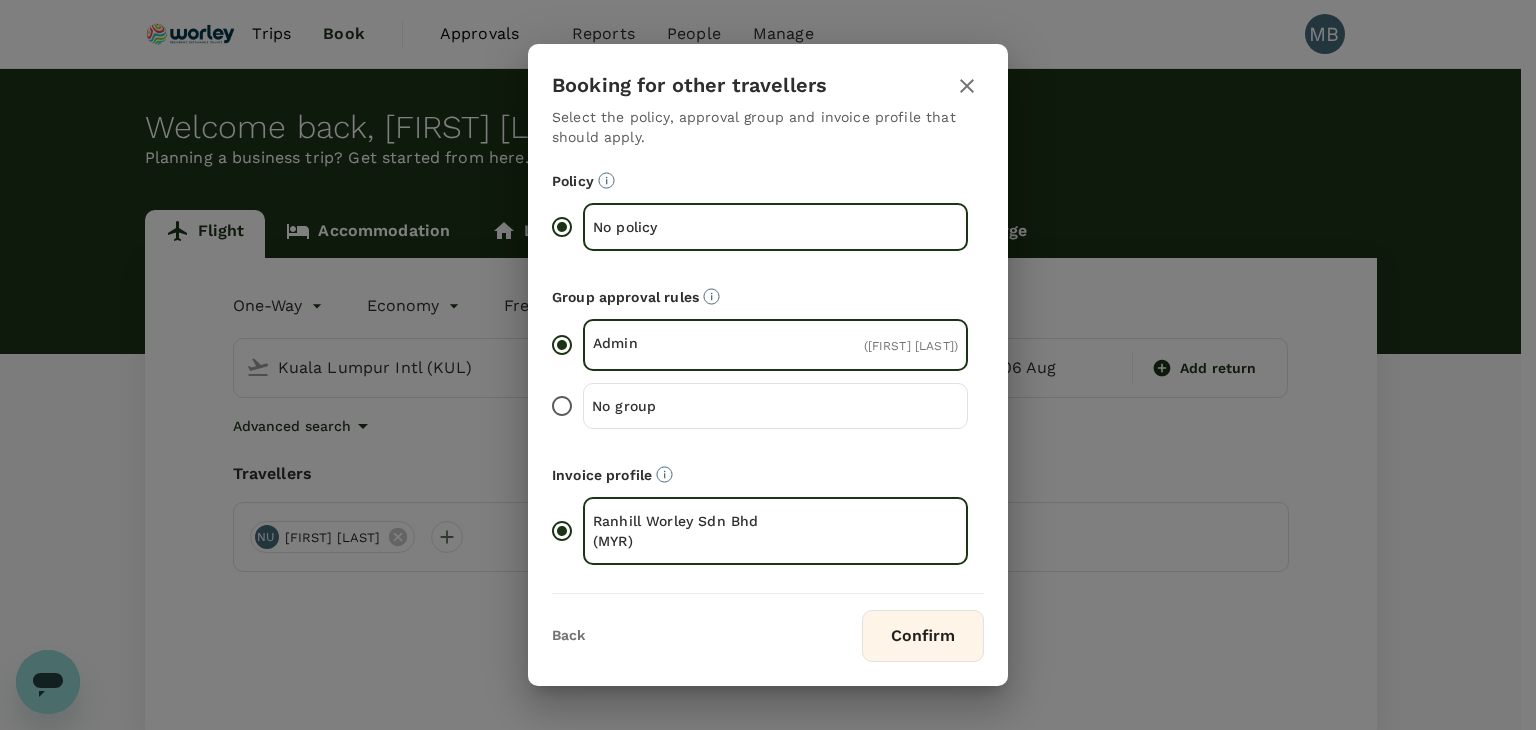 click 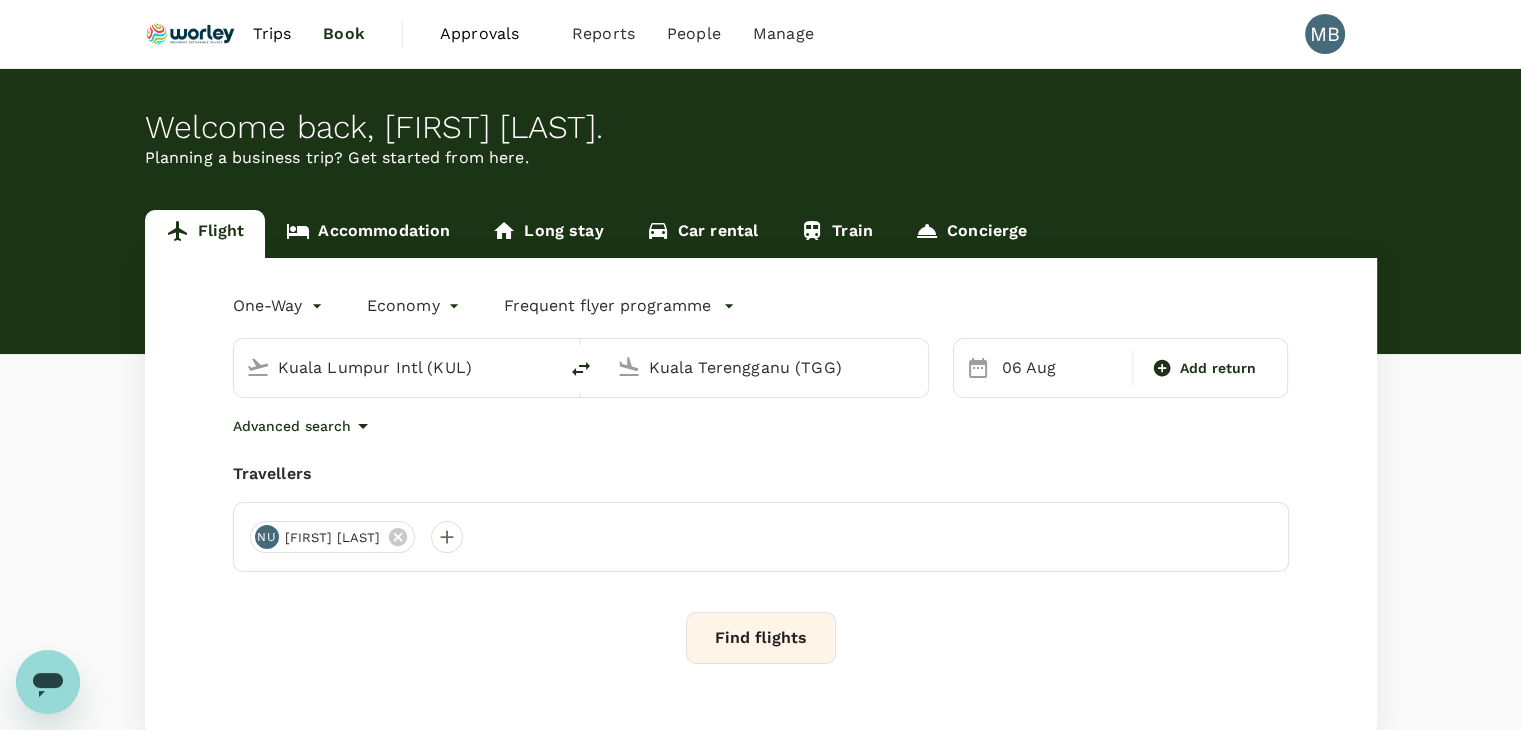 click on "Kuala Lumpur Intl (KUL)" at bounding box center (411, 368) 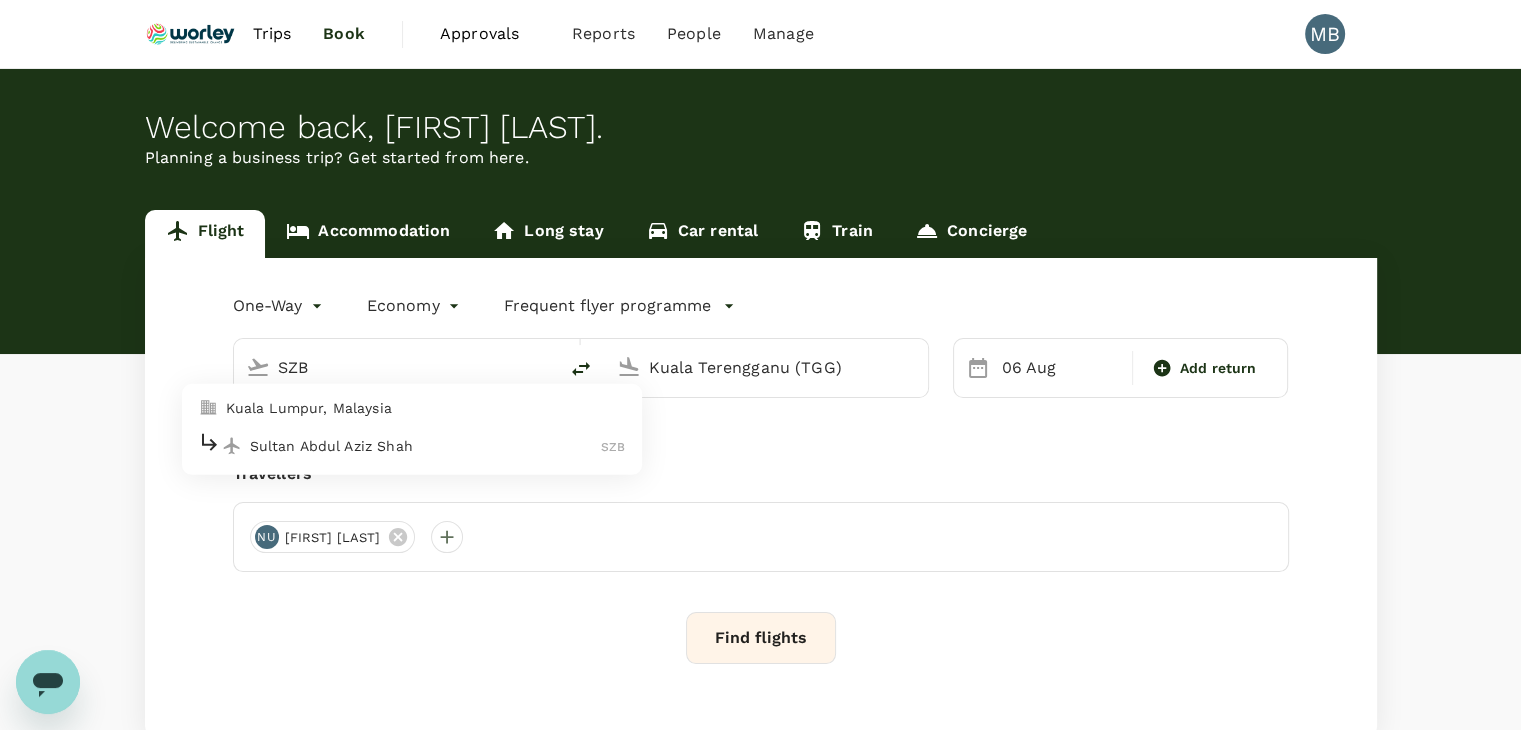 click on "Sultan Abdul Aziz Shah" at bounding box center [426, 446] 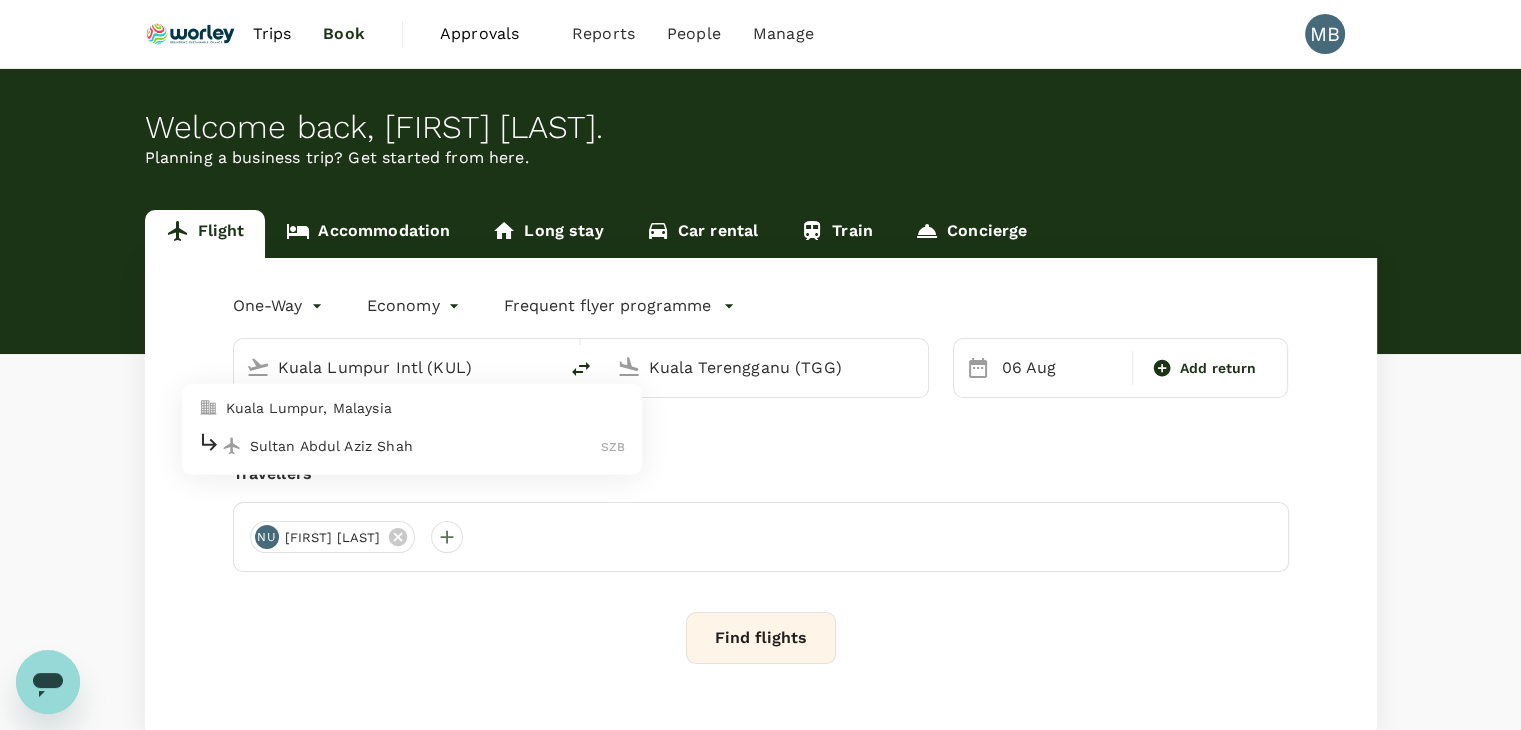 type on "Sultan Abdul Aziz Shah (SZB)" 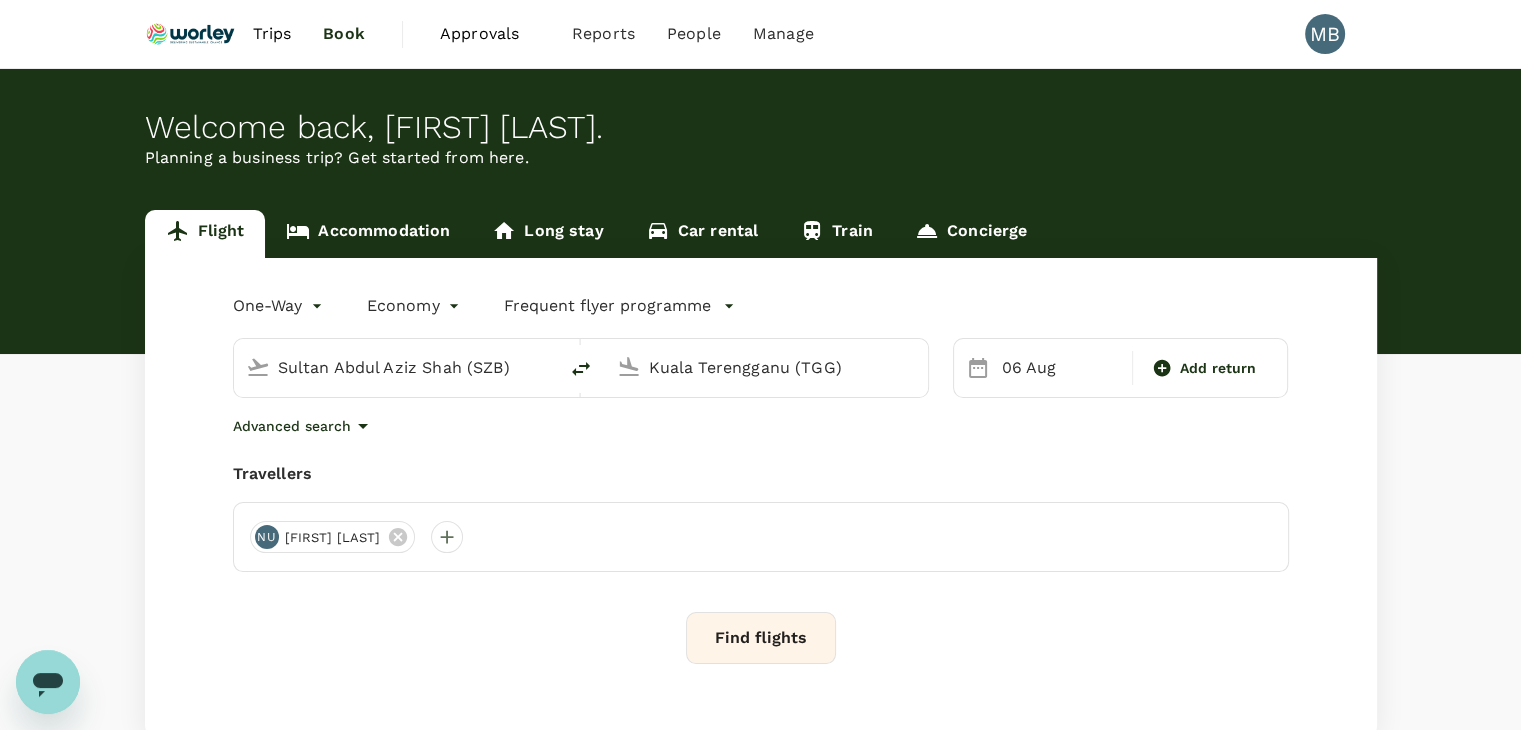 click on "Find flights" at bounding box center [761, 638] 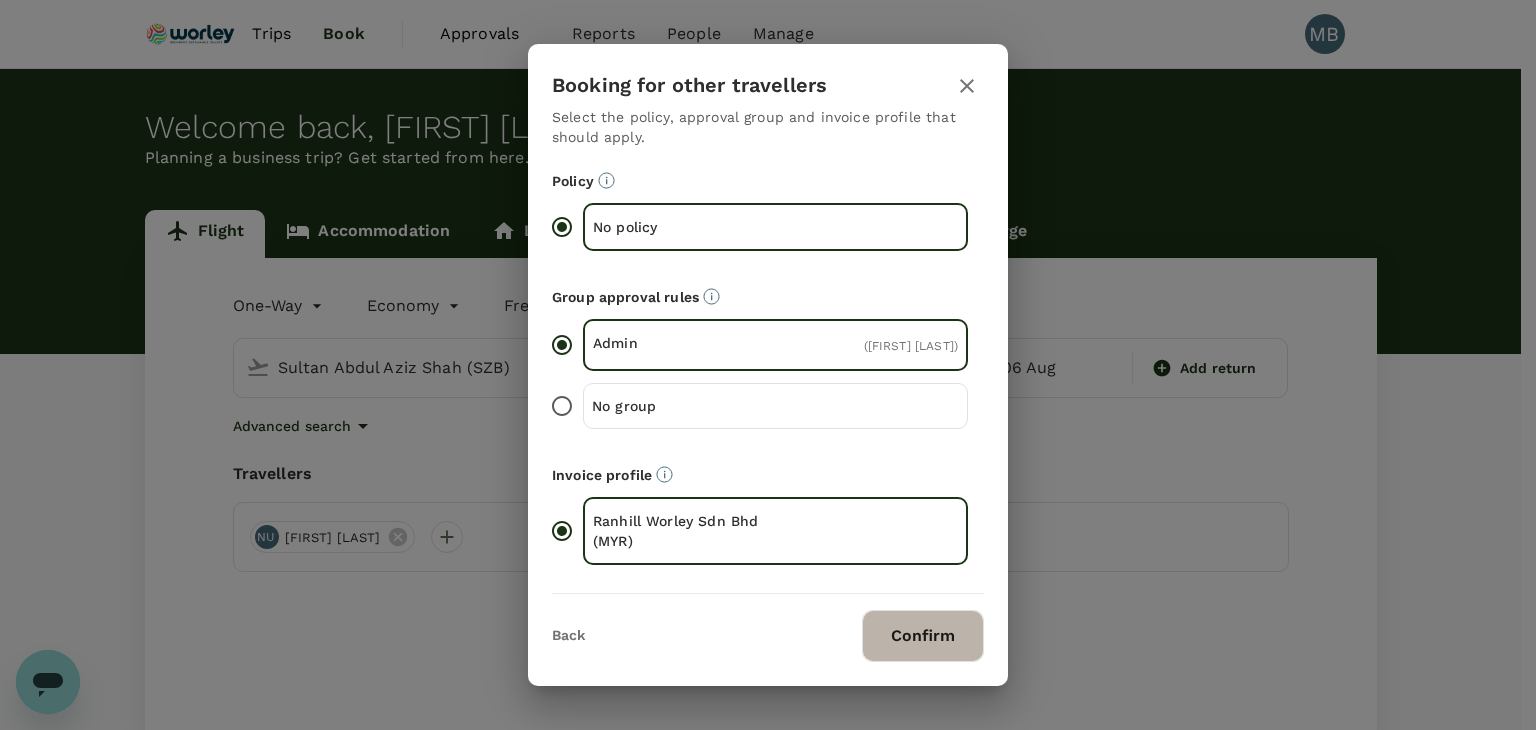 click on "Confirm" at bounding box center [923, 636] 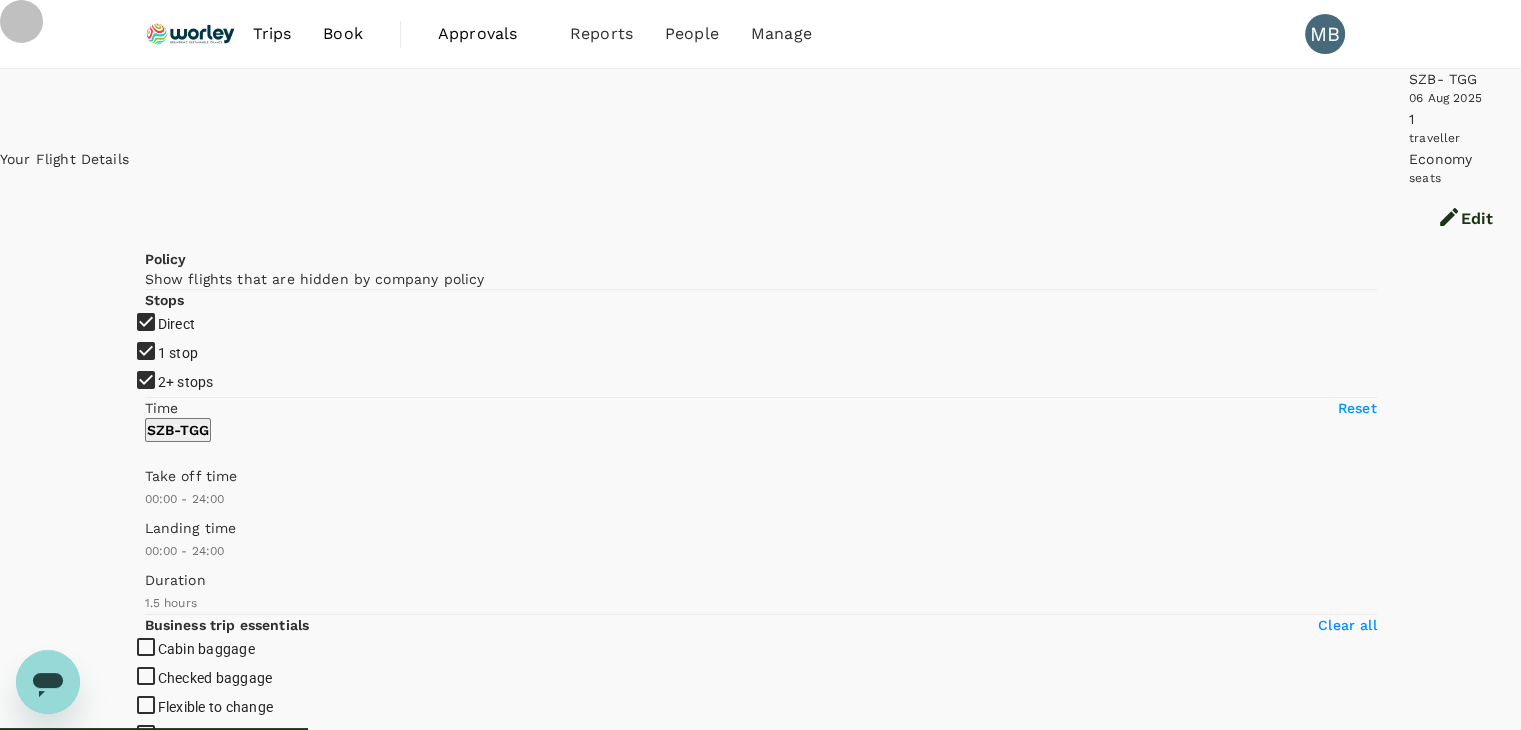 drag, startPoint x: 149, startPoint y: 364, endPoint x: 176, endPoint y: 393, distance: 39.623226 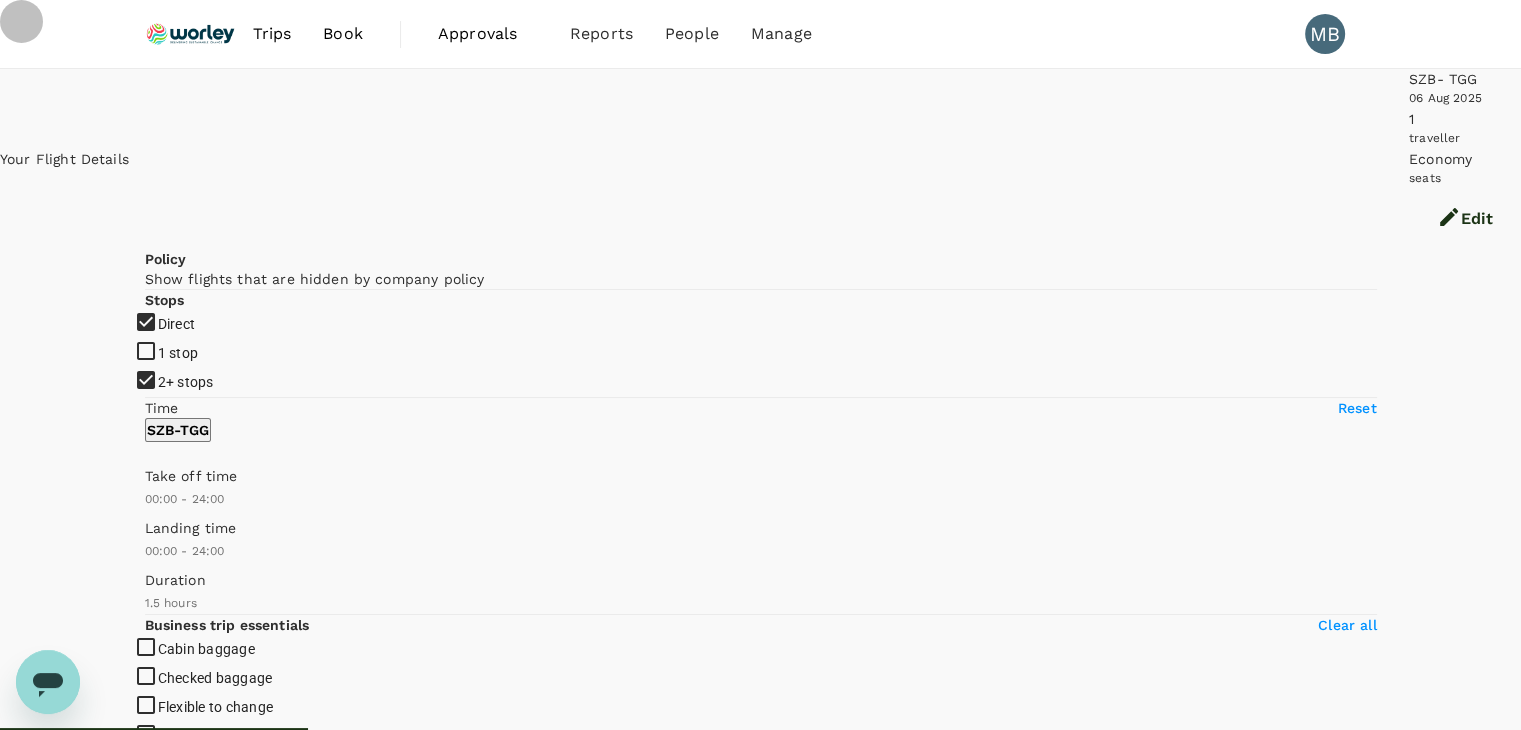 click on "2+ stops" at bounding box center (760, 365) 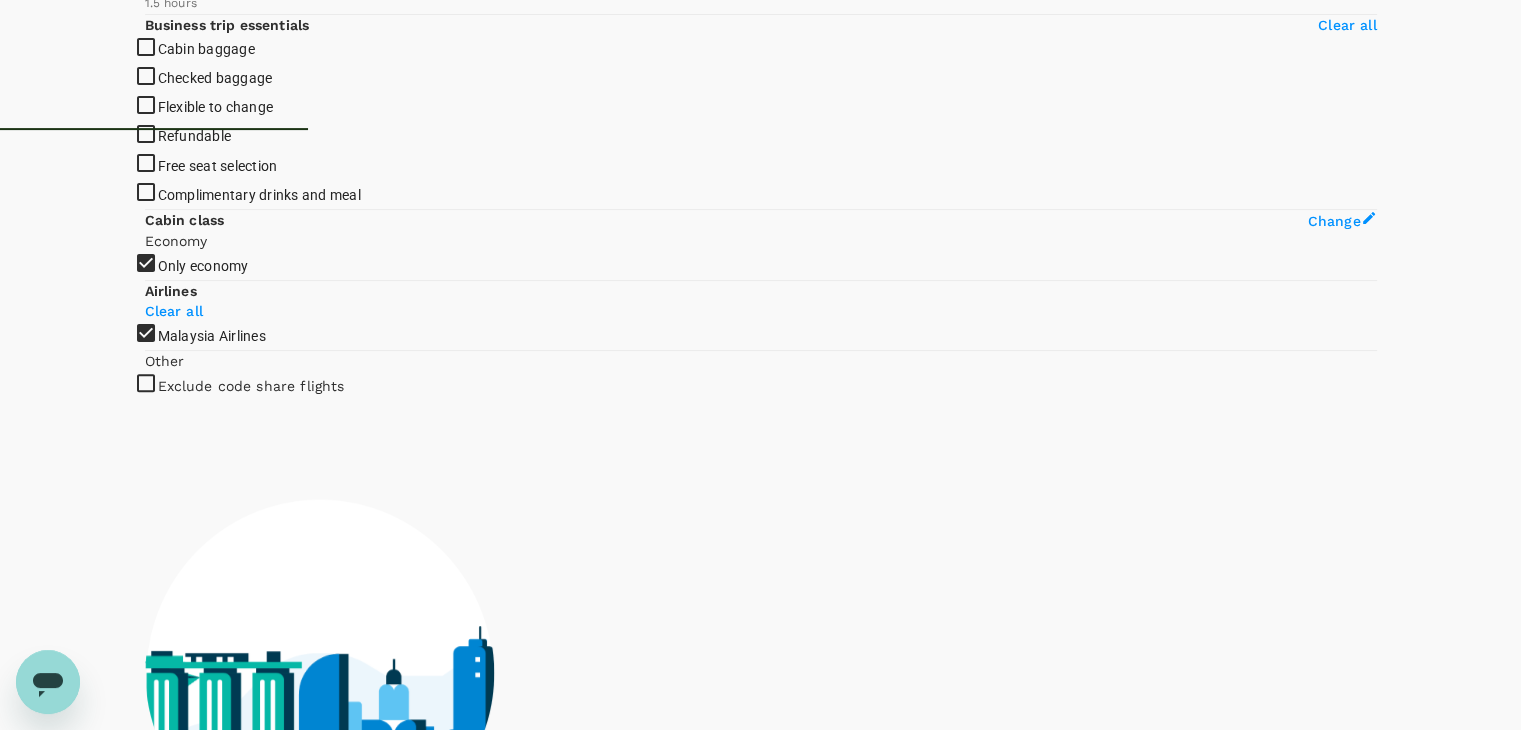 scroll, scrollTop: 748, scrollLeft: 0, axis: vertical 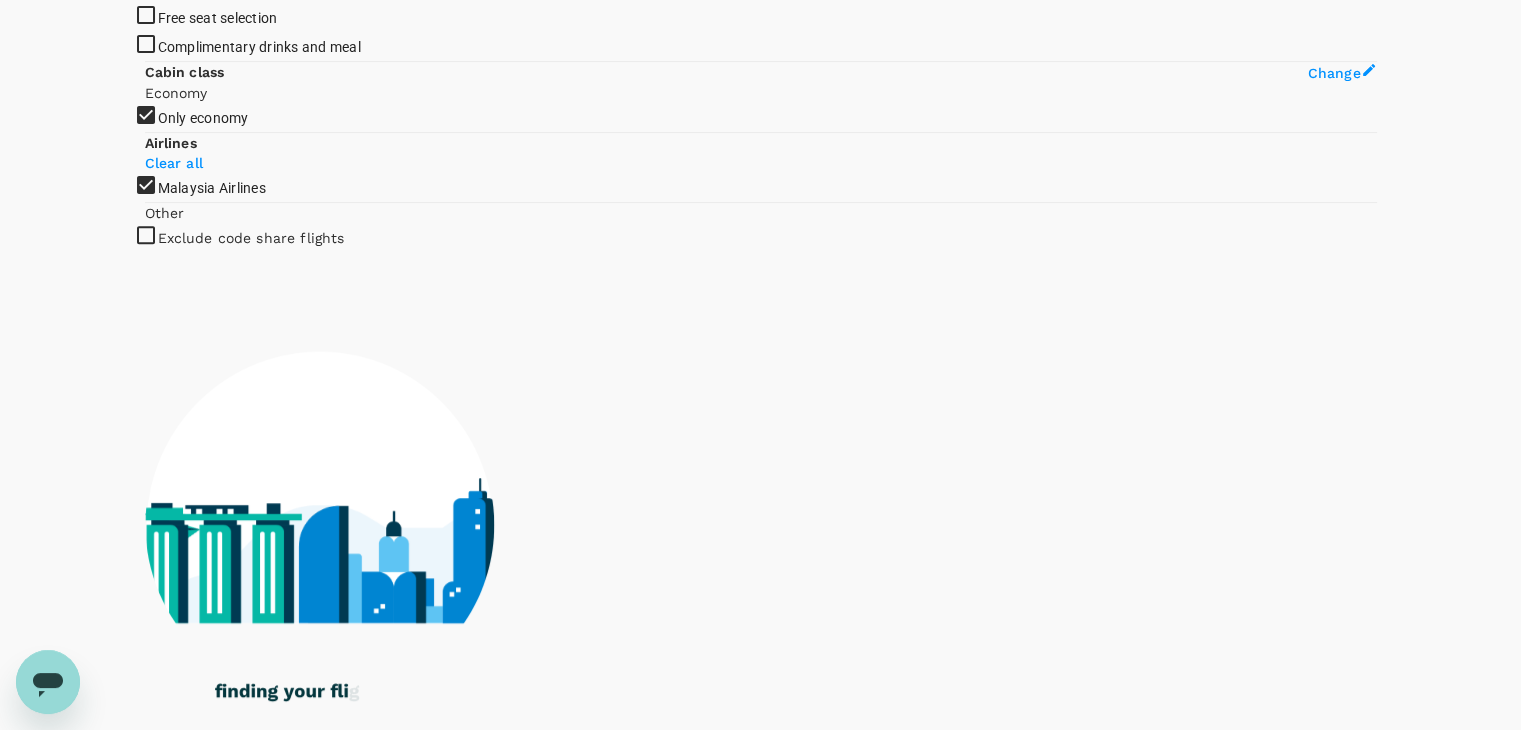 checkbox on "false" 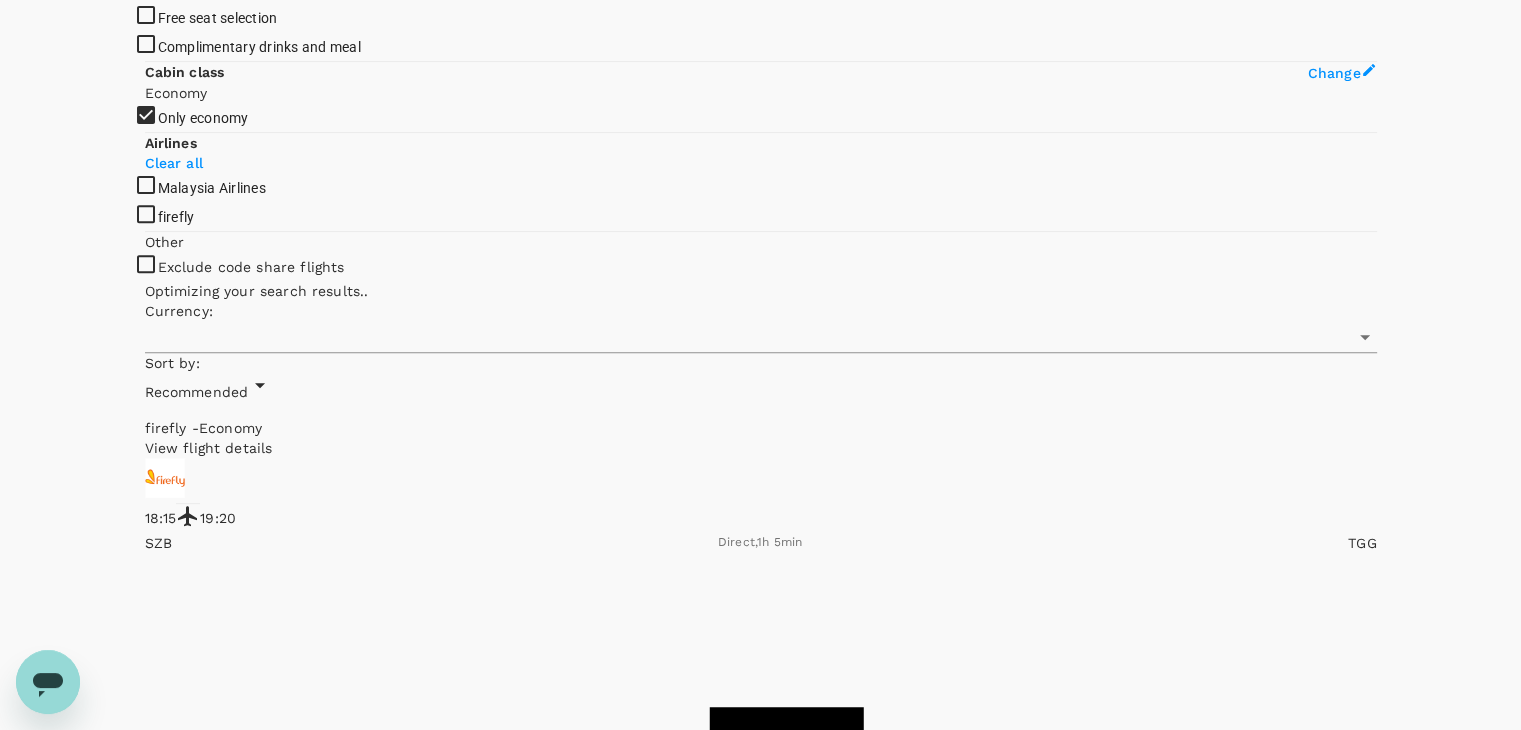 type on "MYR" 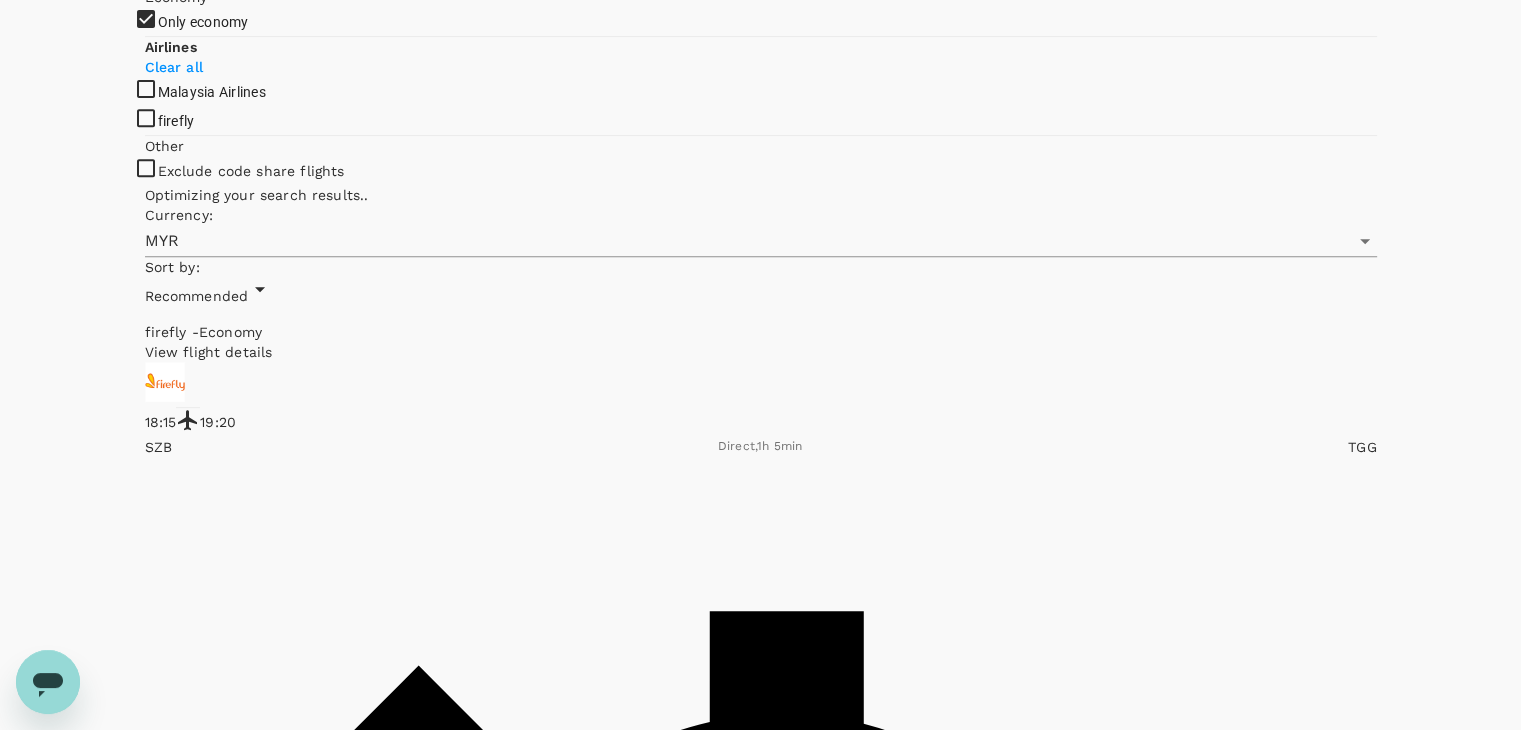 scroll, scrollTop: 848, scrollLeft: 0, axis: vertical 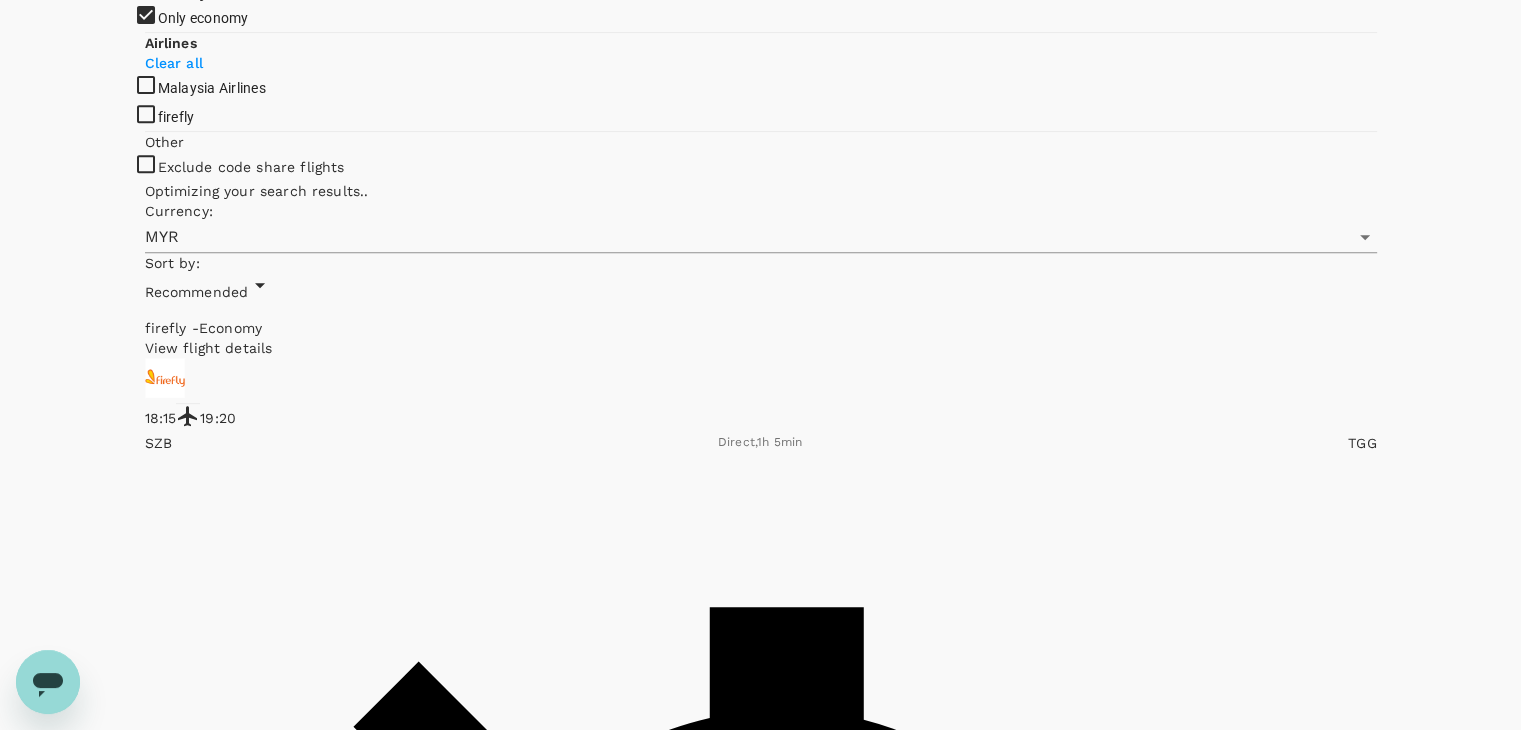 click on "firefly" at bounding box center [760, -483] 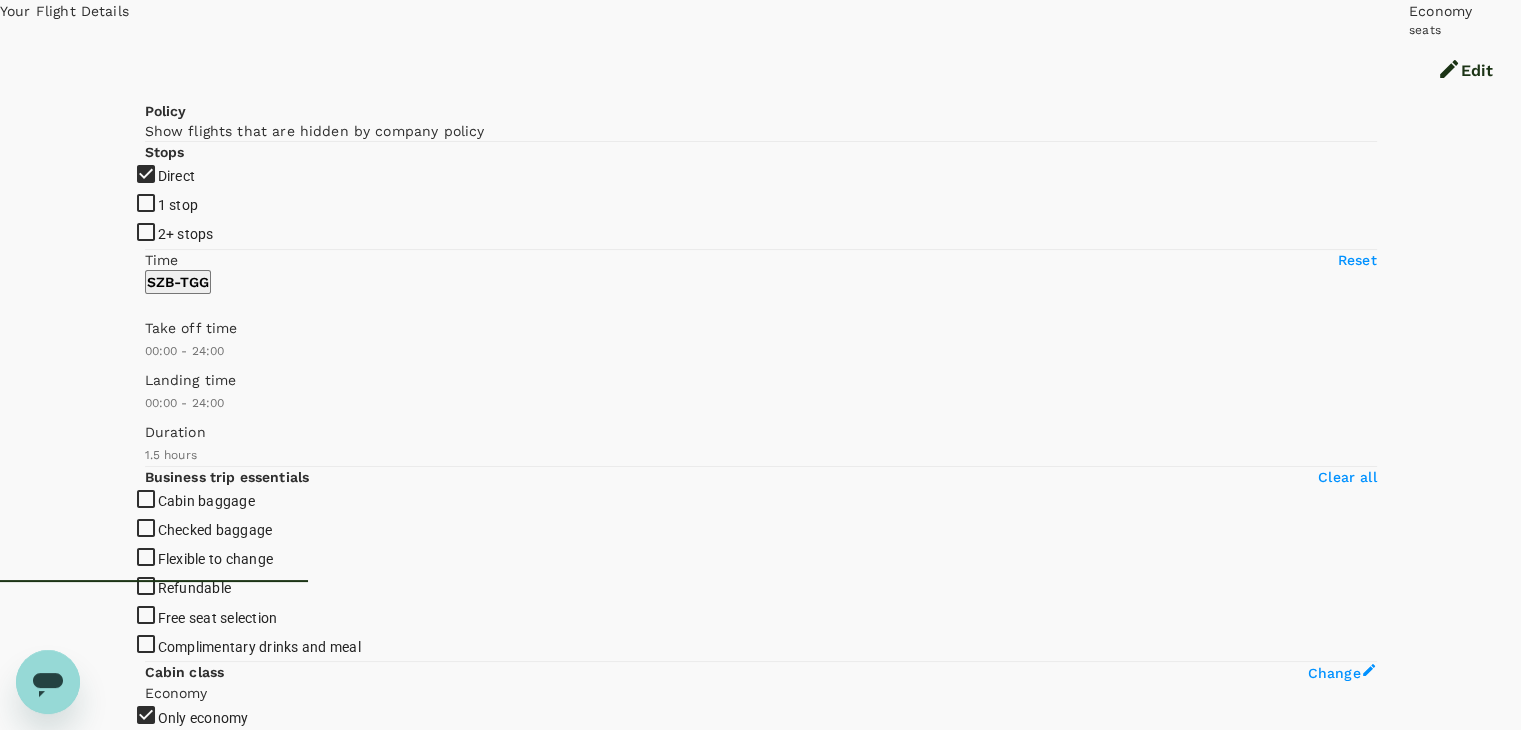 scroll, scrollTop: 0, scrollLeft: 0, axis: both 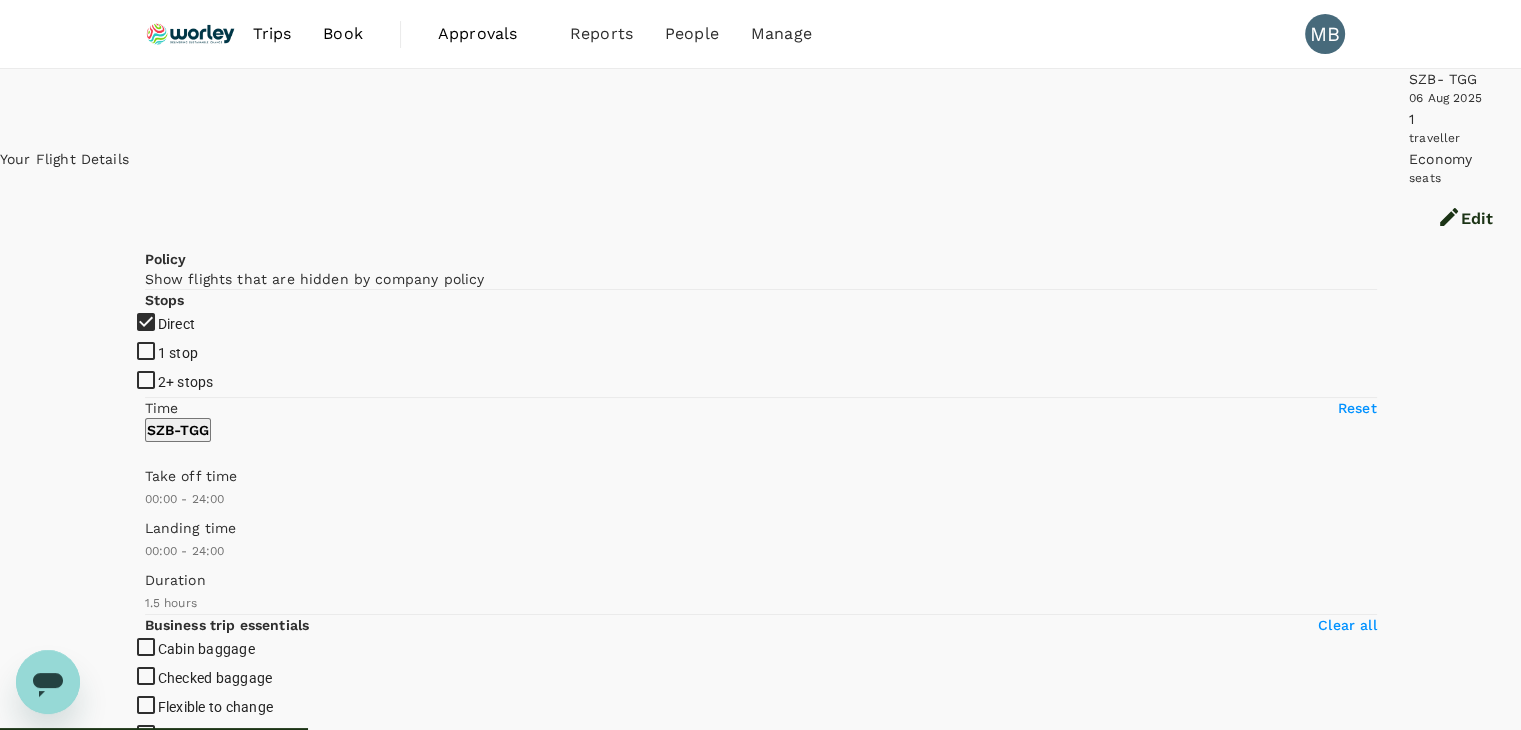 type on "MYR" 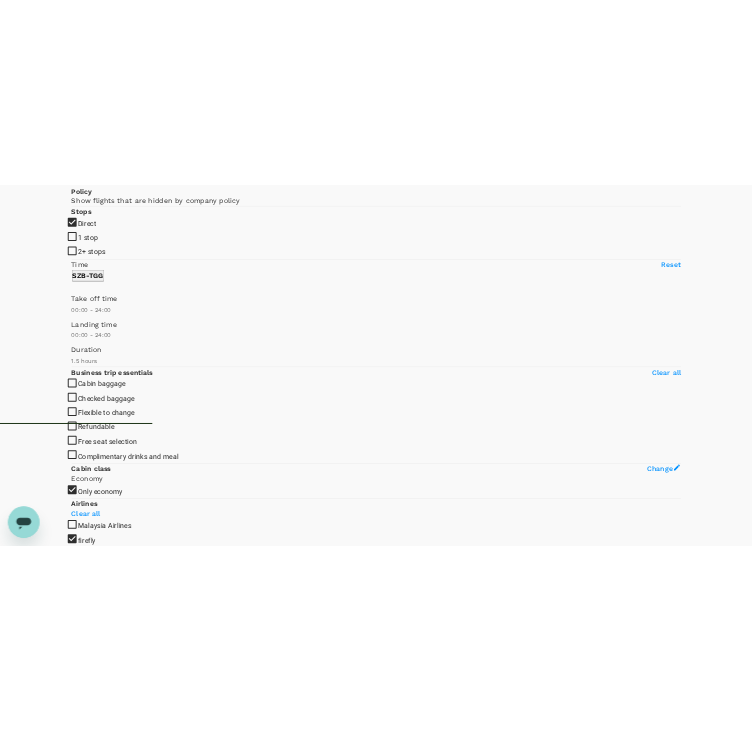 scroll, scrollTop: 100, scrollLeft: 0, axis: vertical 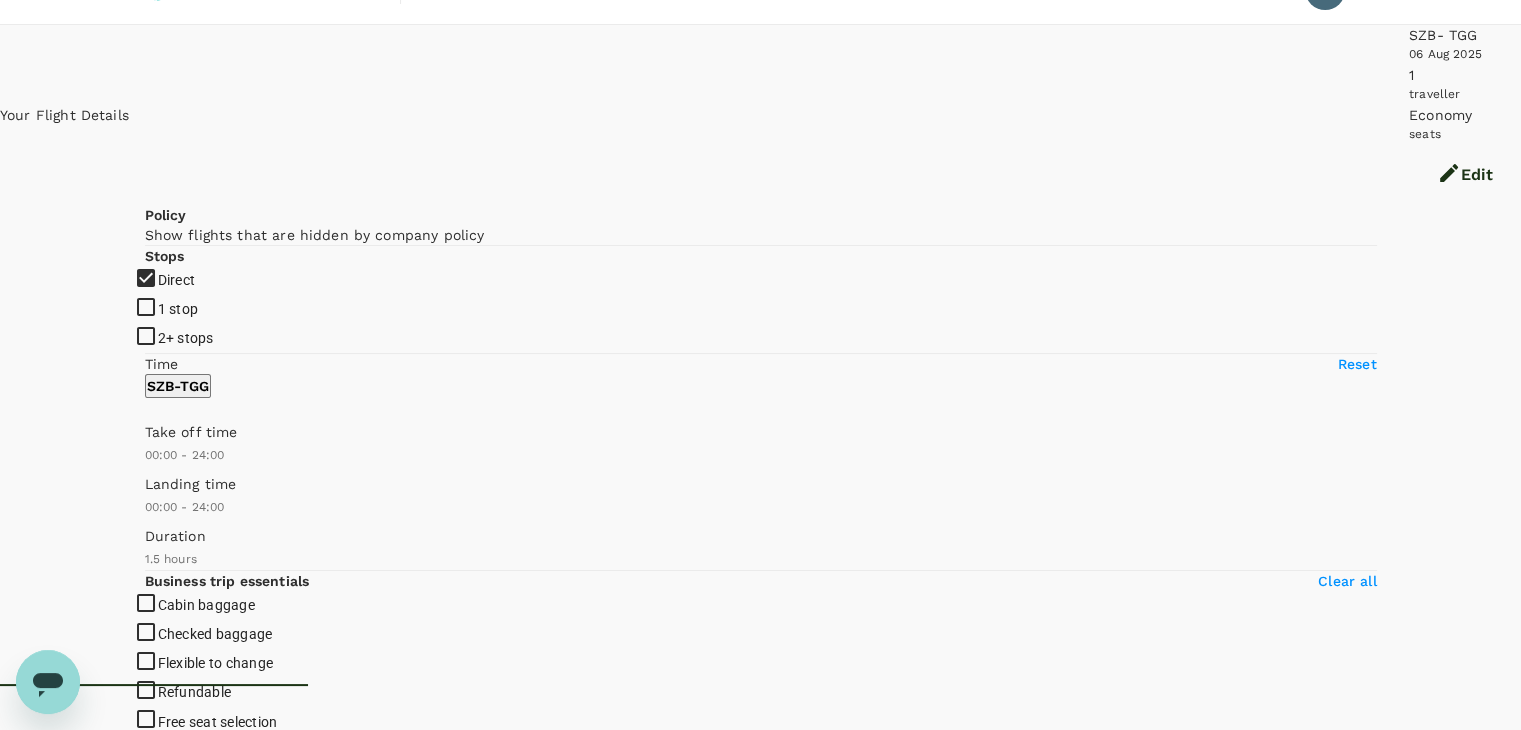 click 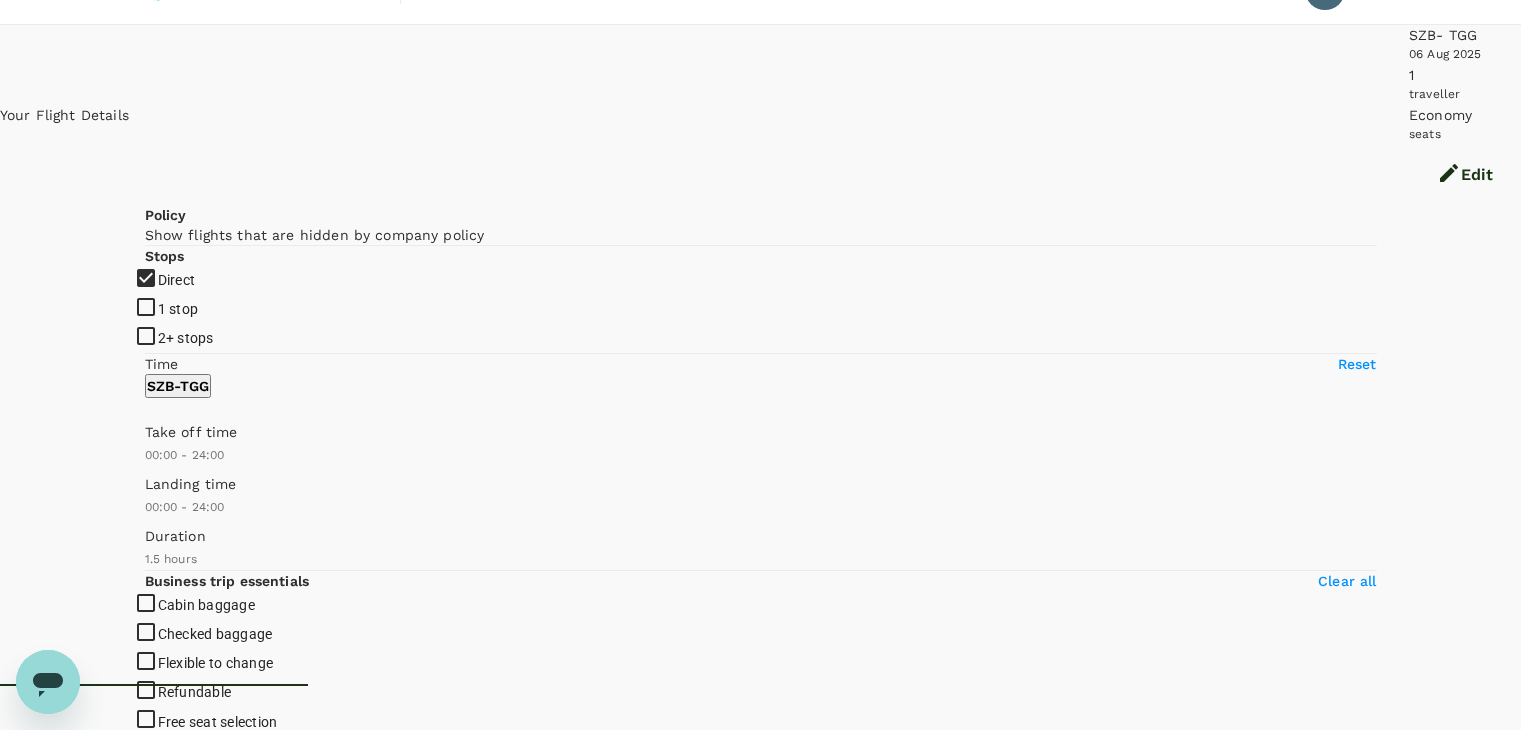 click on "Departure Time" at bounding box center [760, 9795] 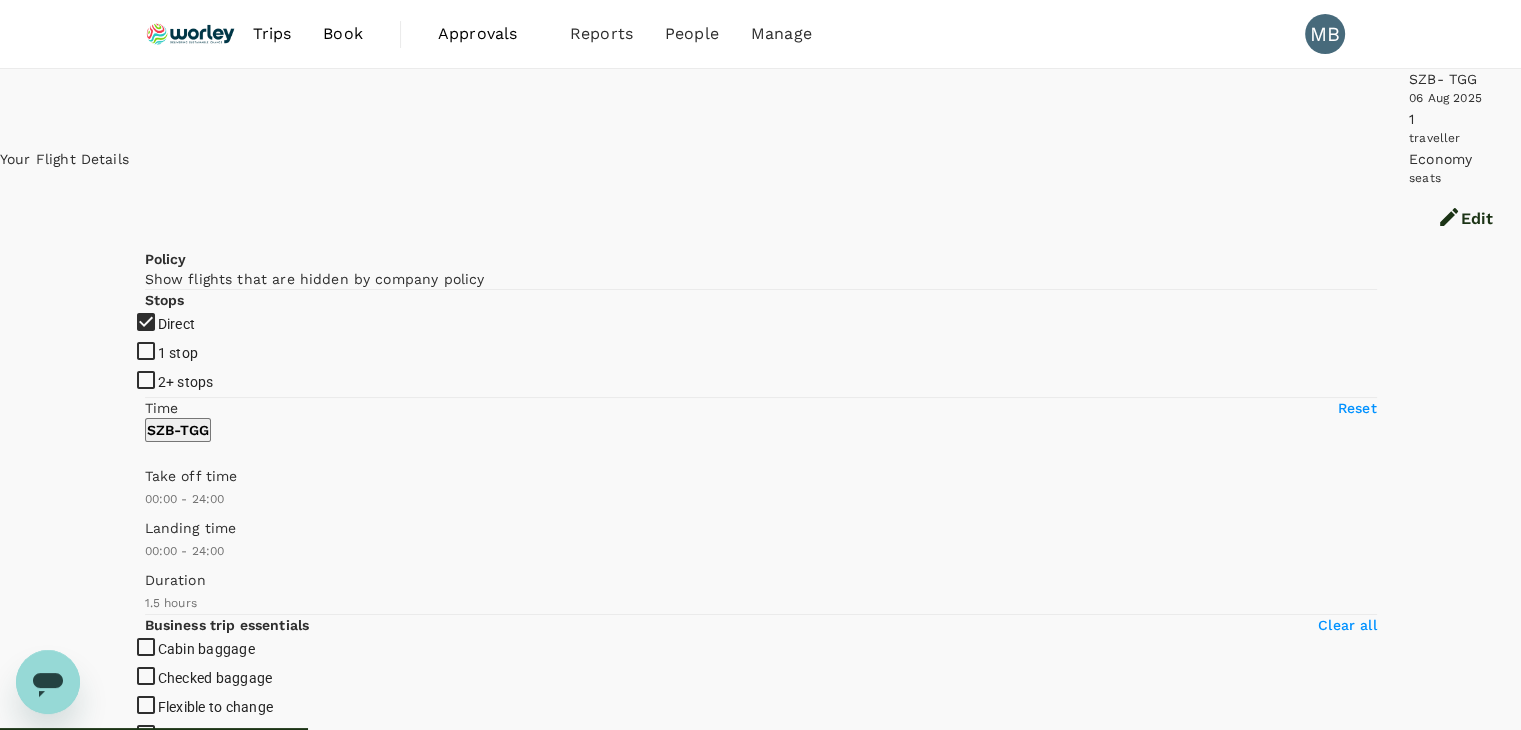 scroll, scrollTop: 200, scrollLeft: 0, axis: vertical 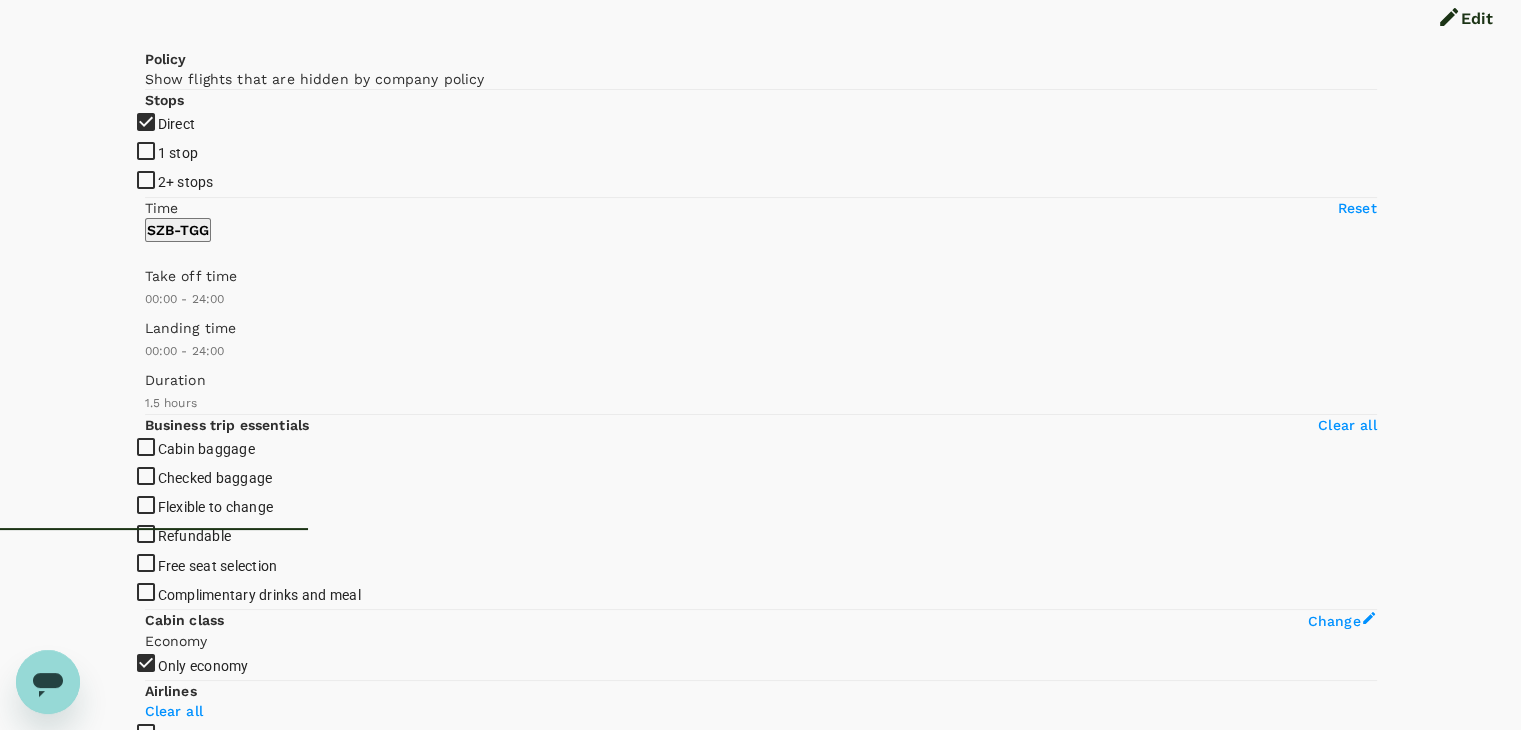 click on "View options" at bounding box center (184, 3694) 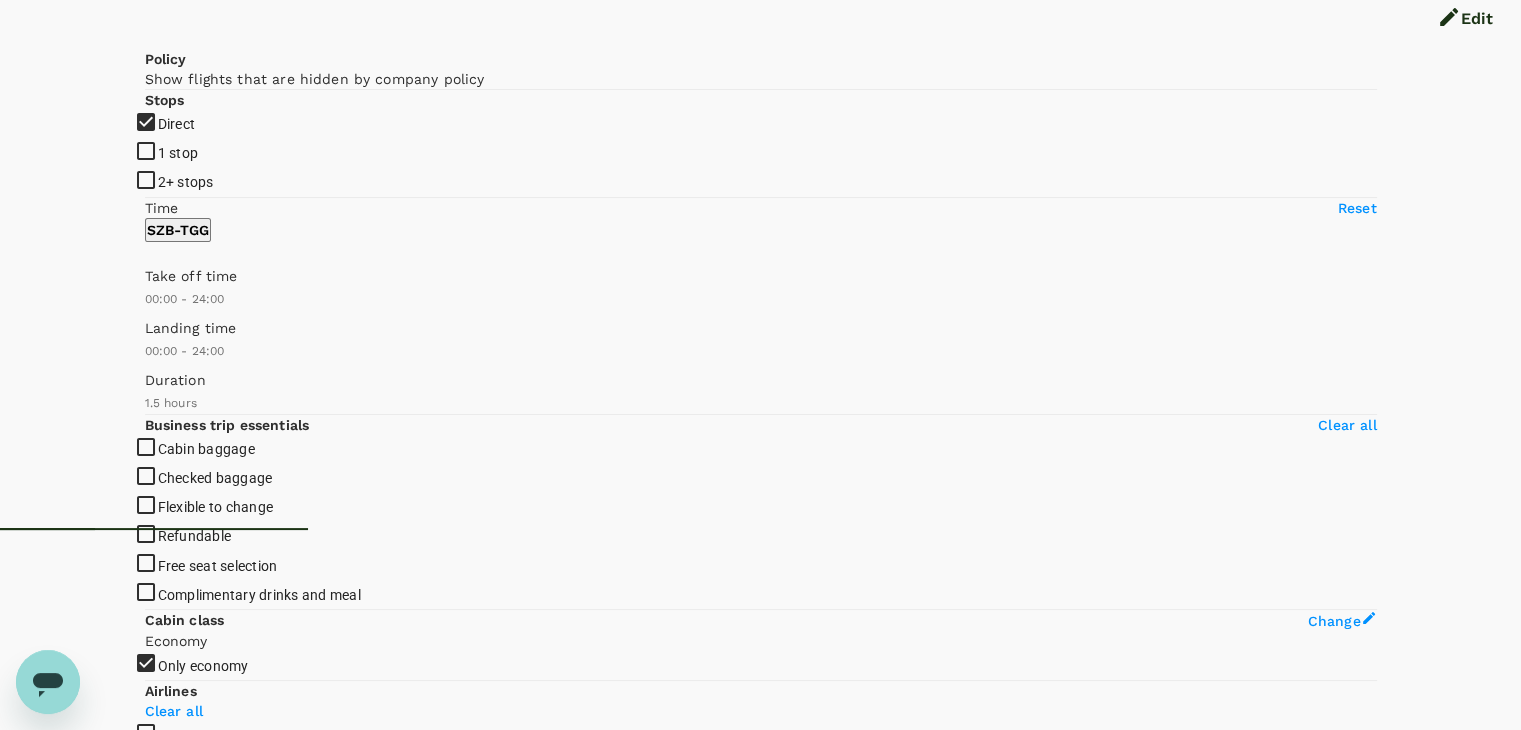 scroll, scrollTop: 211, scrollLeft: 0, axis: vertical 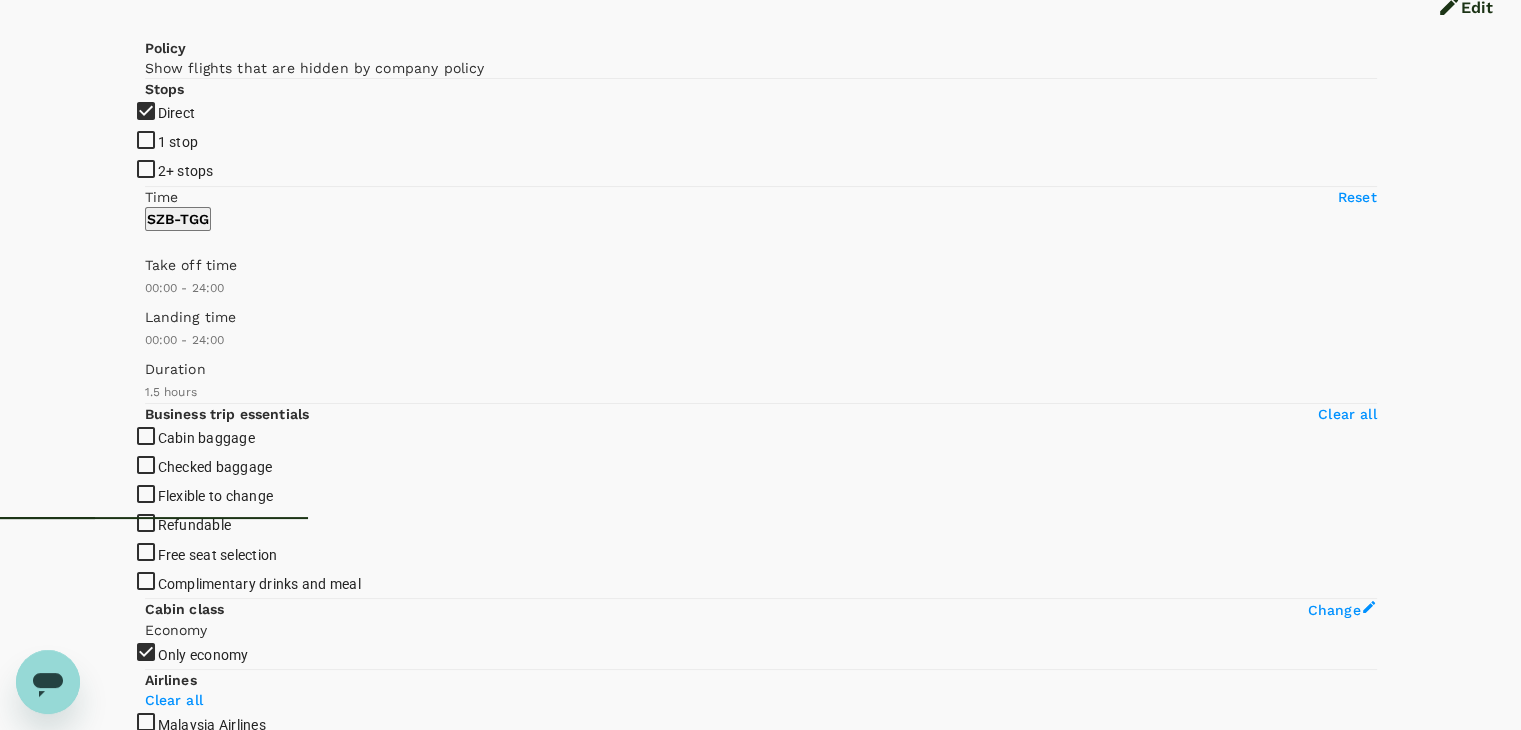 click 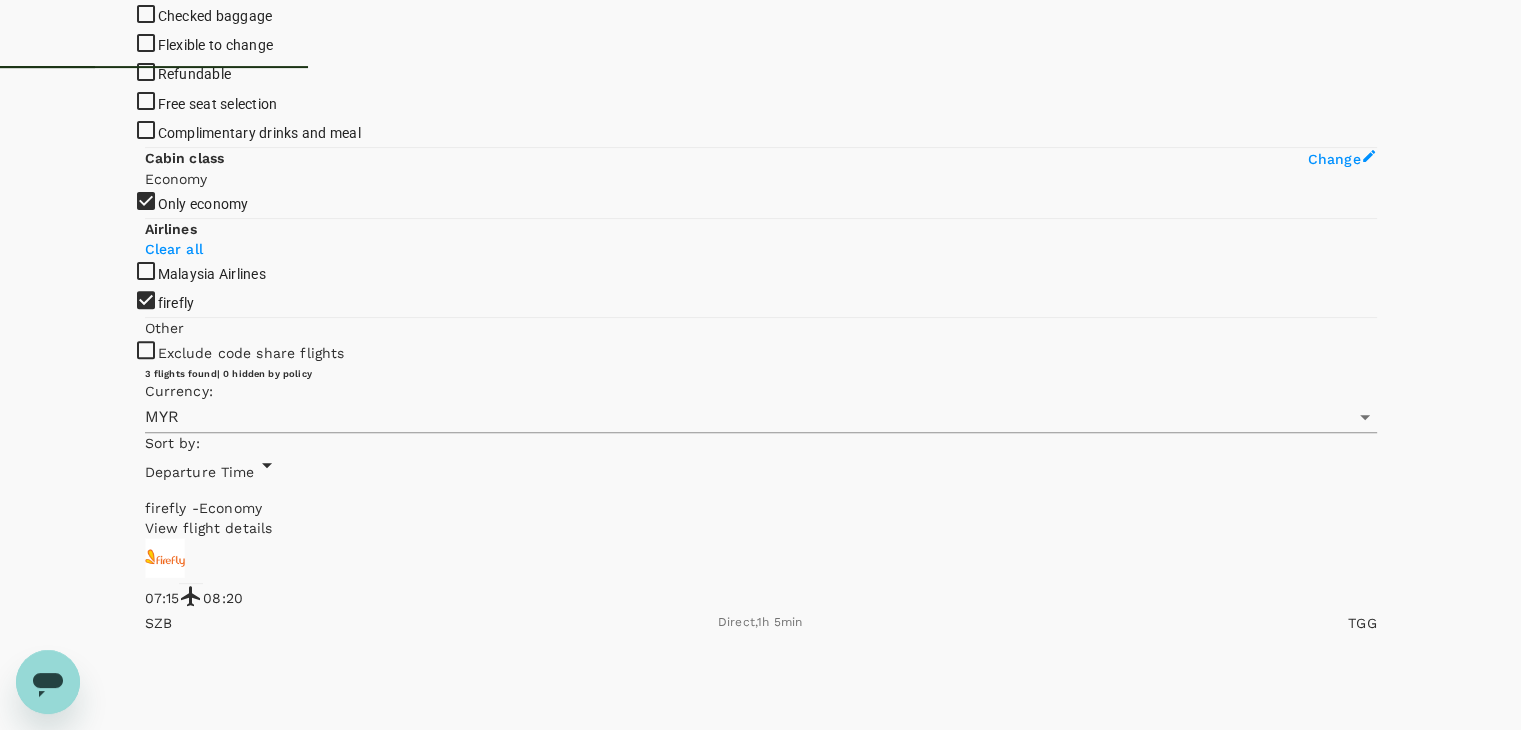 scroll, scrollTop: 711, scrollLeft: 0, axis: vertical 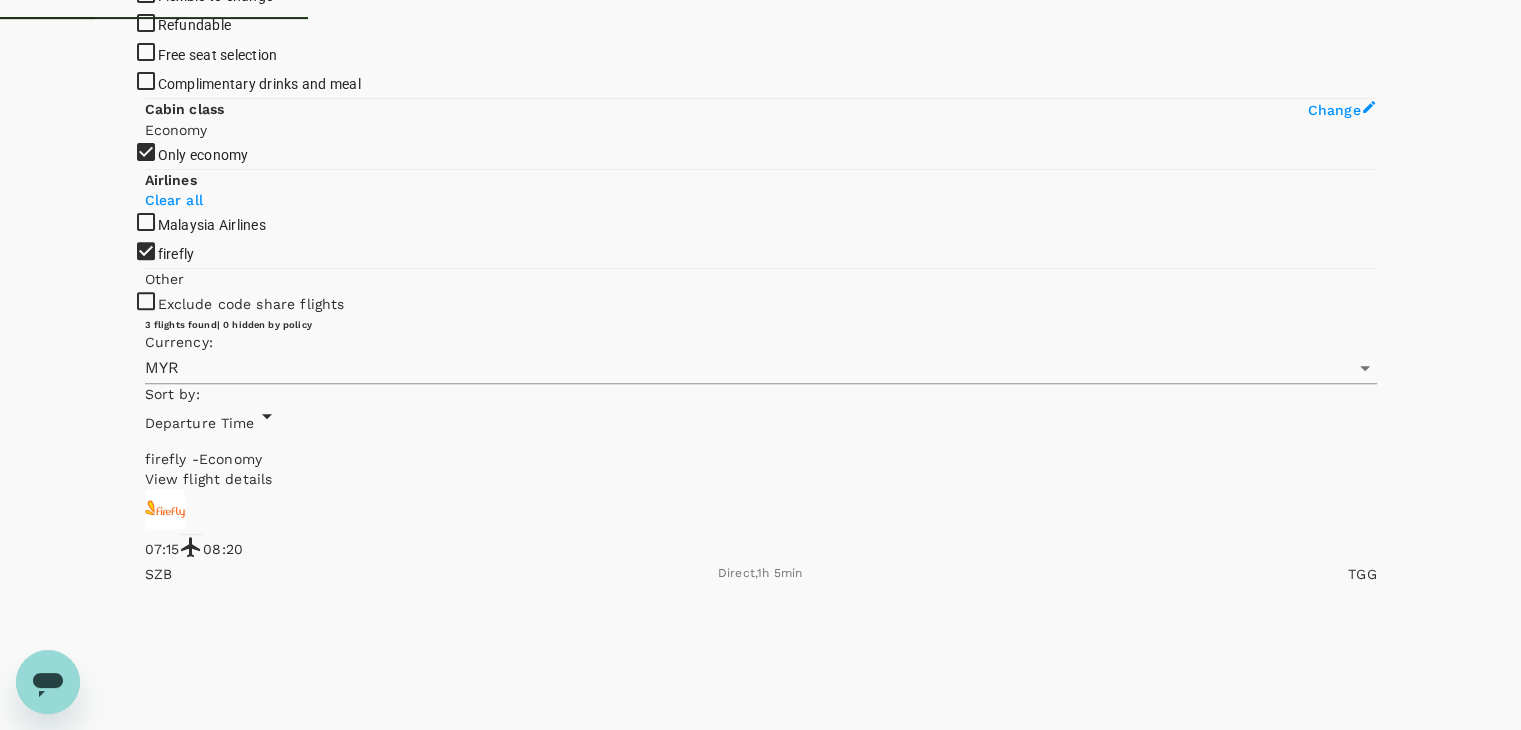 click on "View options" at bounding box center [184, 6387] 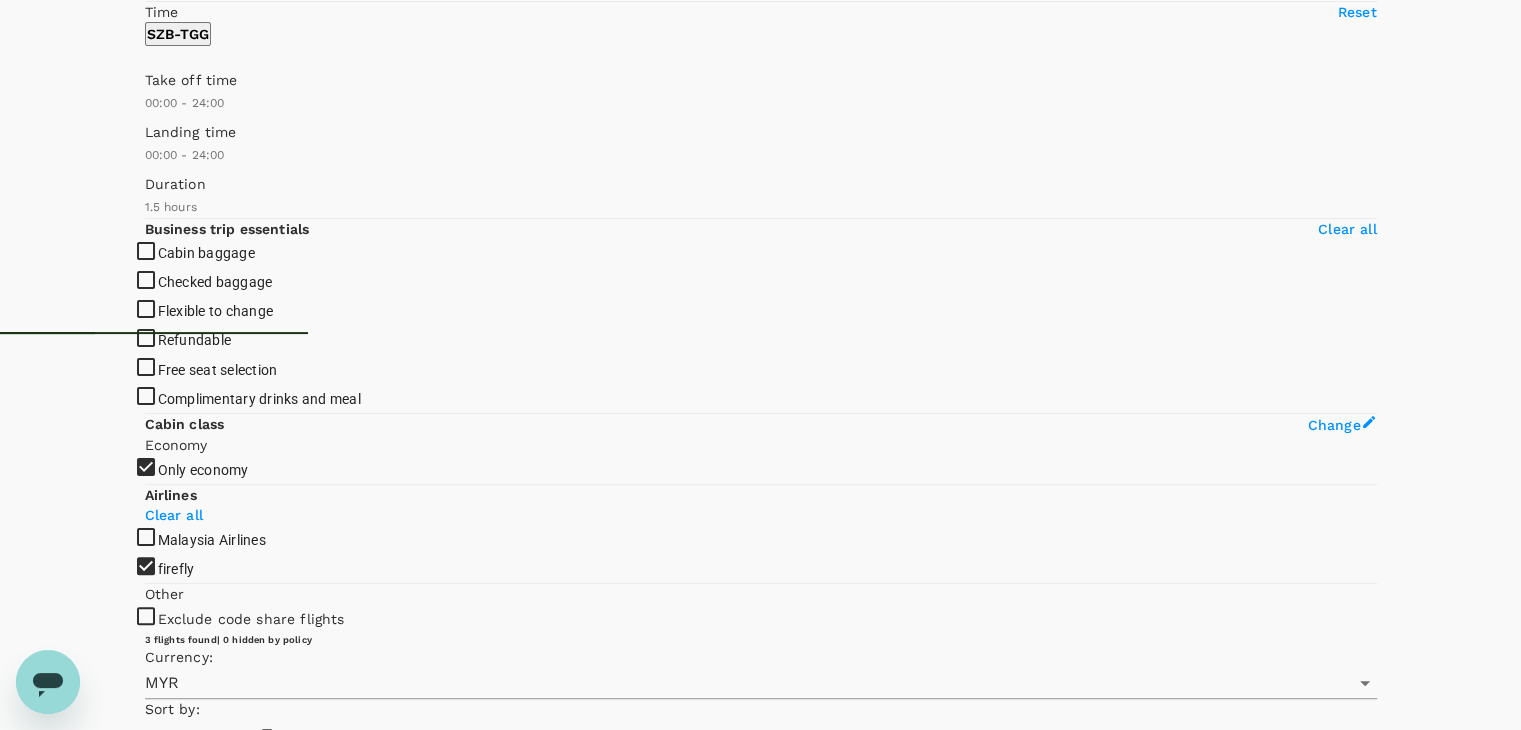 scroll, scrollTop: 395, scrollLeft: 0, axis: vertical 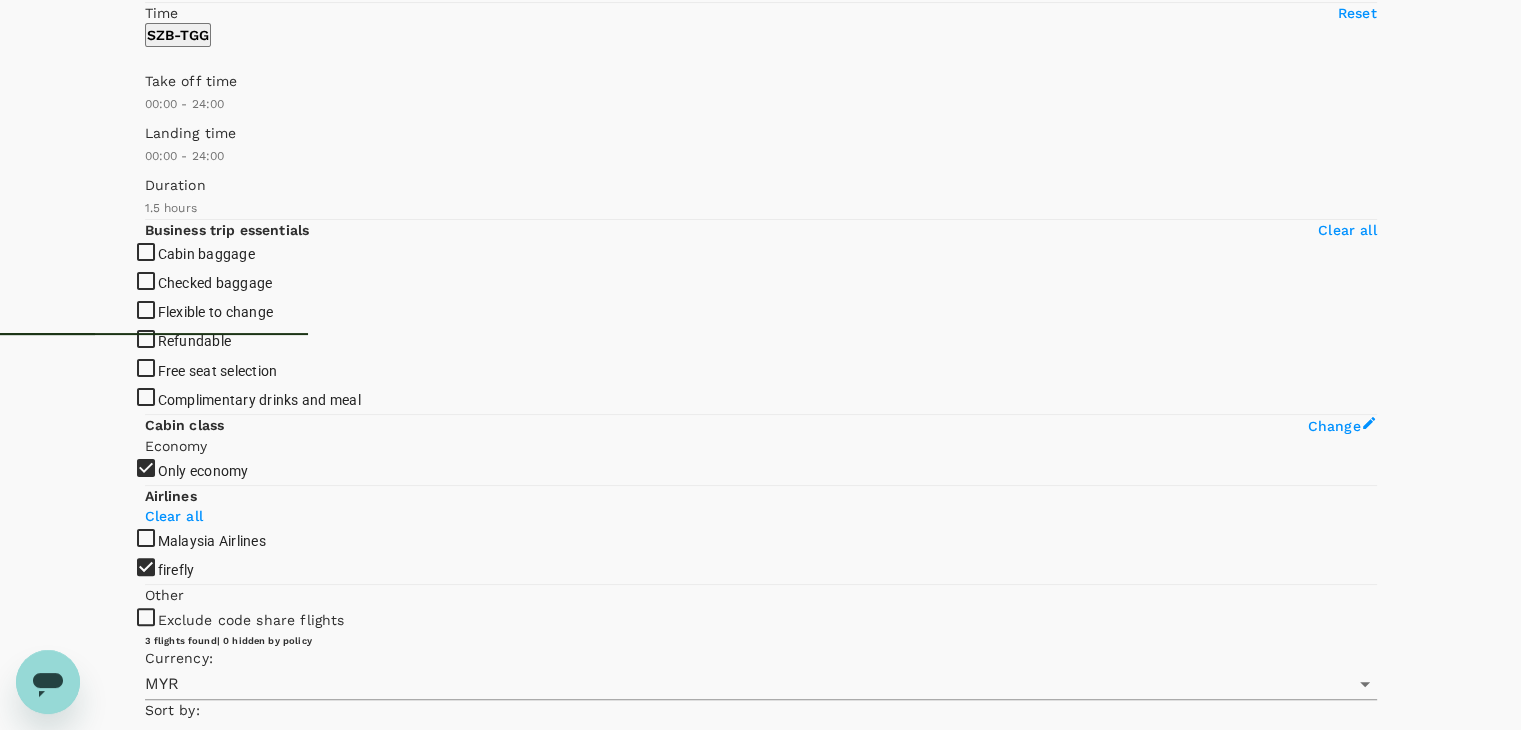 click 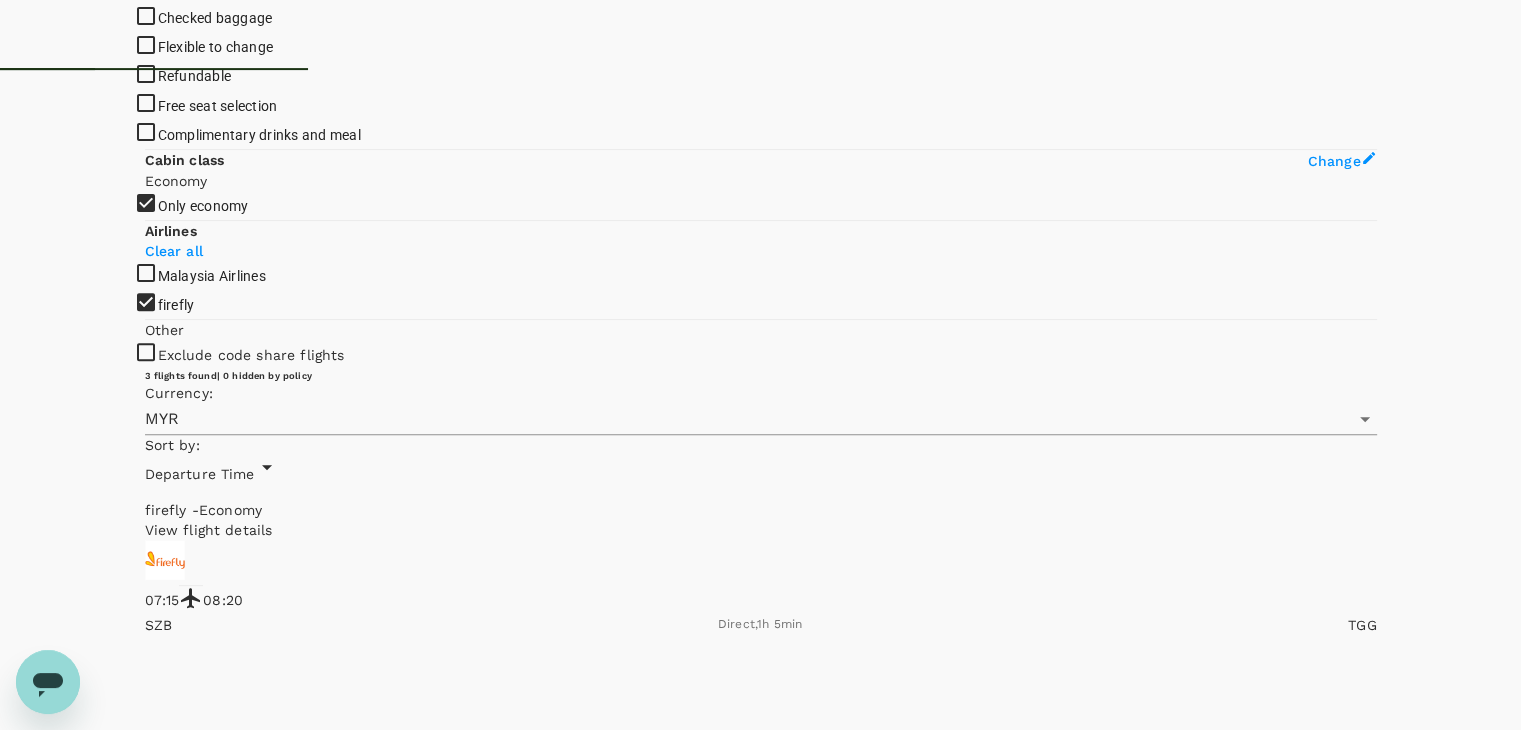 scroll, scrollTop: 695, scrollLeft: 0, axis: vertical 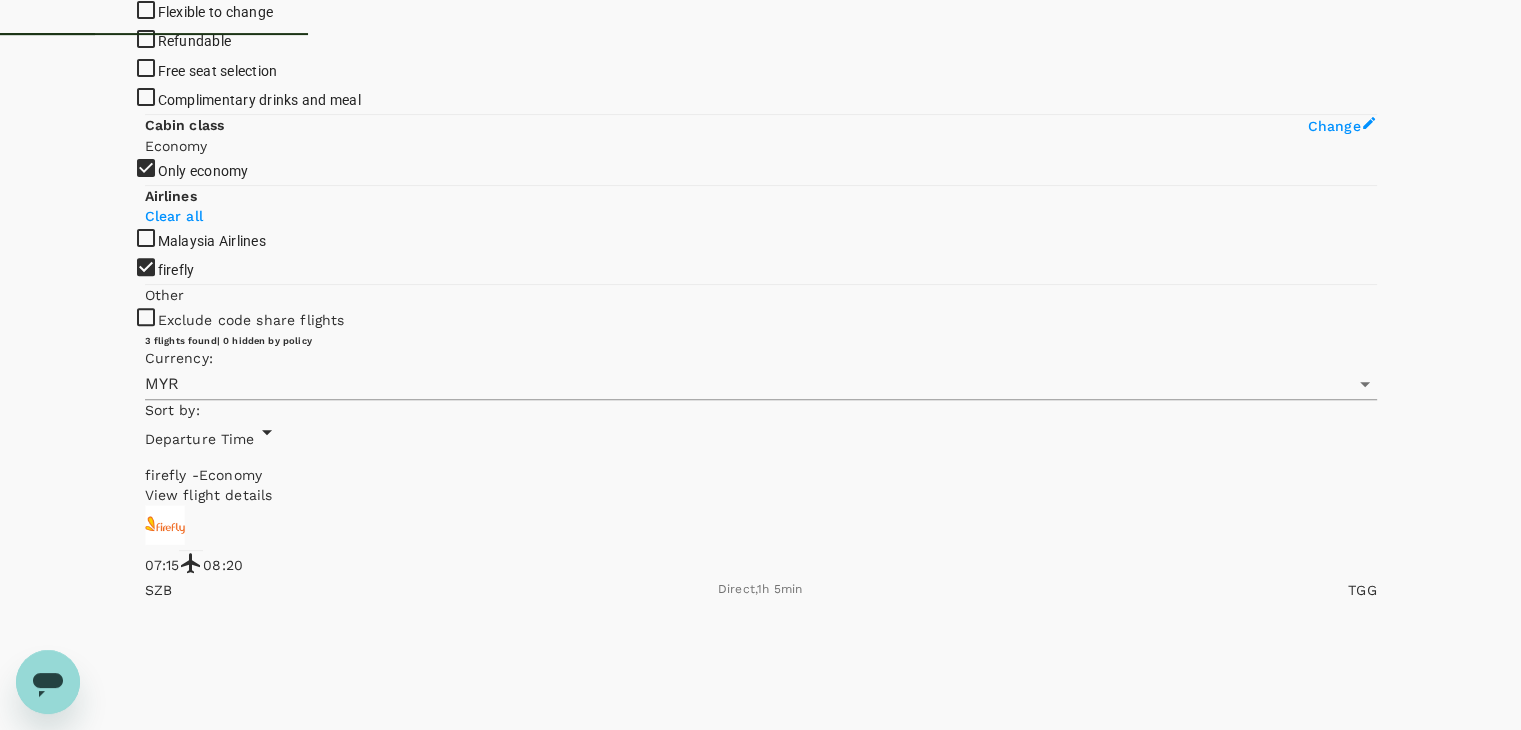 click on "View options" at bounding box center [184, 9147] 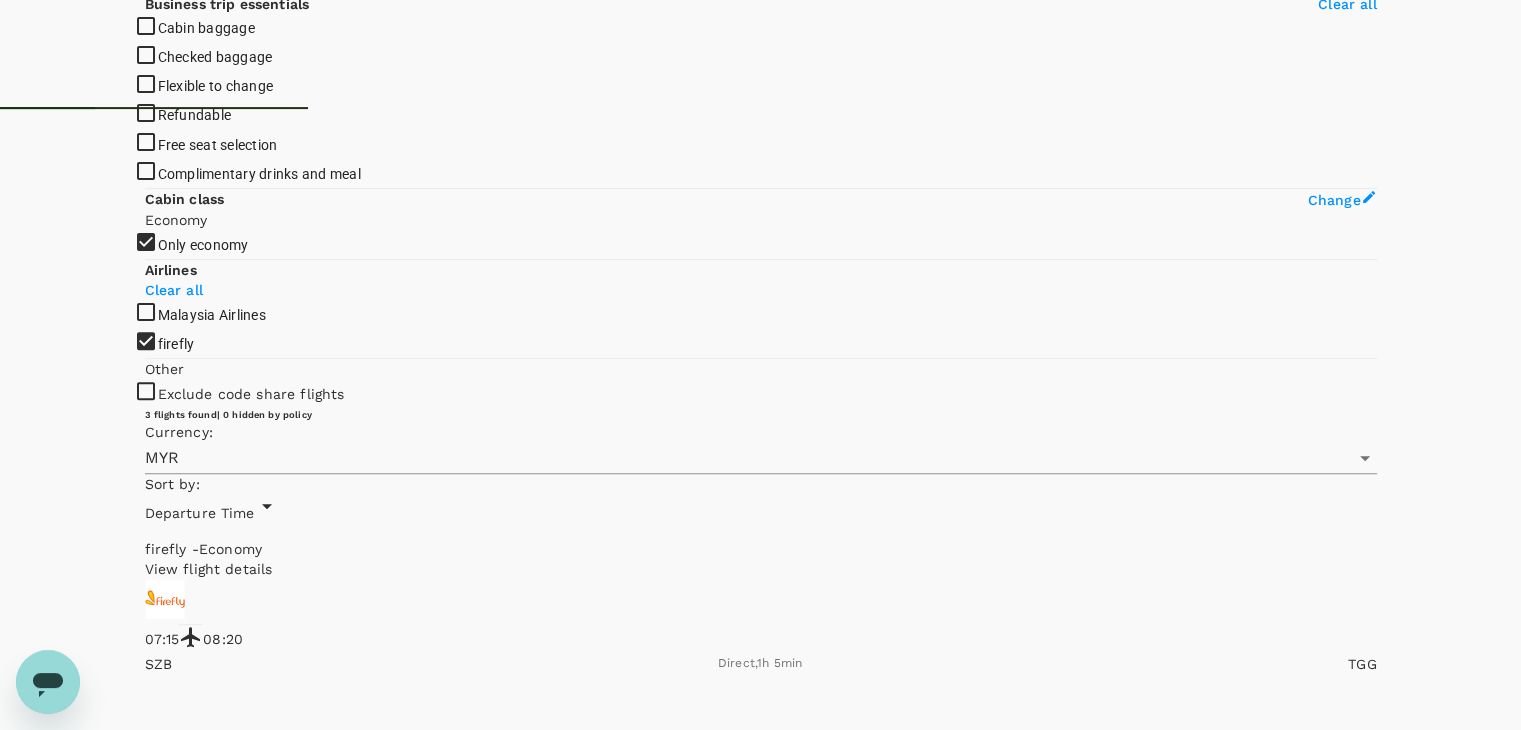 scroll, scrollTop: 579, scrollLeft: 0, axis: vertical 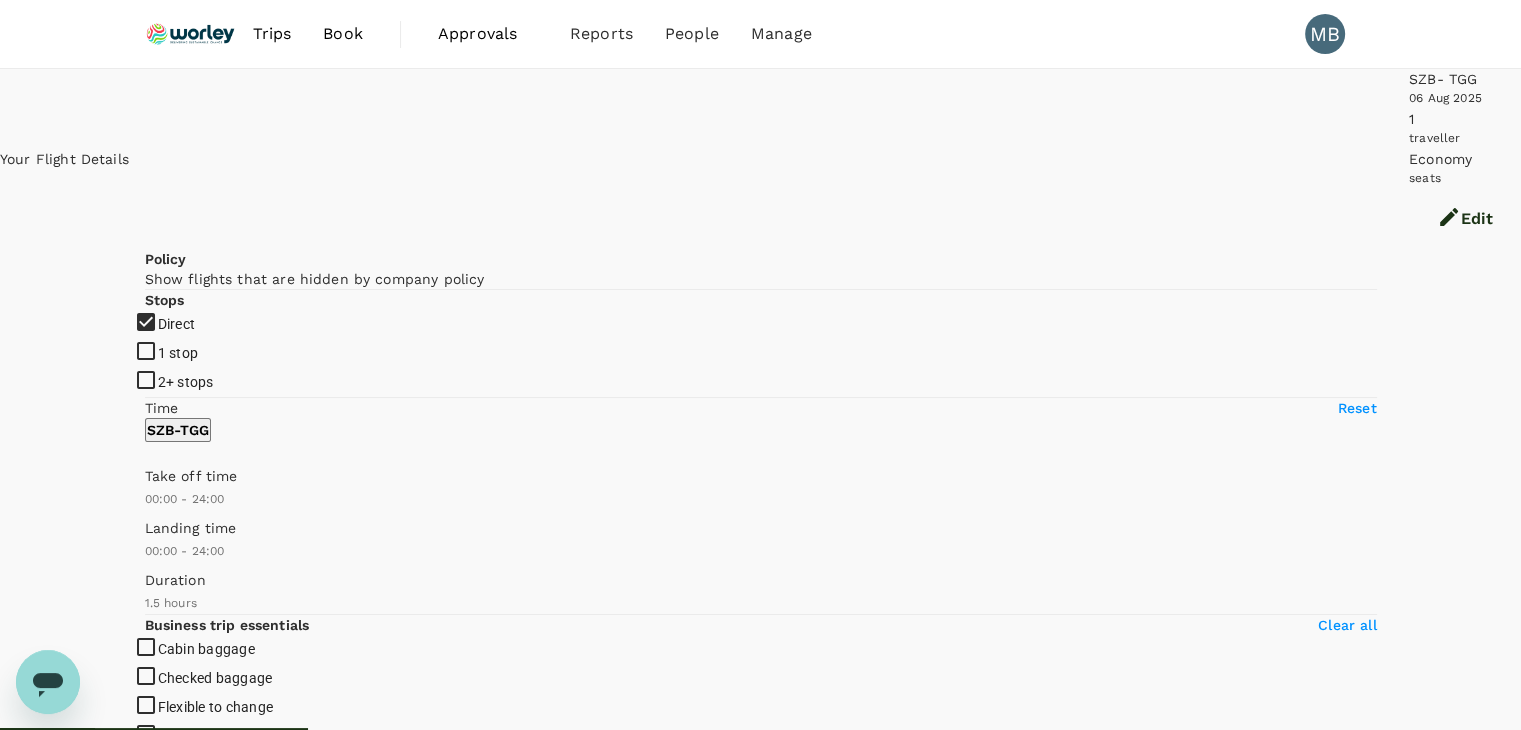 click on "View options" at bounding box center (184, 3894) 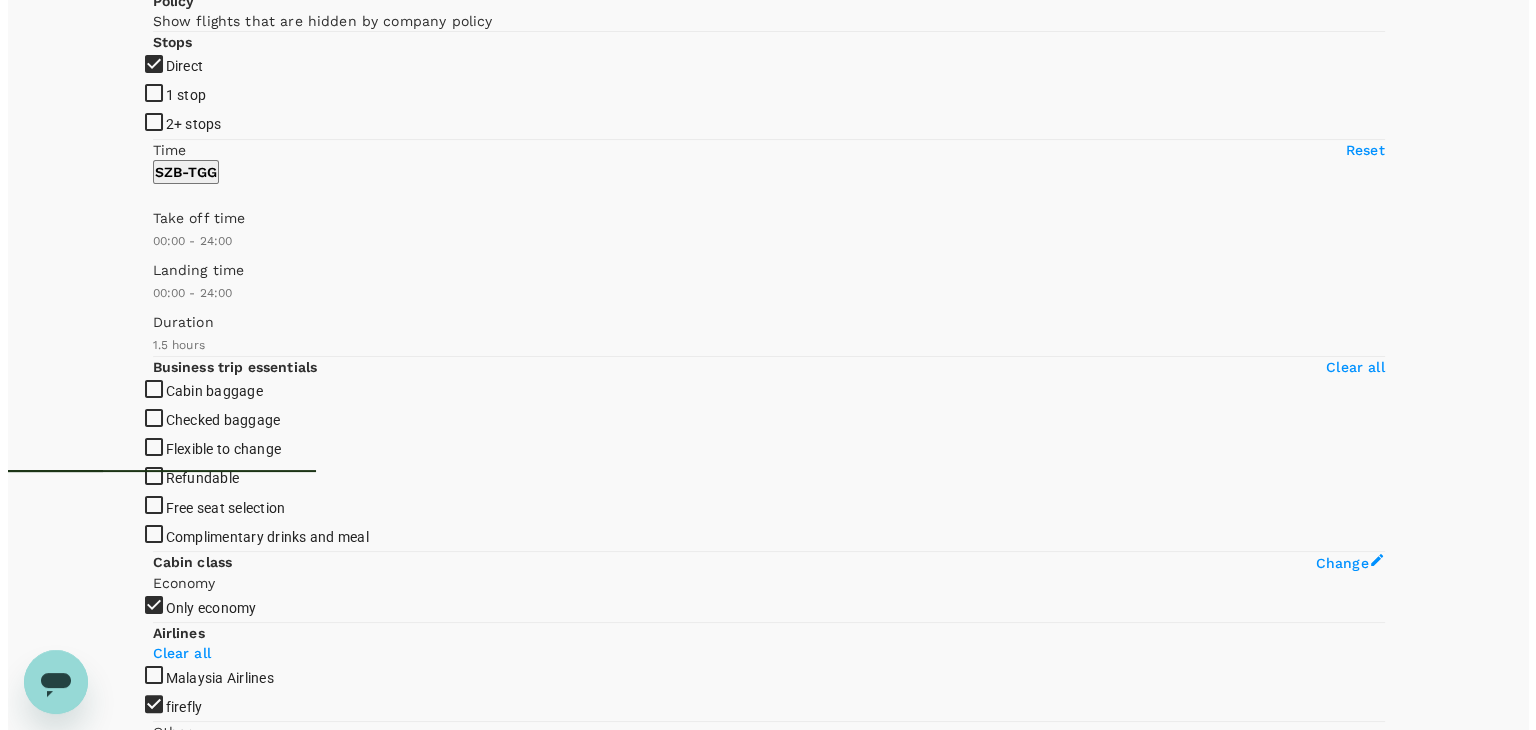 scroll, scrollTop: 260, scrollLeft: 0, axis: vertical 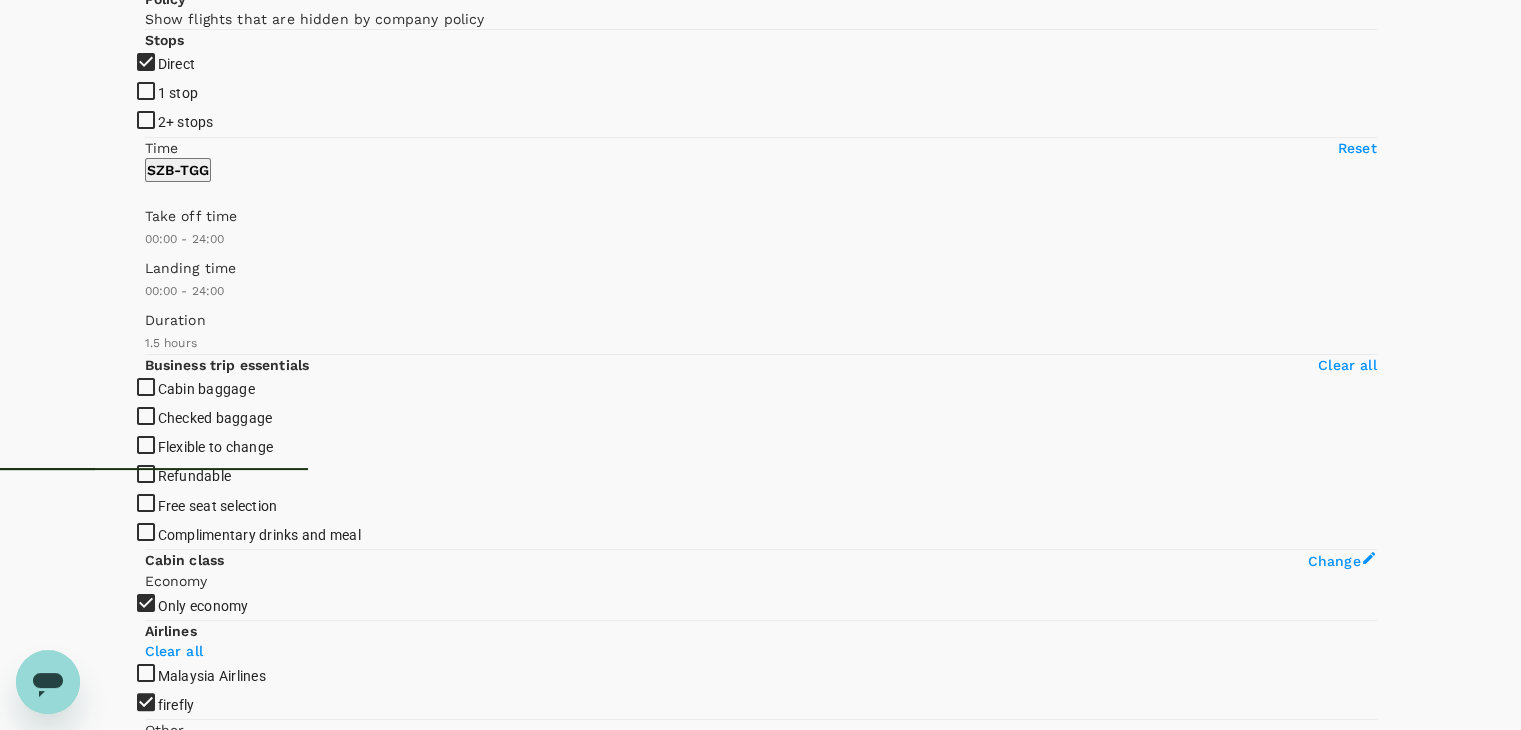 click on "Show more" at bounding box center (1000, 5249) 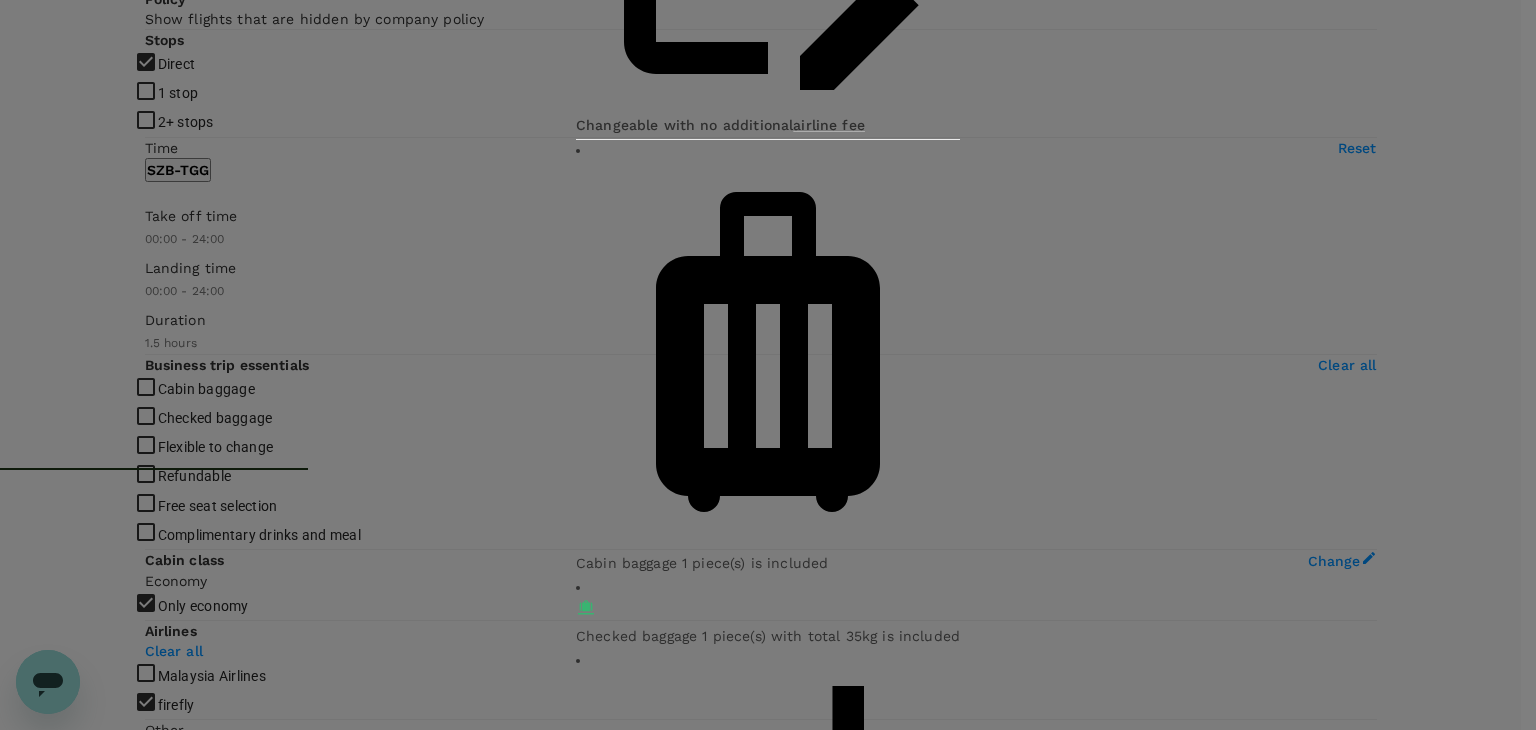 click at bounding box center [593, -753] 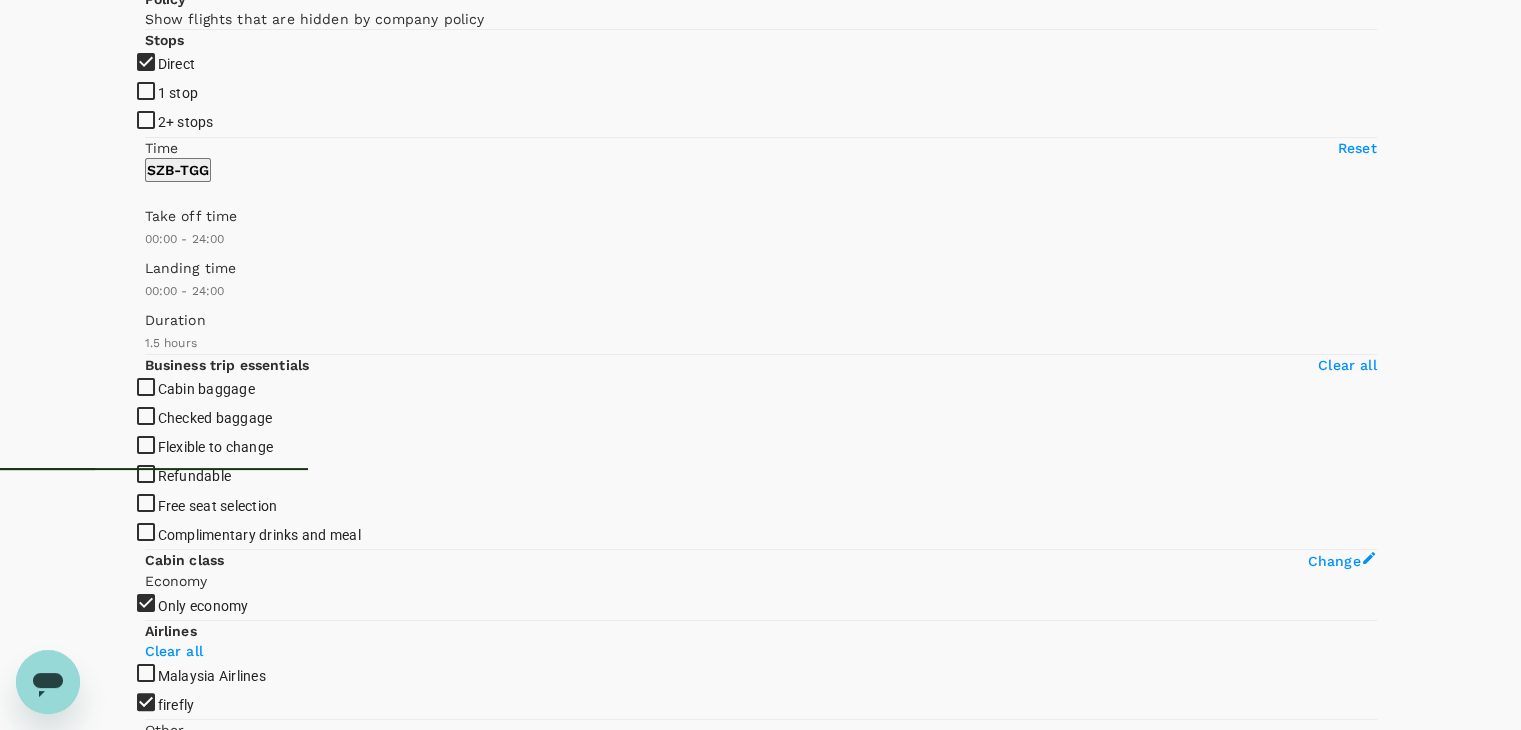 click on "Show more" at bounding box center (592, 5249) 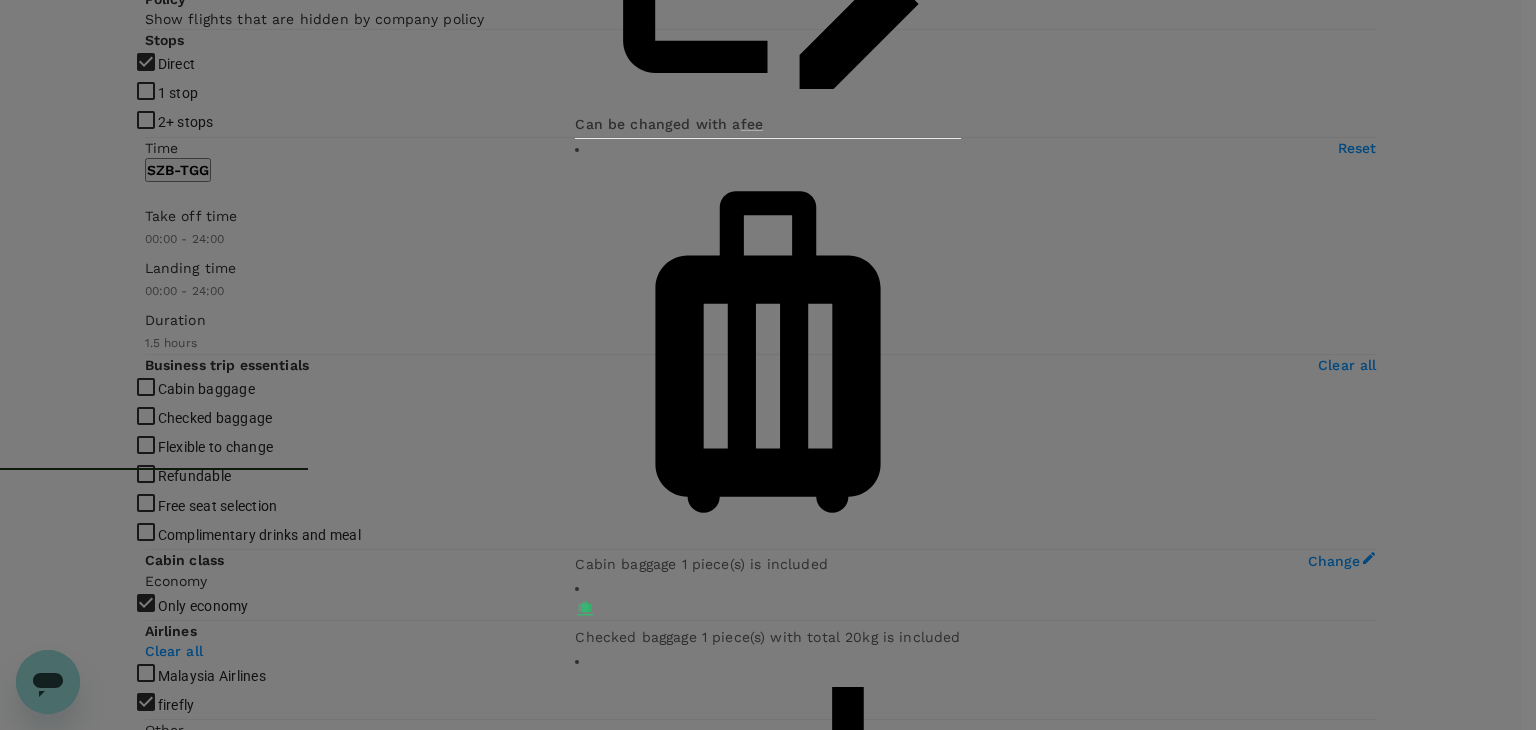click 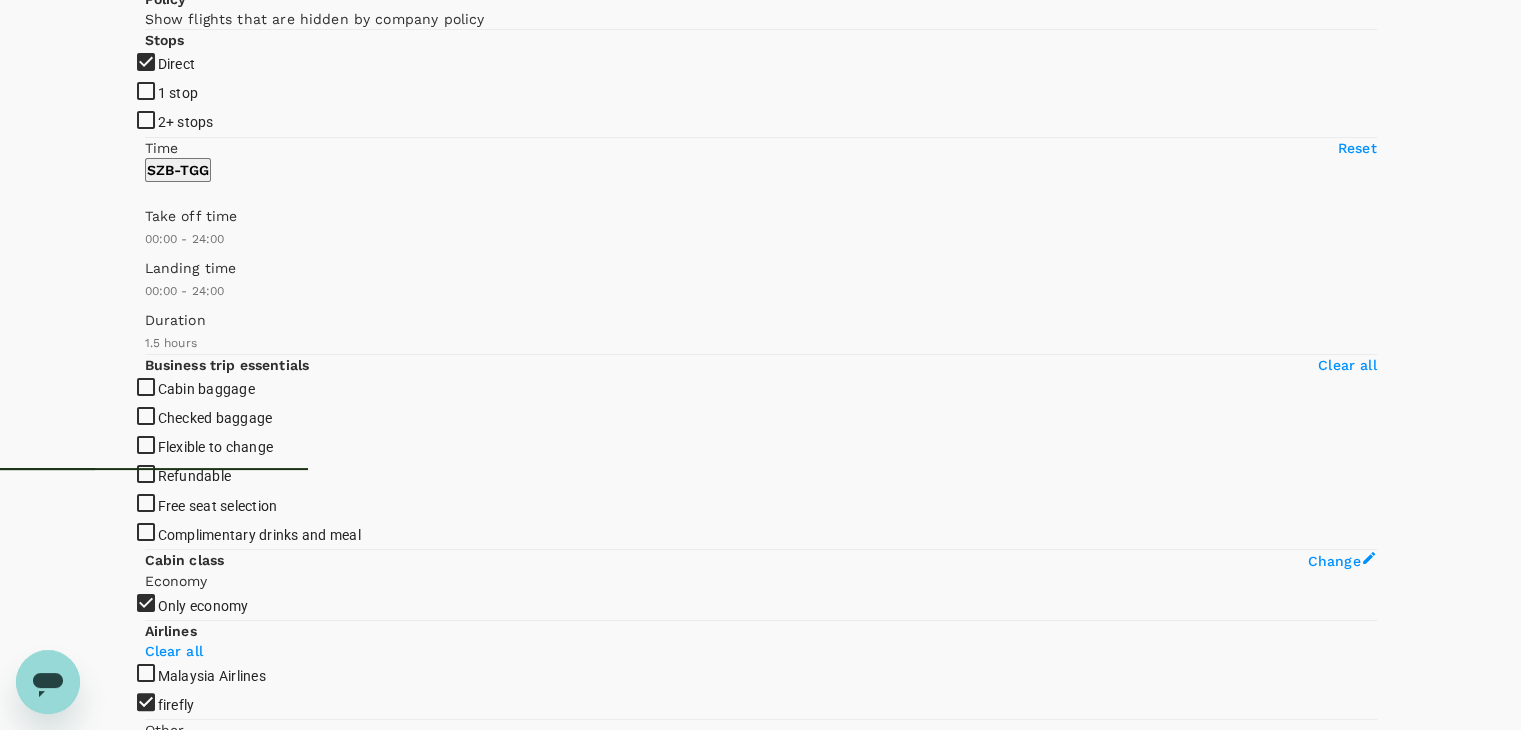 click on "Show more" at bounding box center (184, 5249) 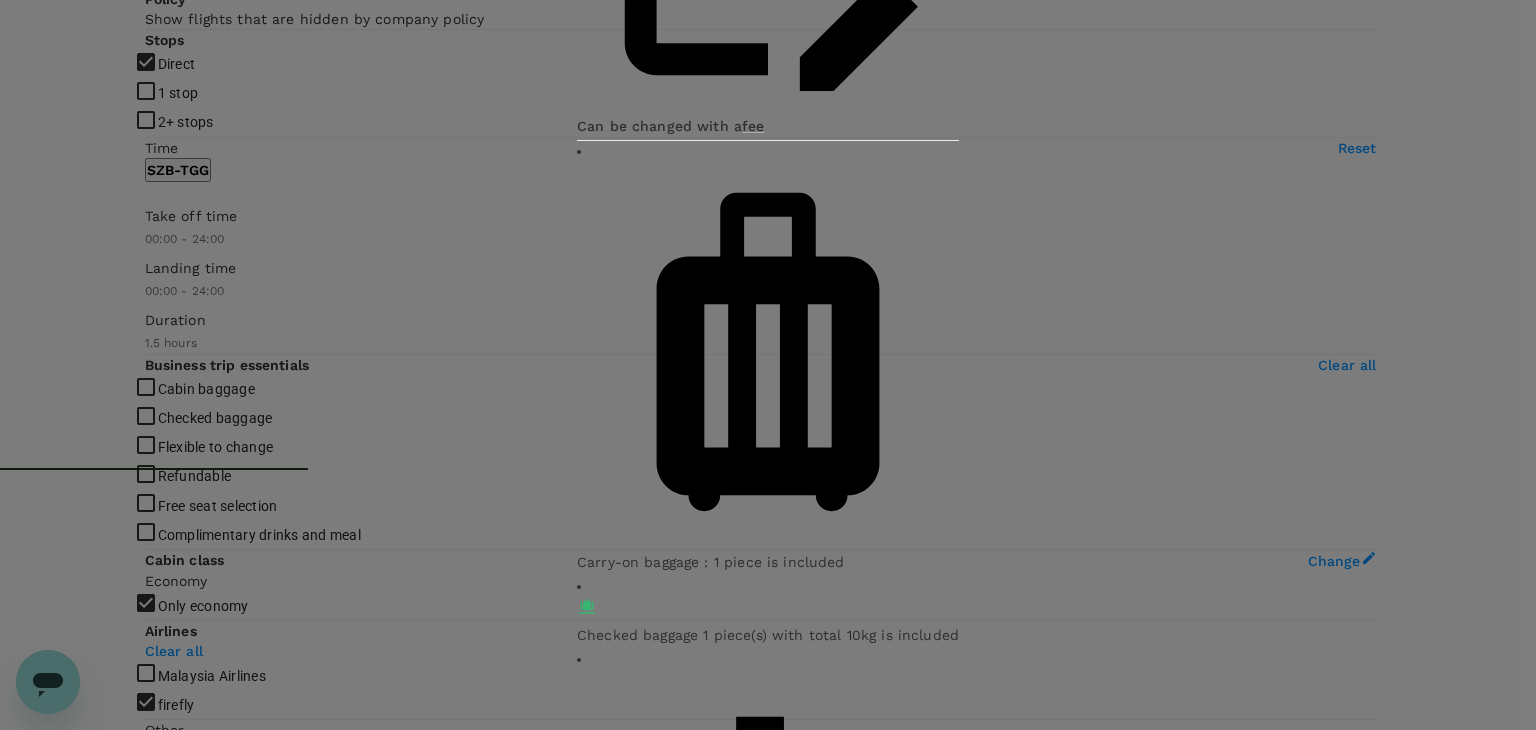 click 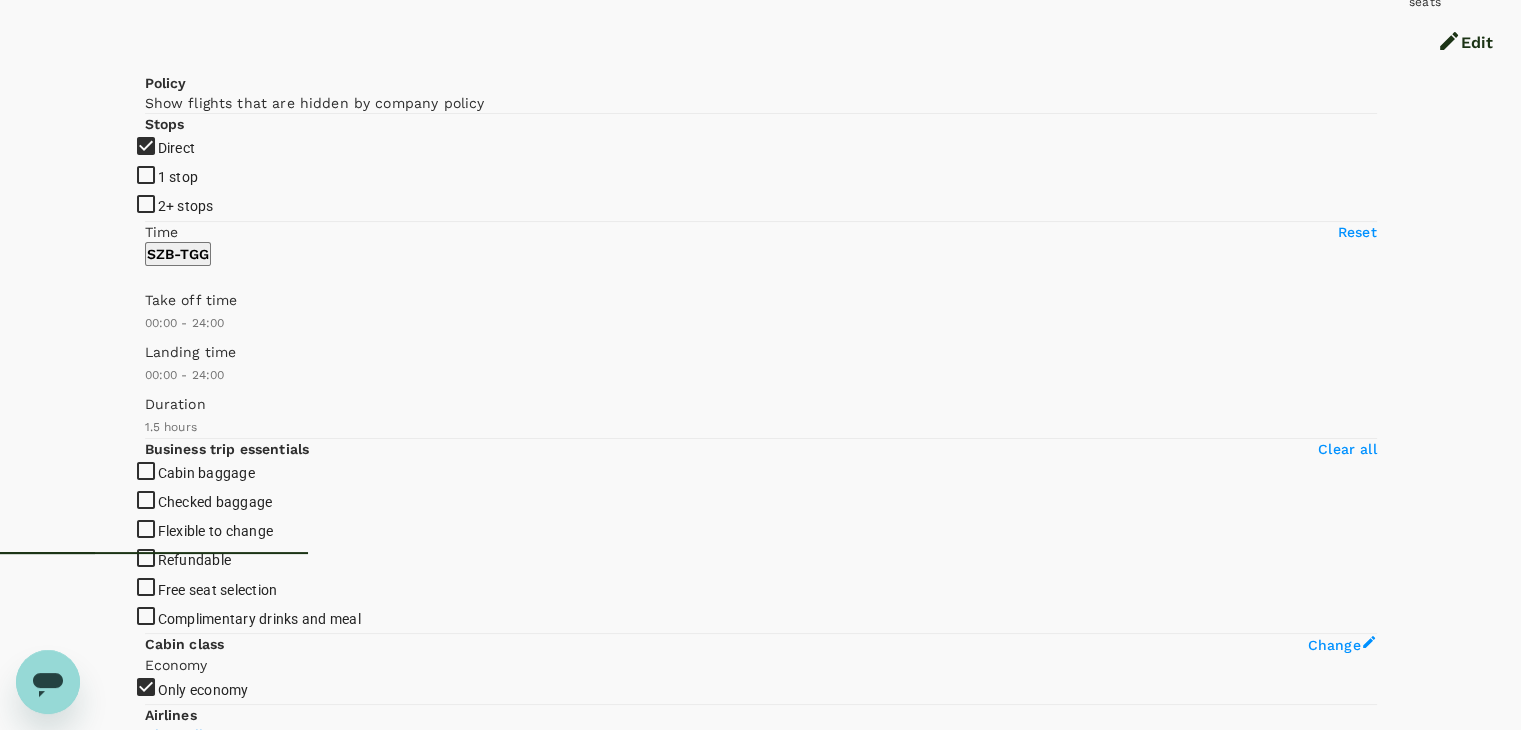 scroll, scrollTop: 200, scrollLeft: 0, axis: vertical 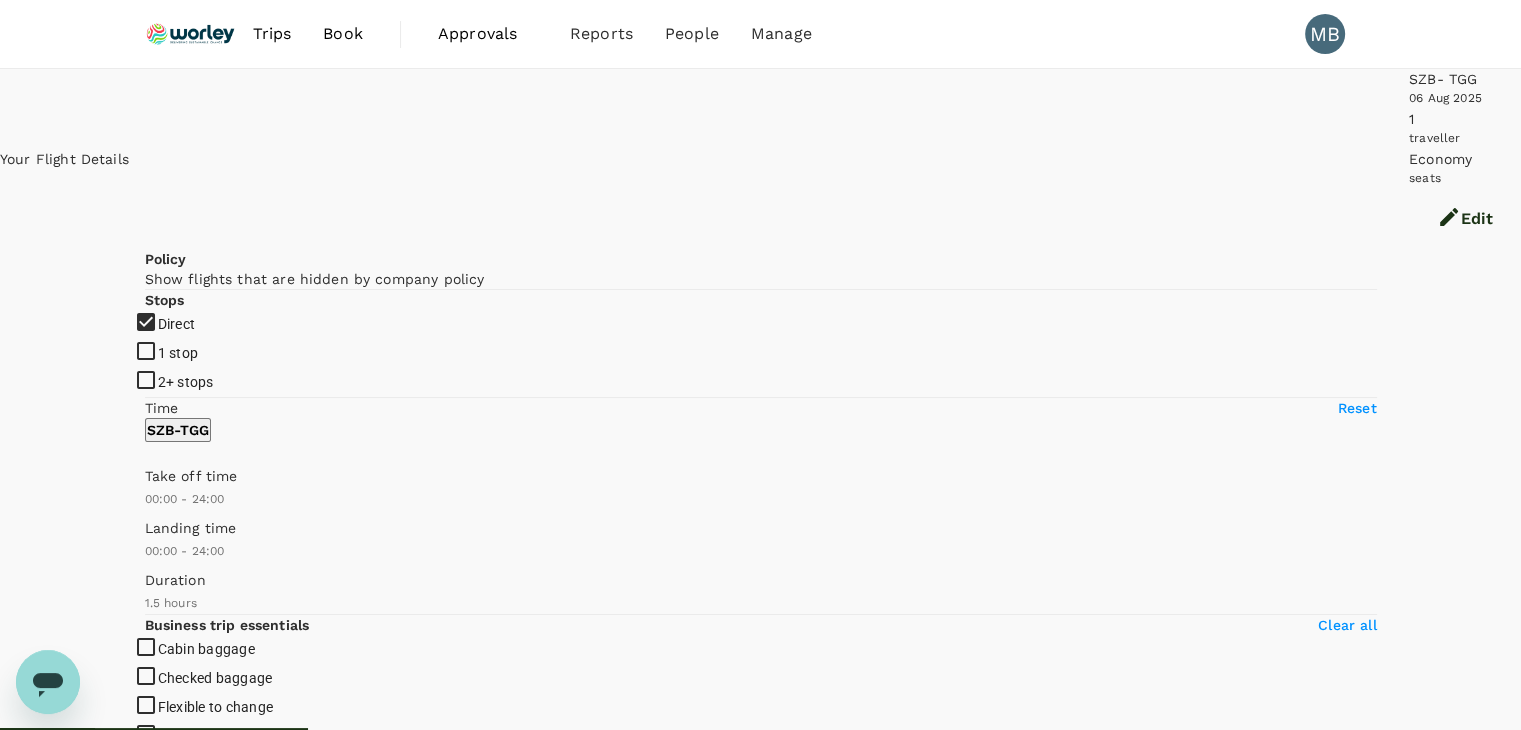click on "Edit" at bounding box center [1465, 219] 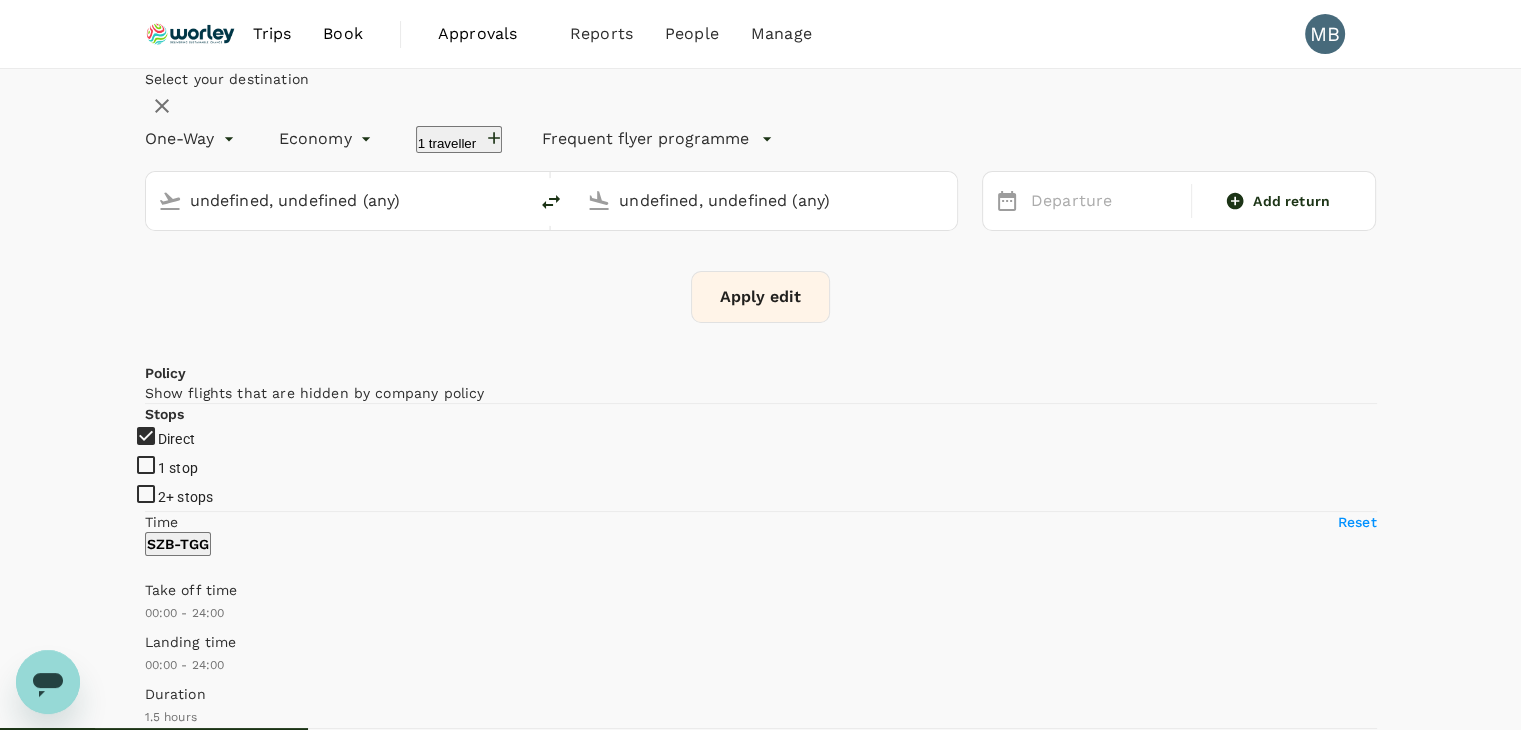 type 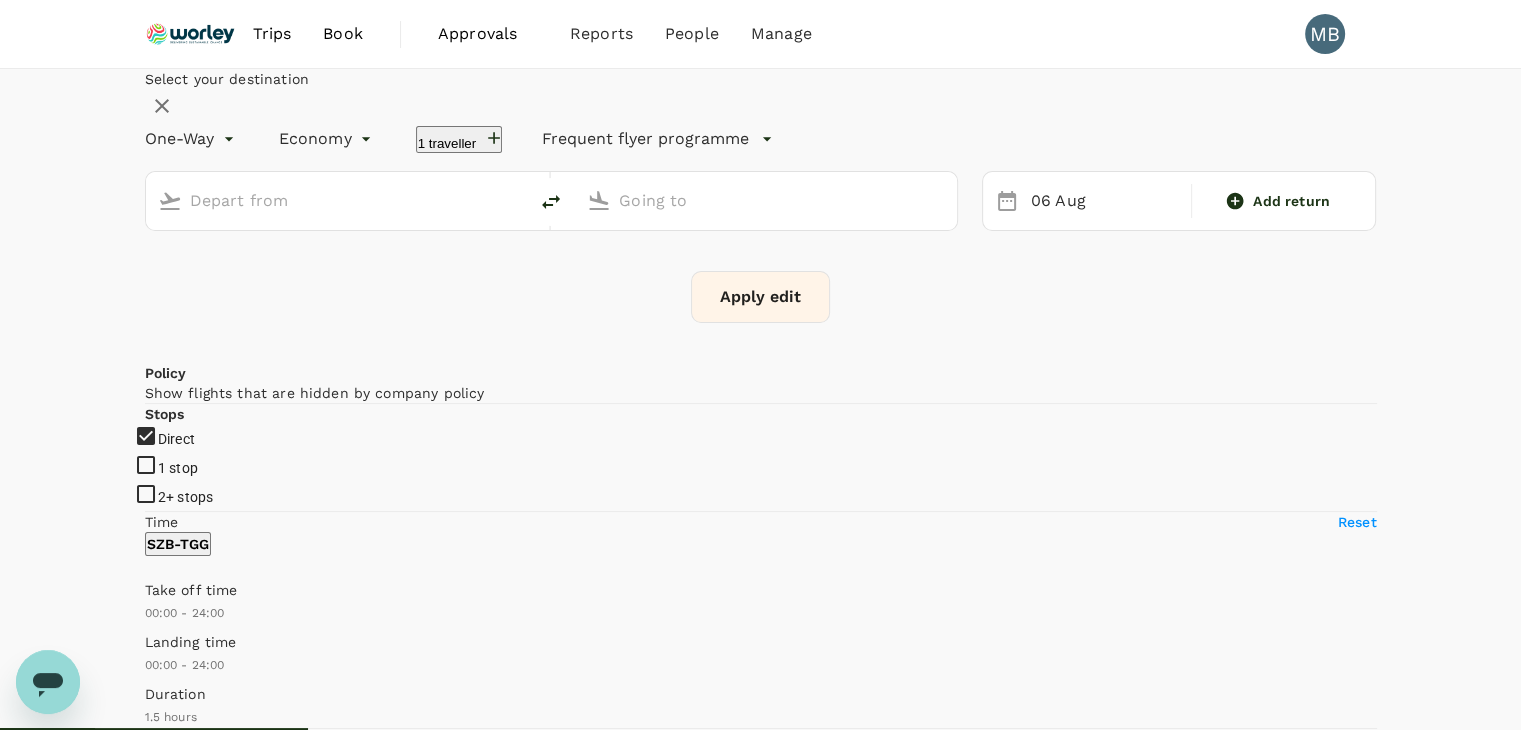 type on "Sultan Abdul Aziz Shah (SZB)" 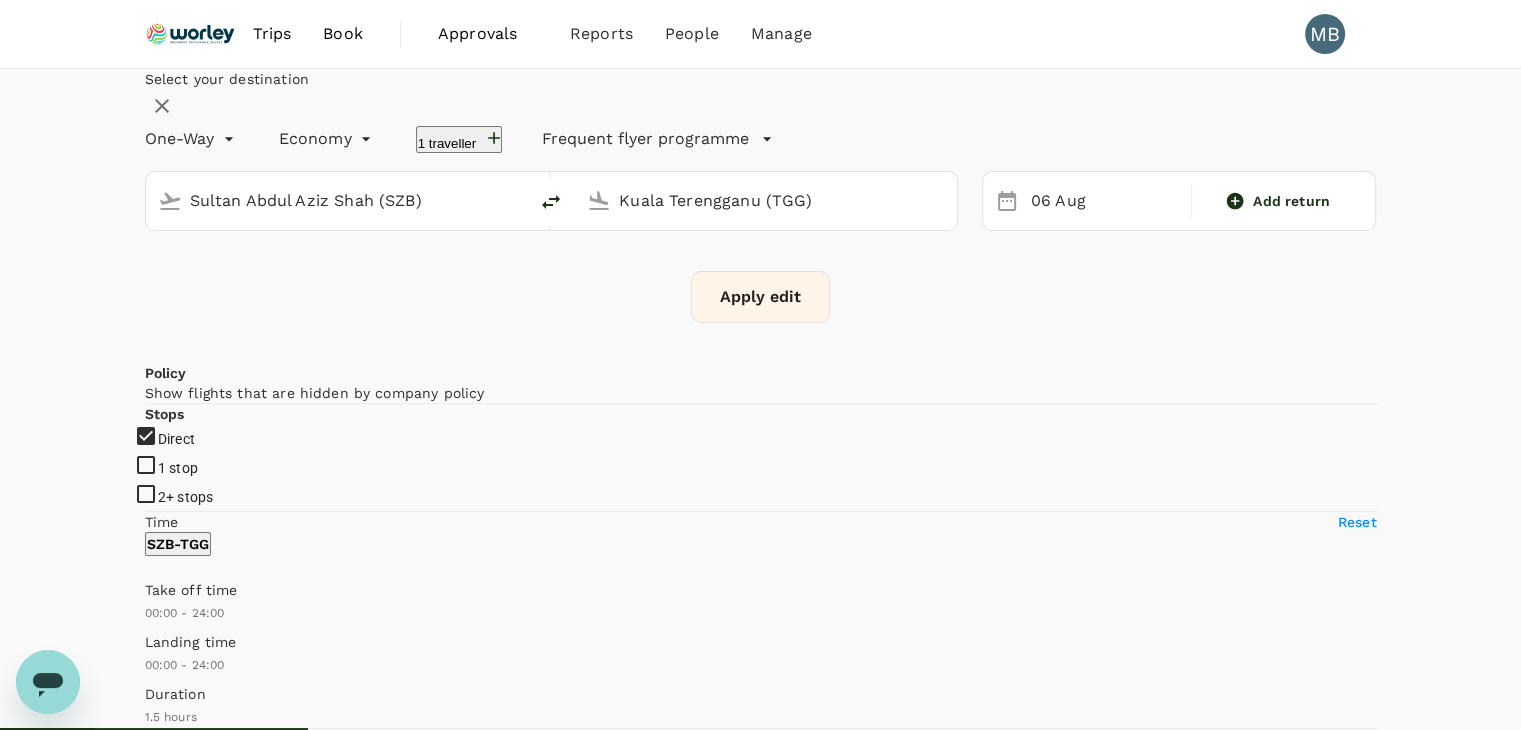 click on "Sultan Abdul Aziz Shah (SZB)" at bounding box center (338, 200) 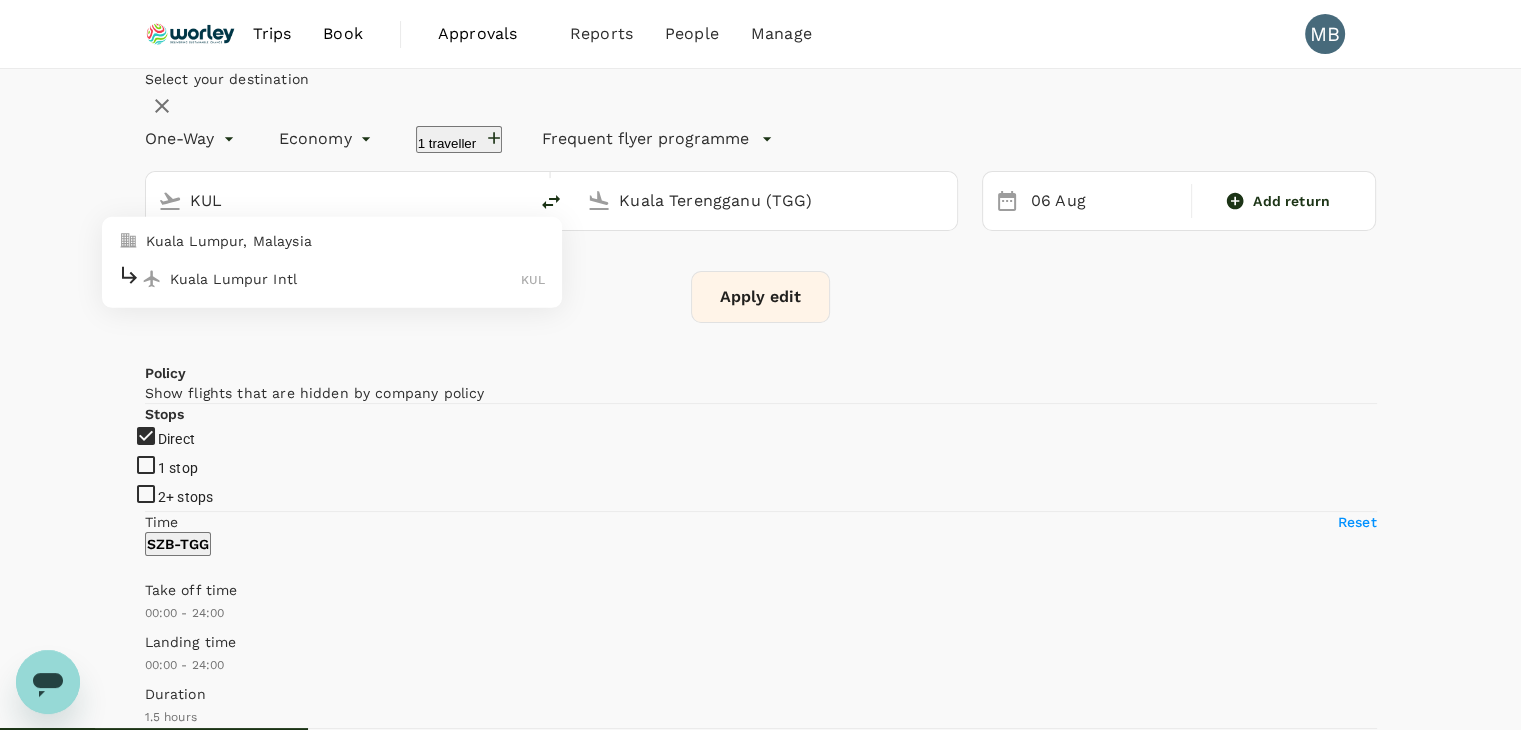 click on "Kuala Lumpur Intl" at bounding box center (346, 278) 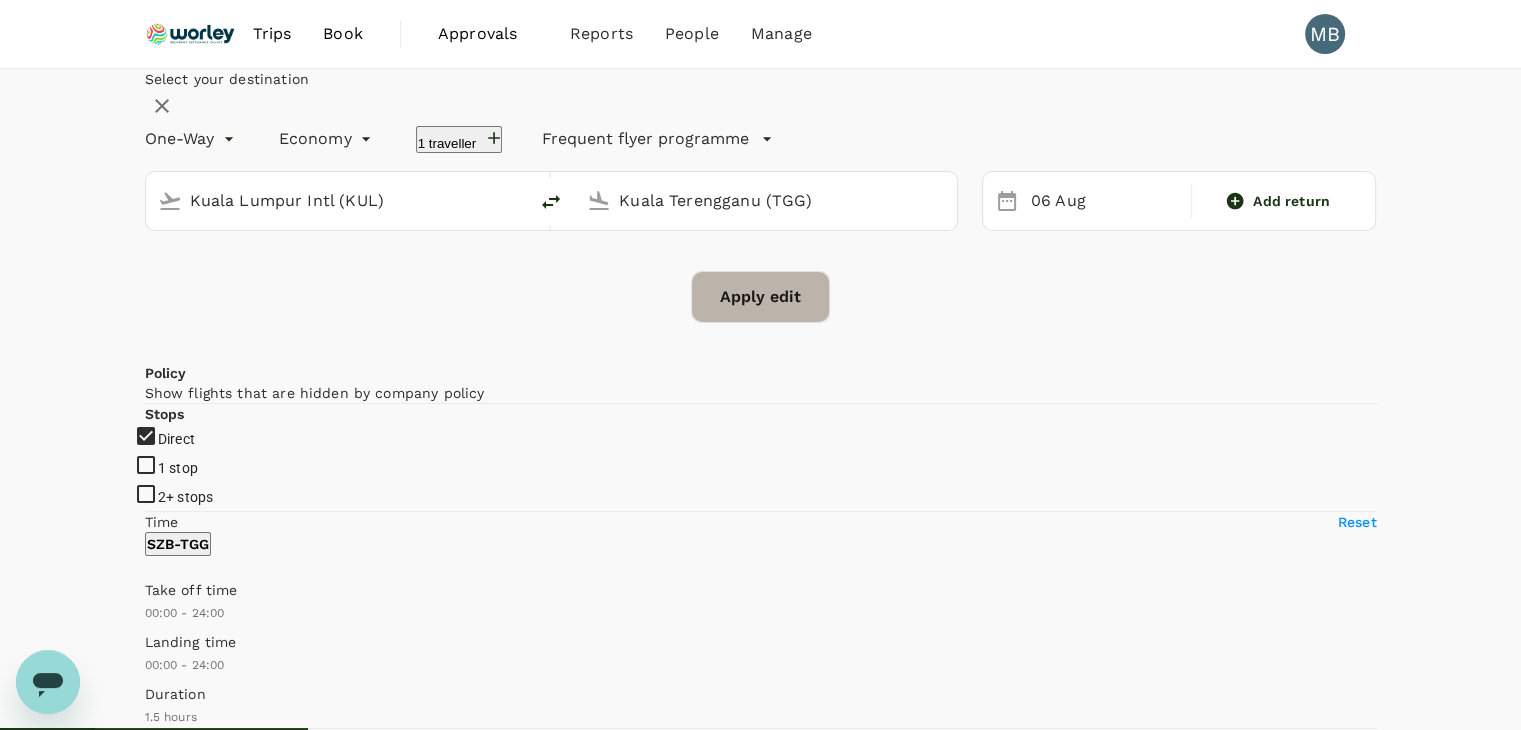 click on "Apply edit" at bounding box center [760, 297] 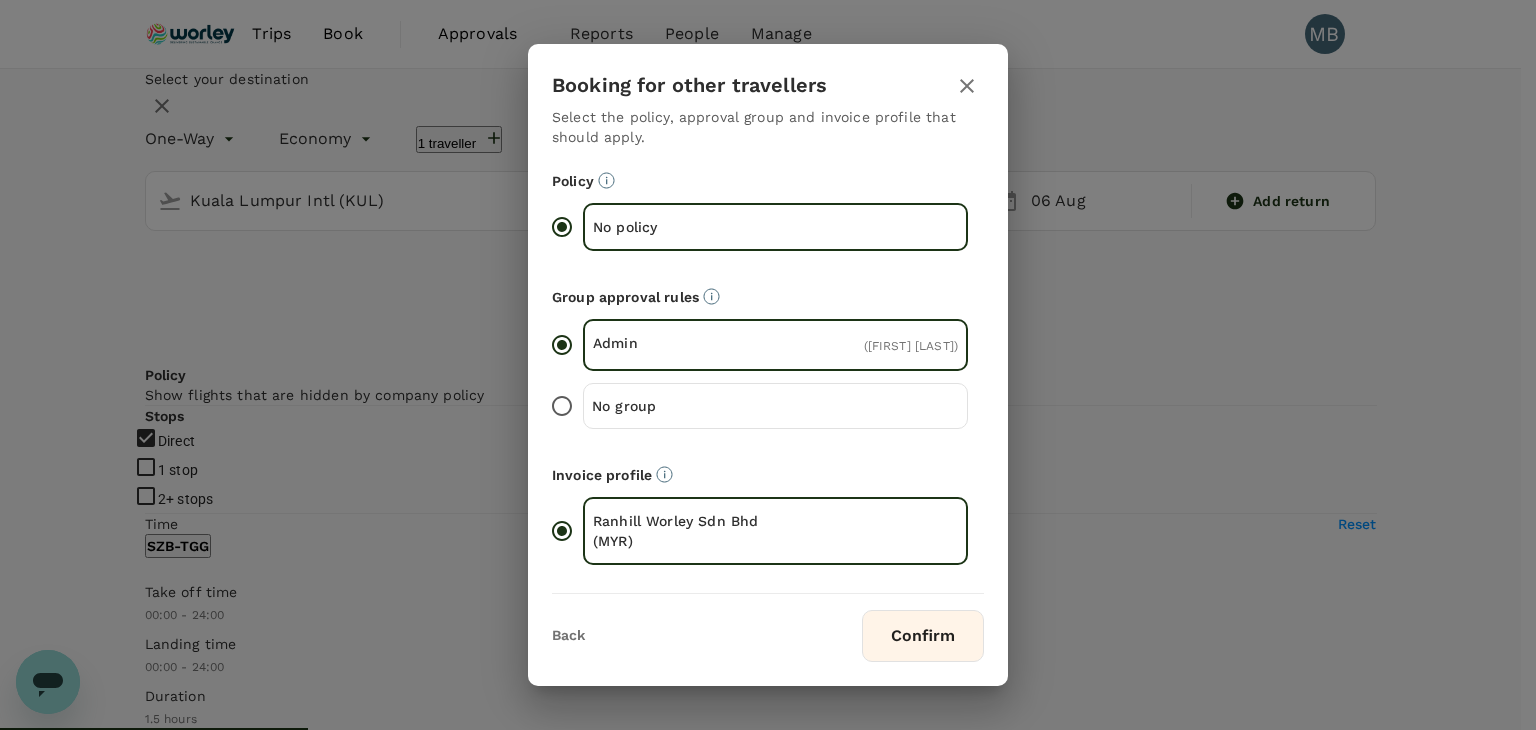 click on "Confirm" at bounding box center [923, 636] 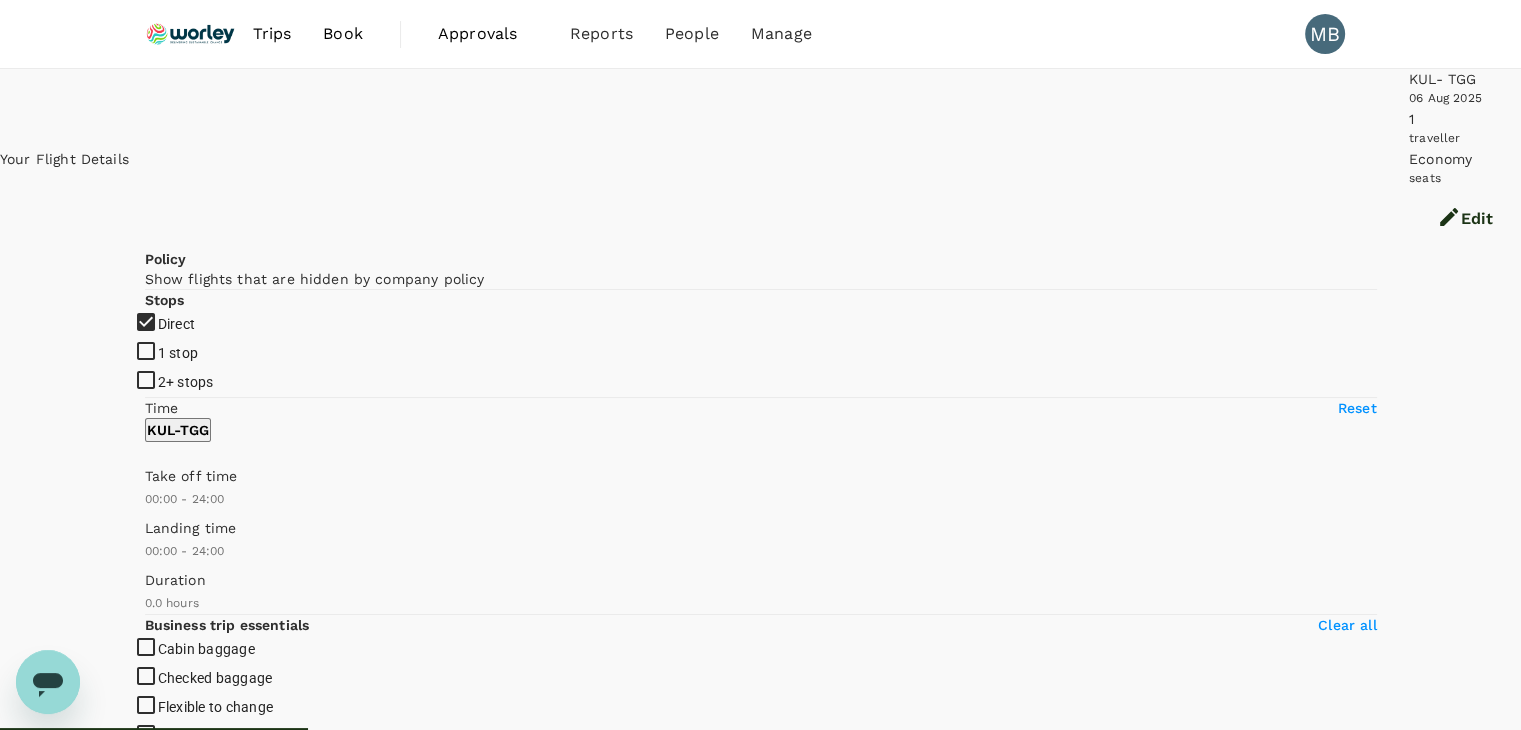 checkbox on "true" 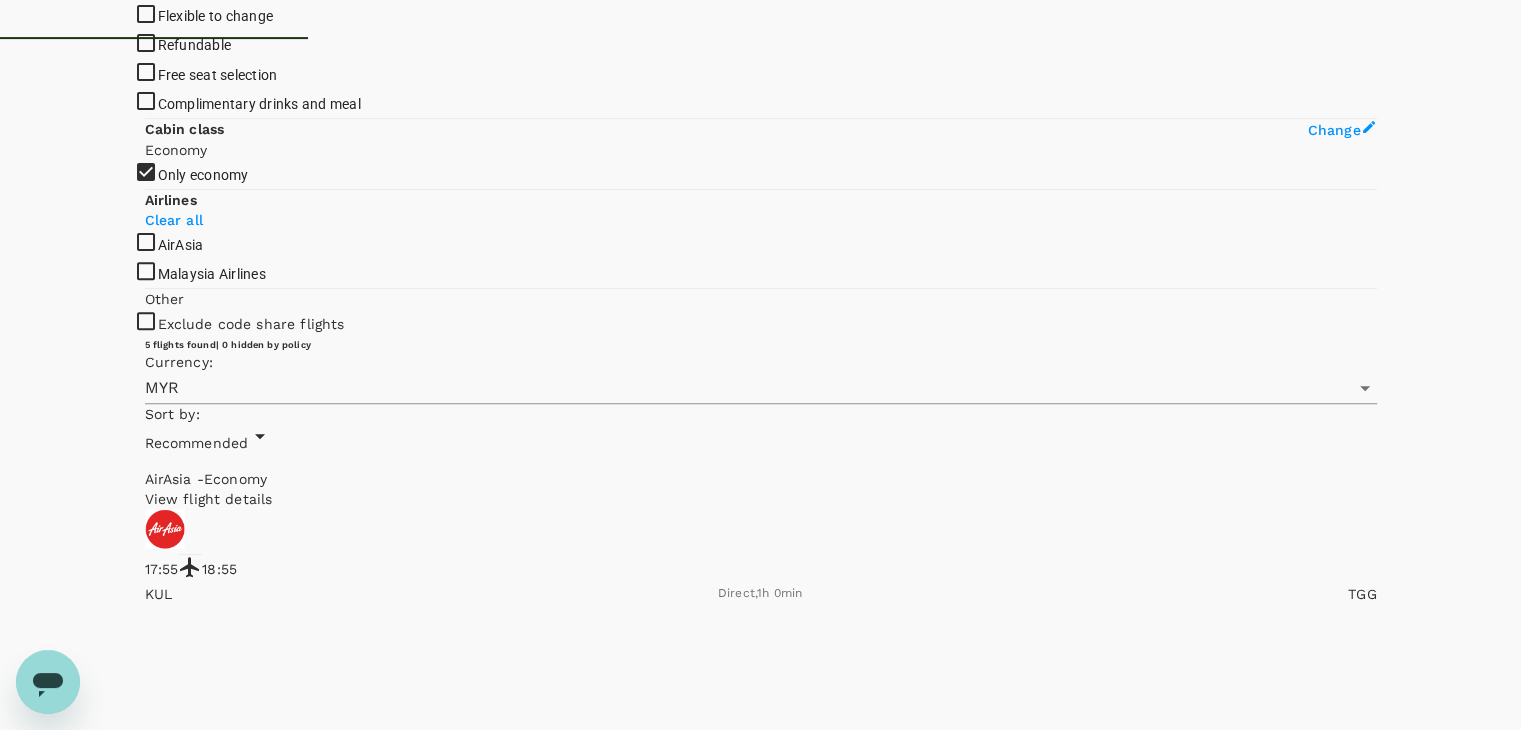 scroll, scrollTop: 700, scrollLeft: 0, axis: vertical 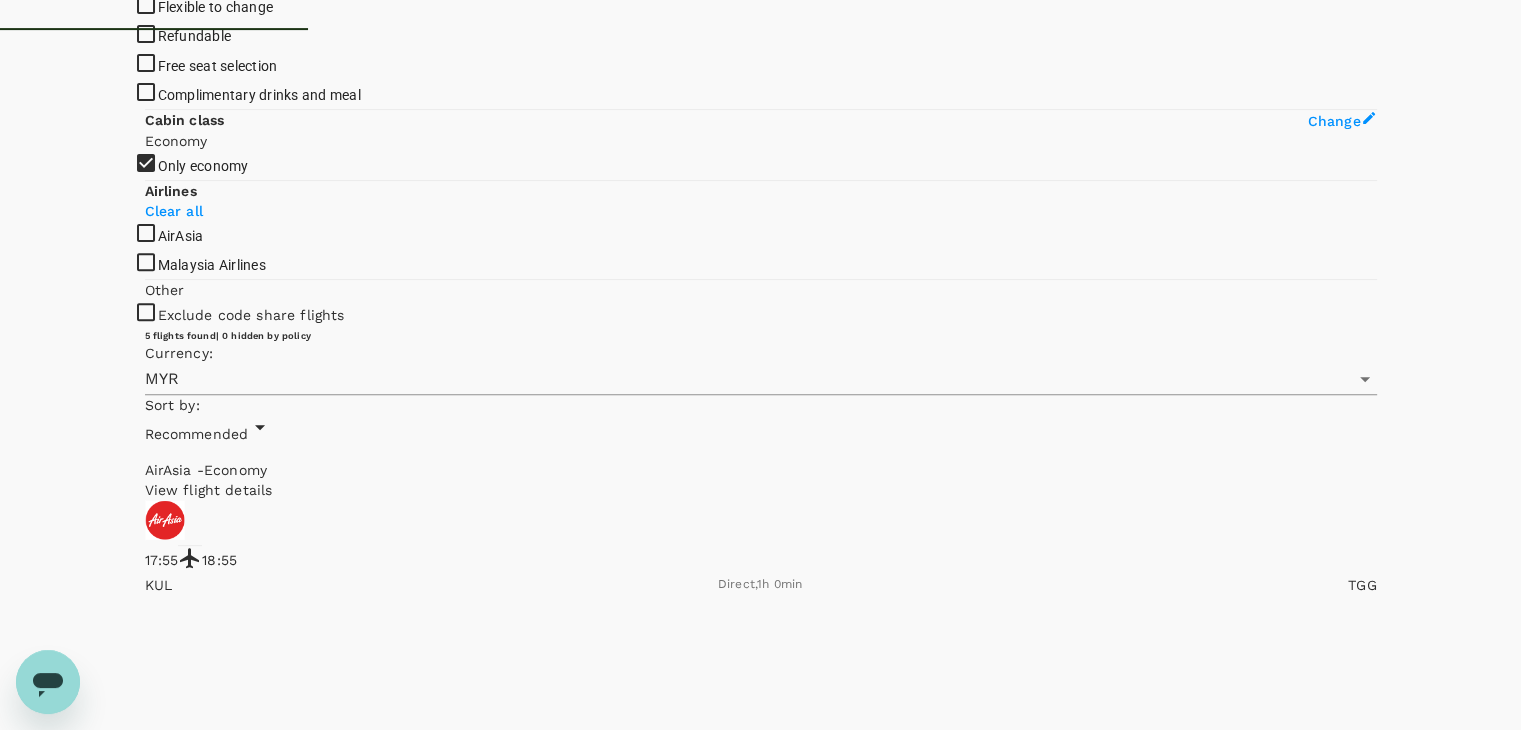 click on "AirAsia" at bounding box center (760, -335) 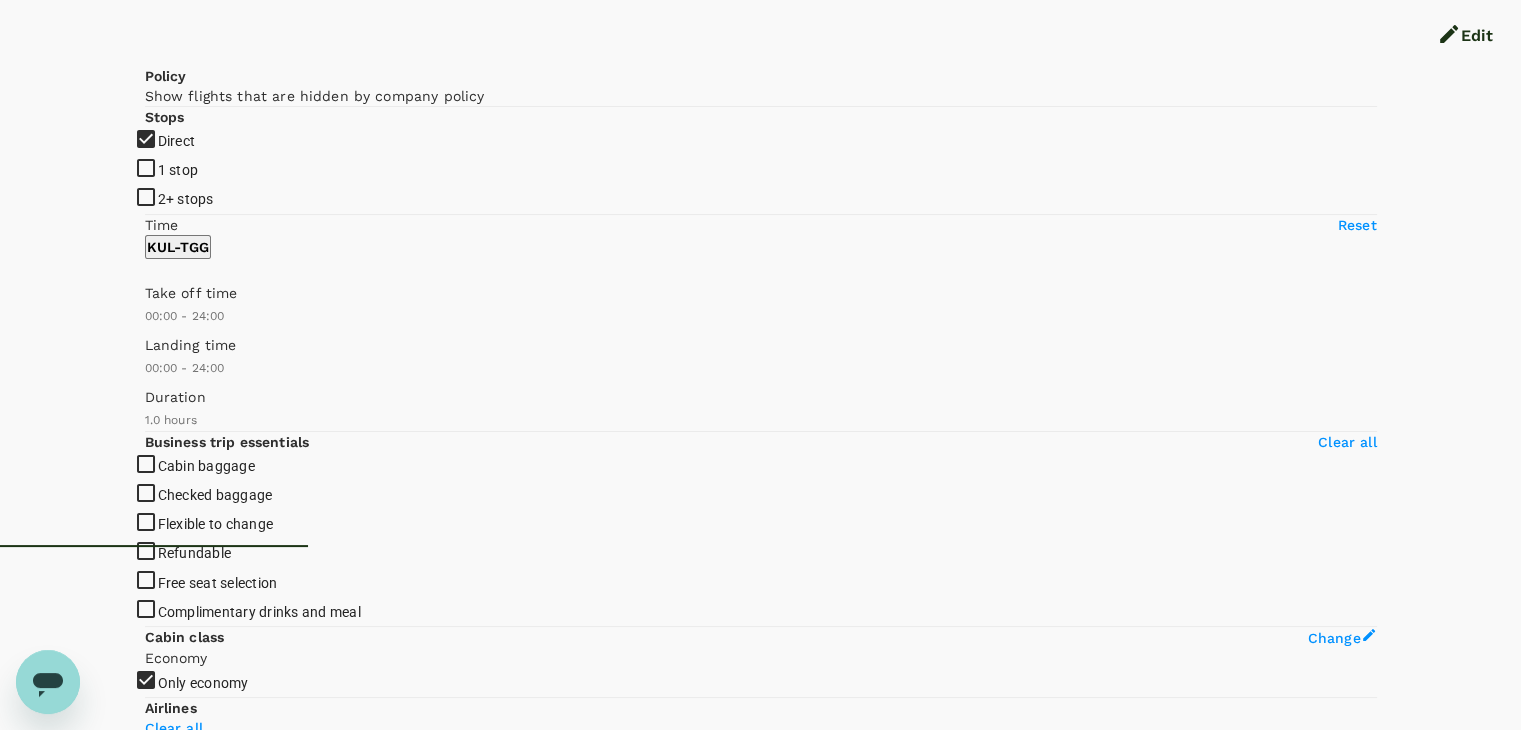 scroll, scrollTop: 200, scrollLeft: 0, axis: vertical 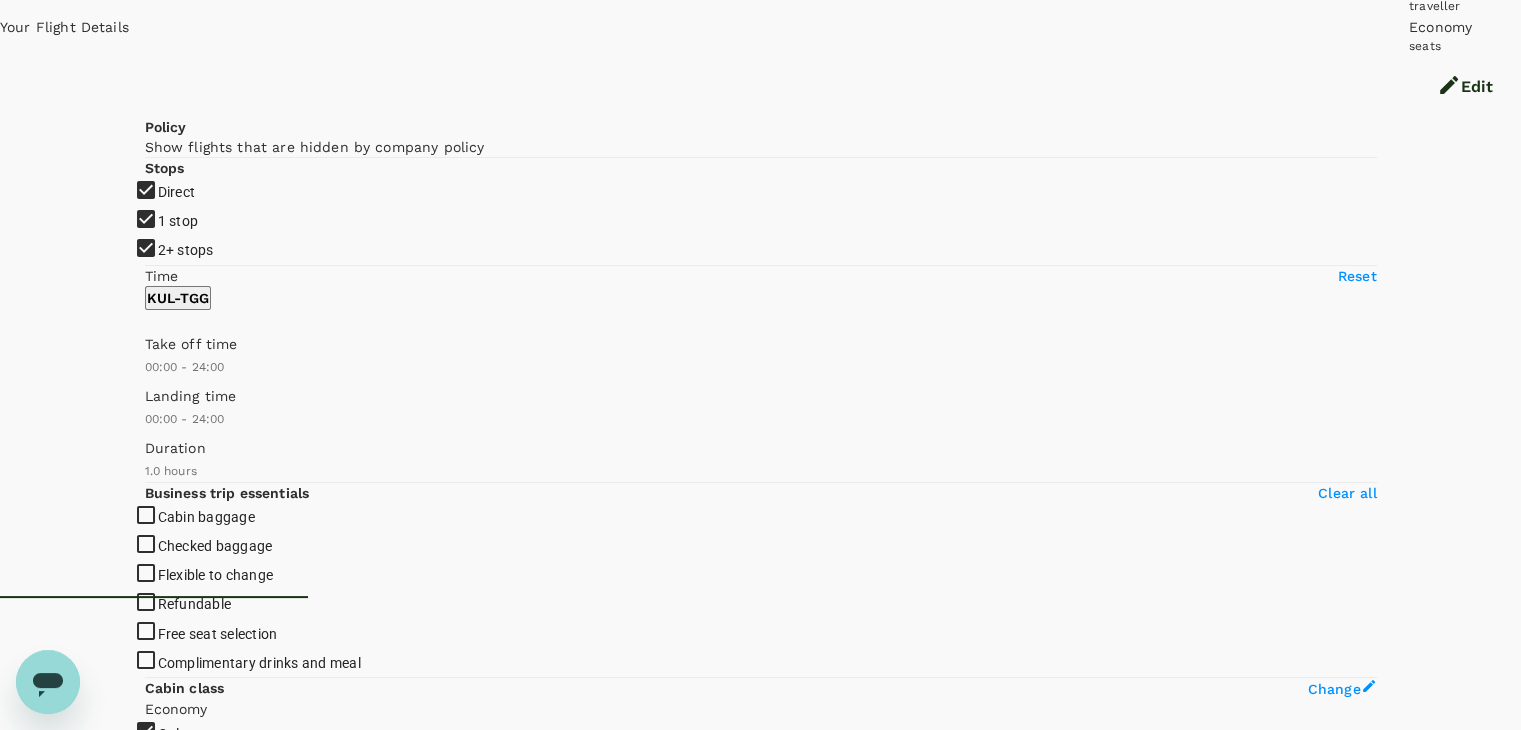 click on "Recommended" at bounding box center [197, 1002] 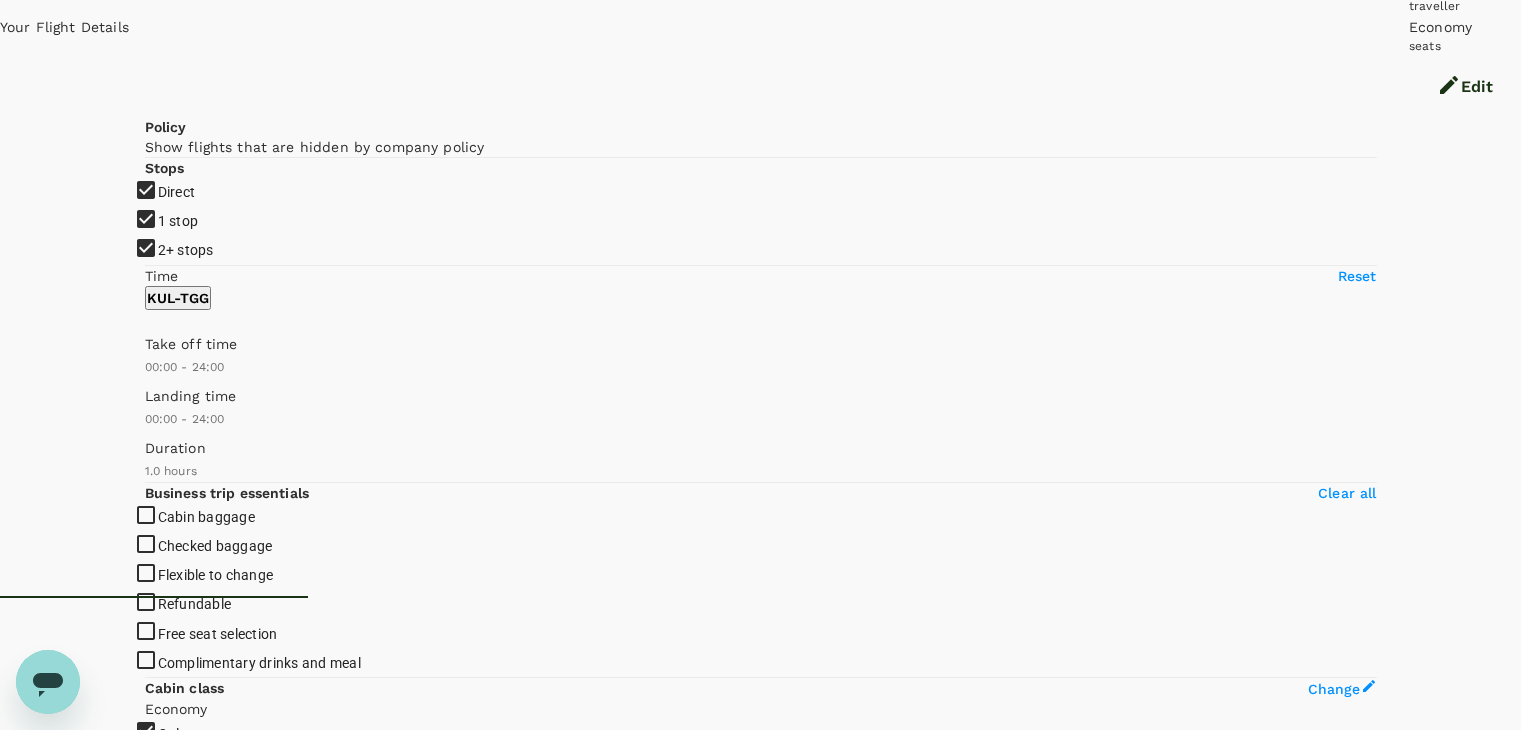 click on "Departure Time" at bounding box center [760, 12451] 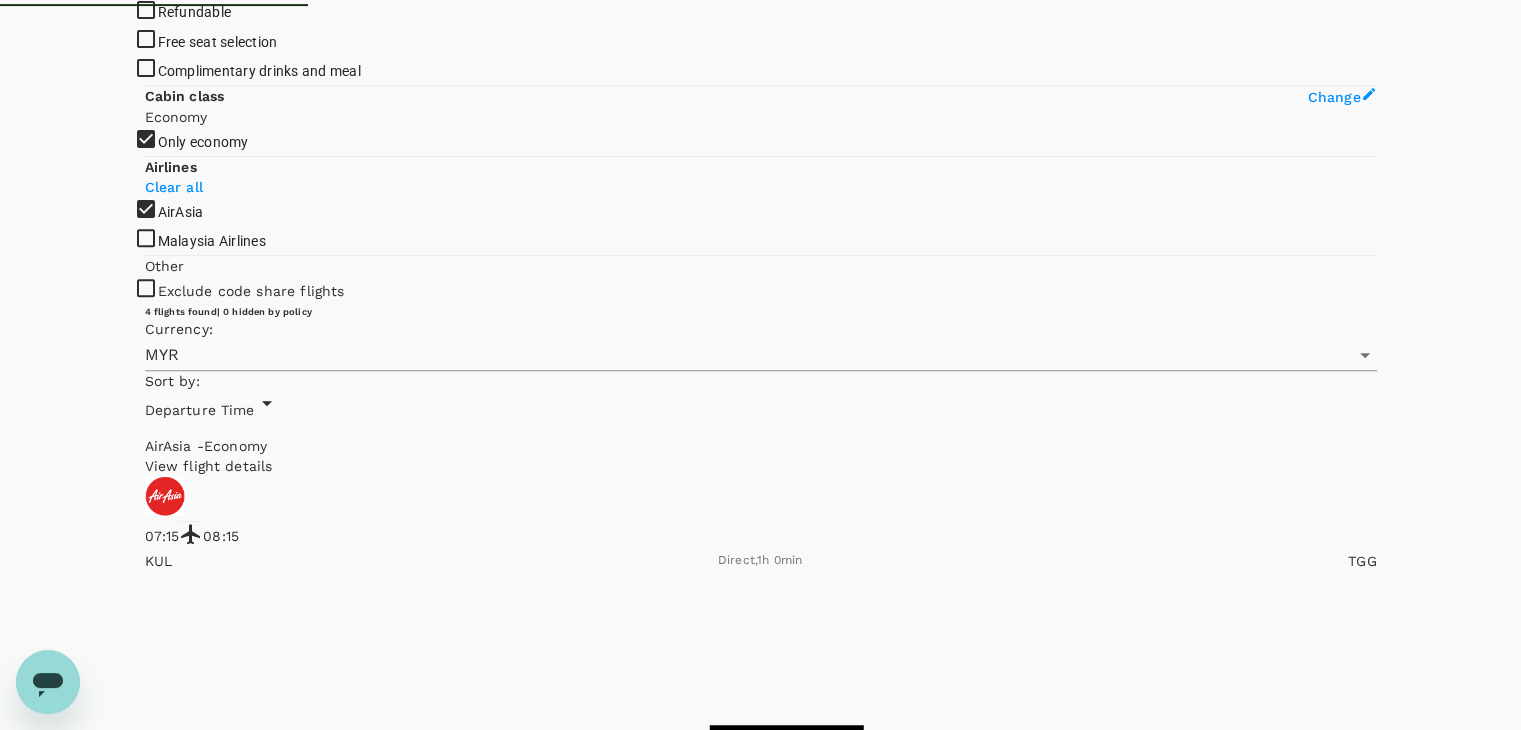 scroll, scrollTop: 690, scrollLeft: 0, axis: vertical 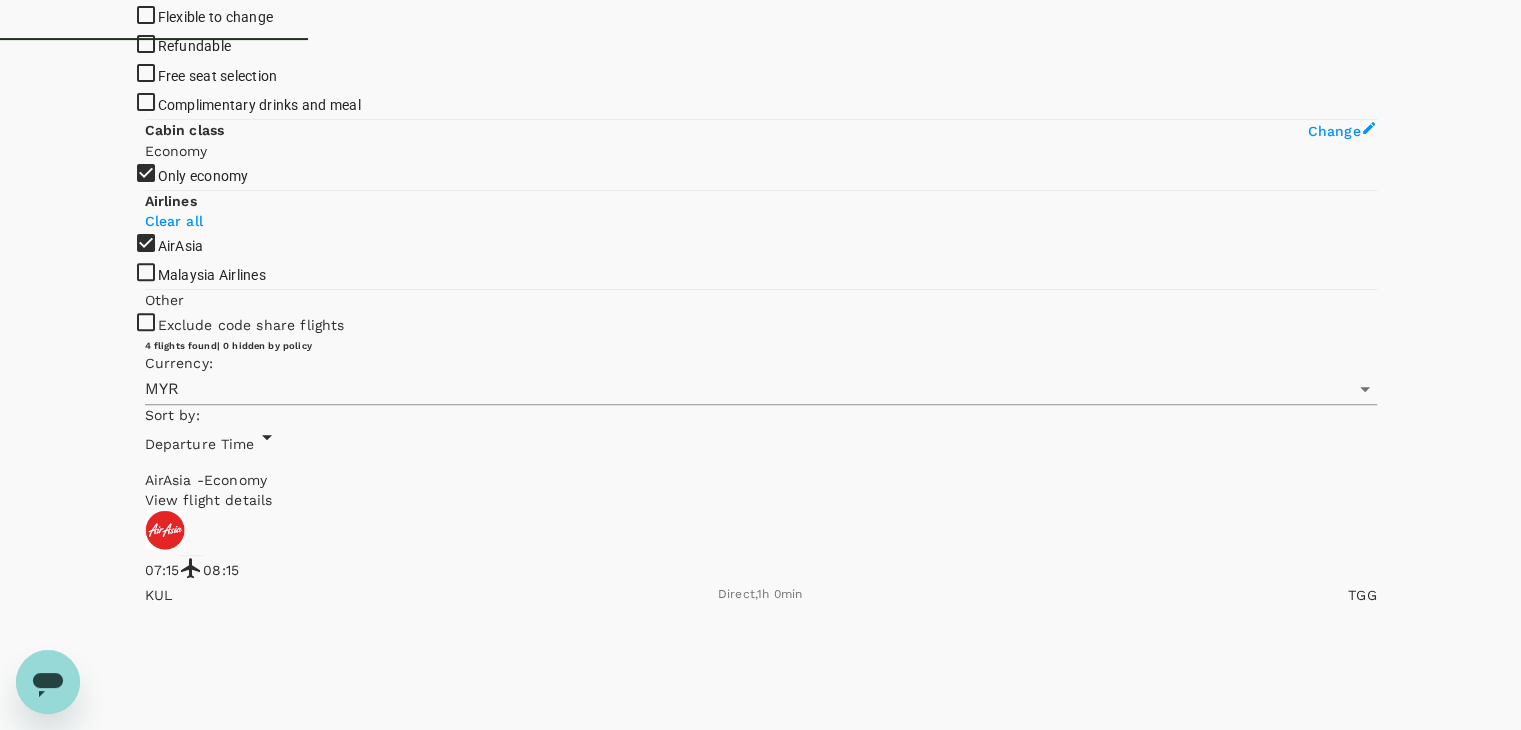 drag, startPoint x: 149, startPoint y: 583, endPoint x: 148, endPoint y: 612, distance: 29.017237 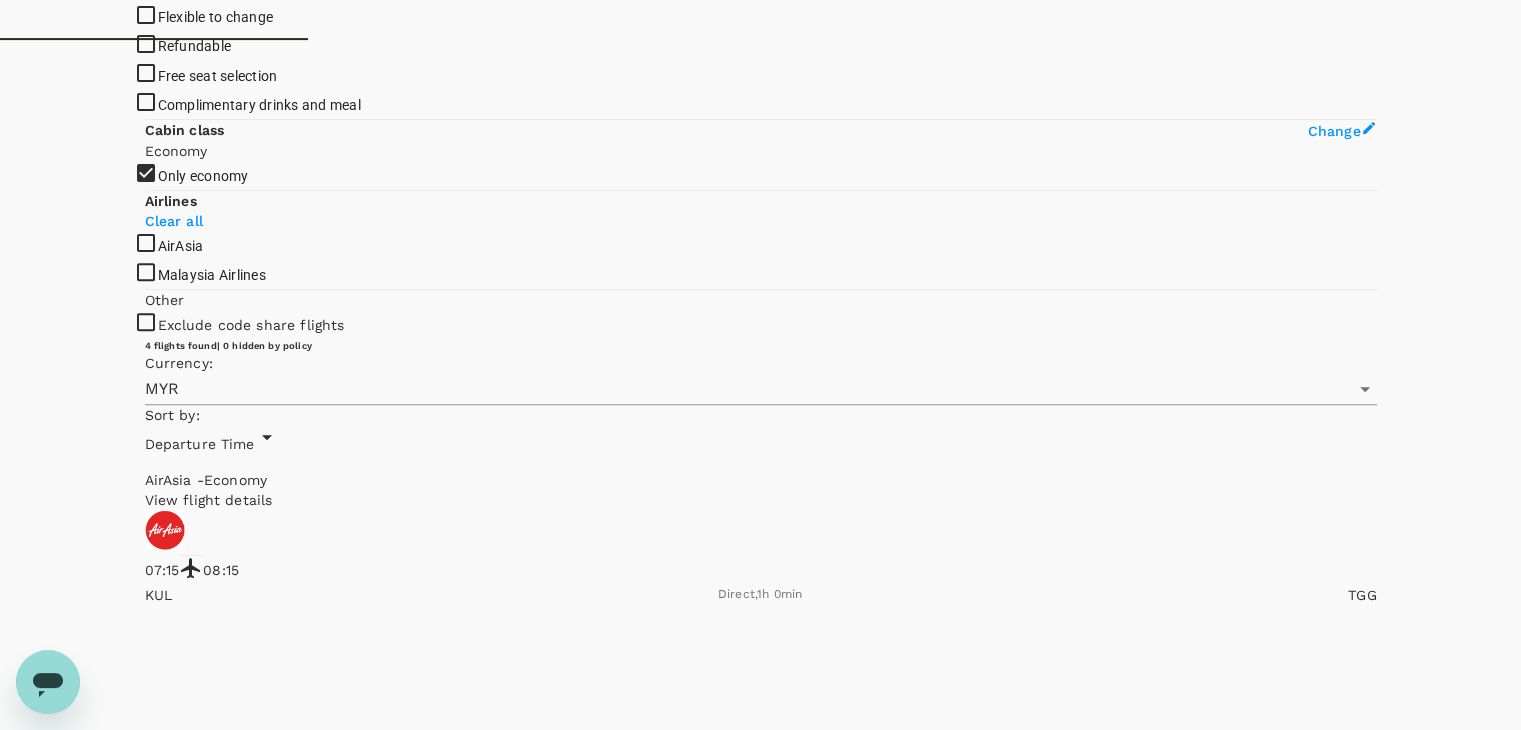 click on "Malaysia Airlines" at bounding box center [760, -325] 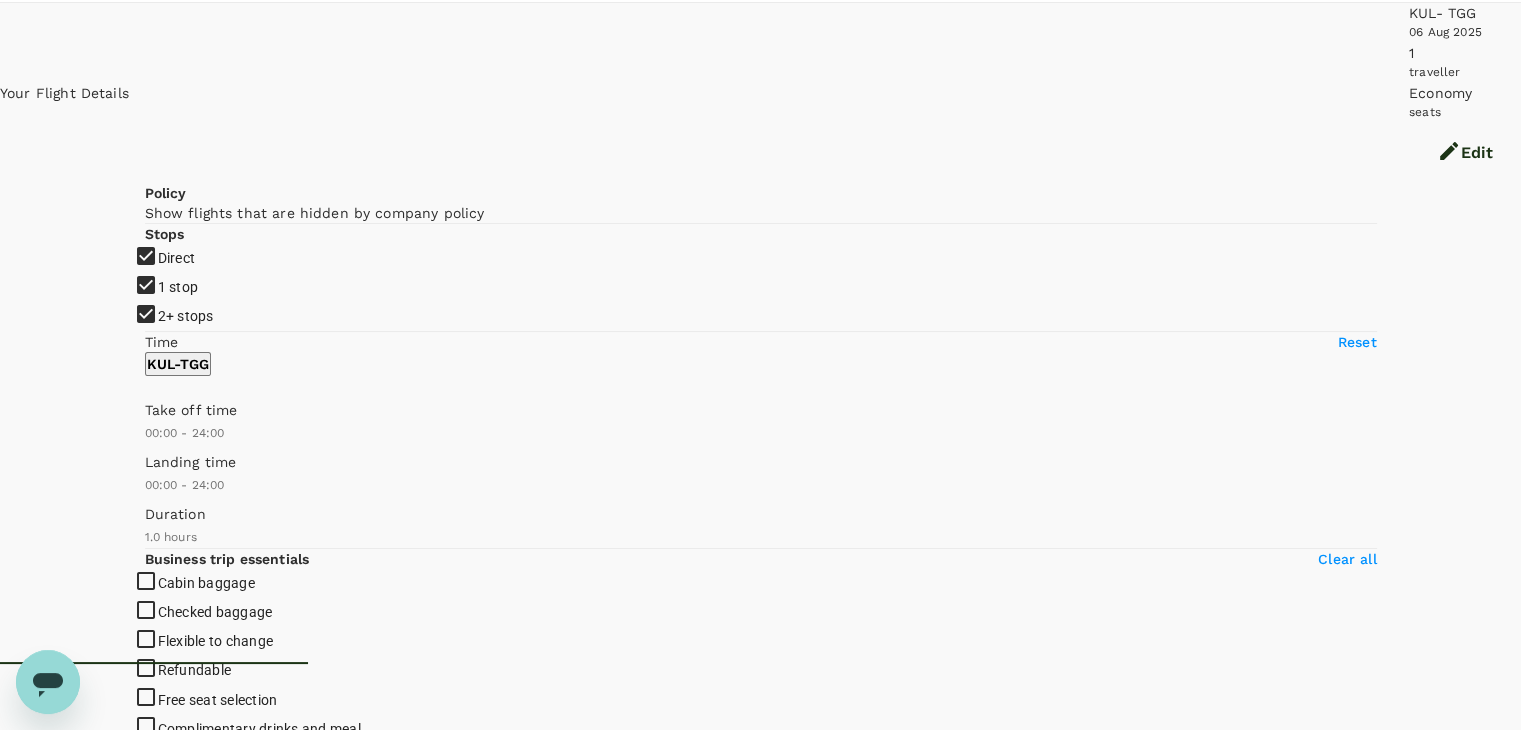 scroll, scrollTop: 100, scrollLeft: 0, axis: vertical 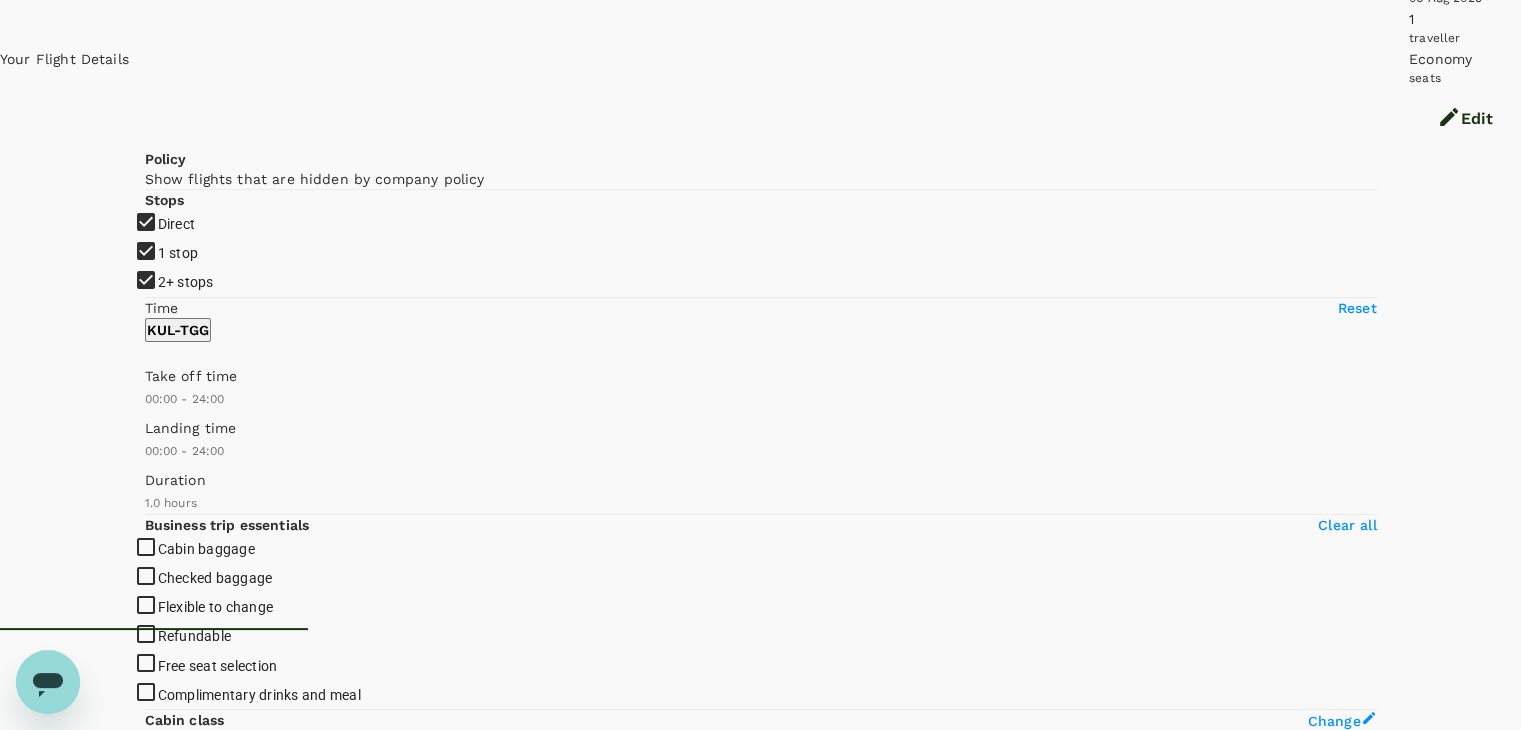 click on "View options" at bounding box center (184, 3794) 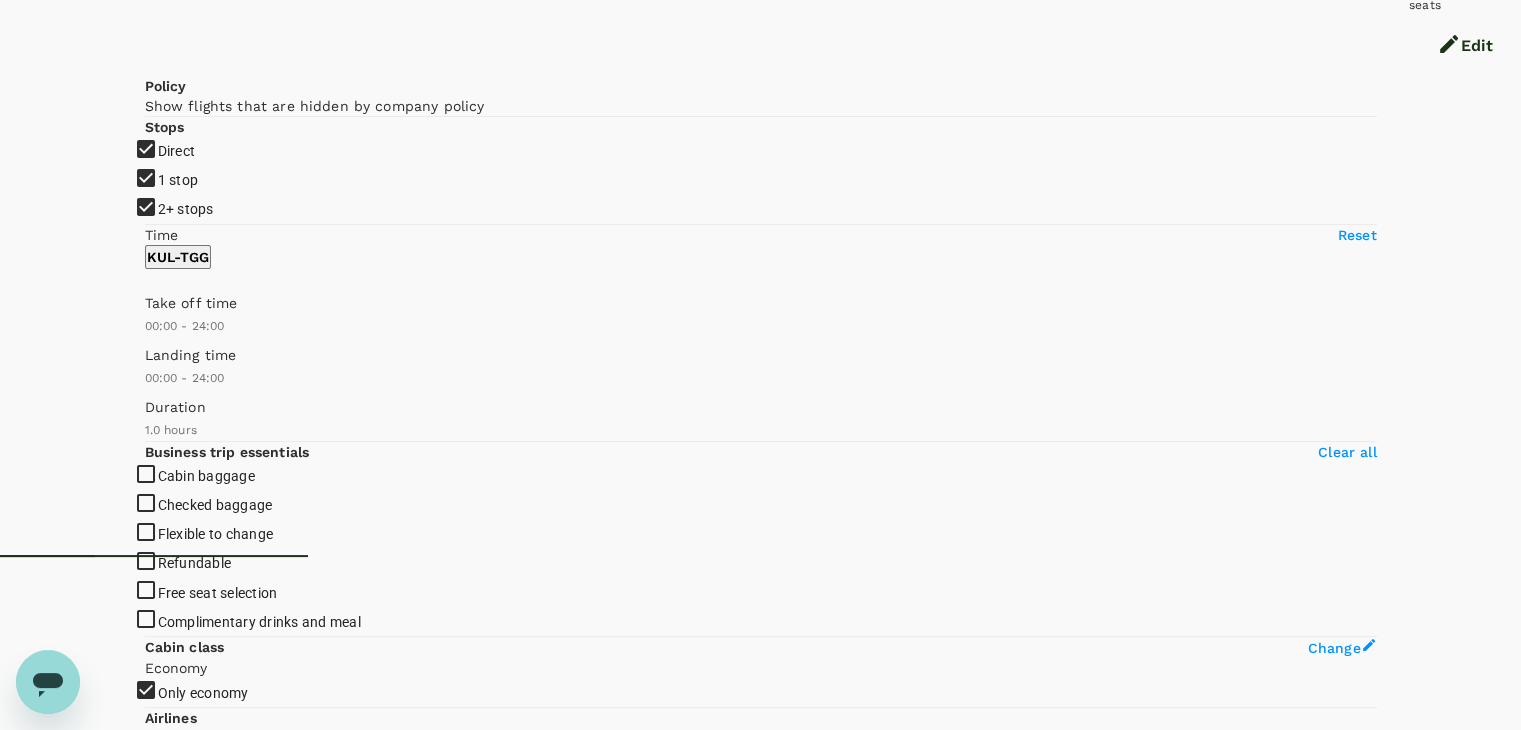 scroll, scrollTop: 211, scrollLeft: 0, axis: vertical 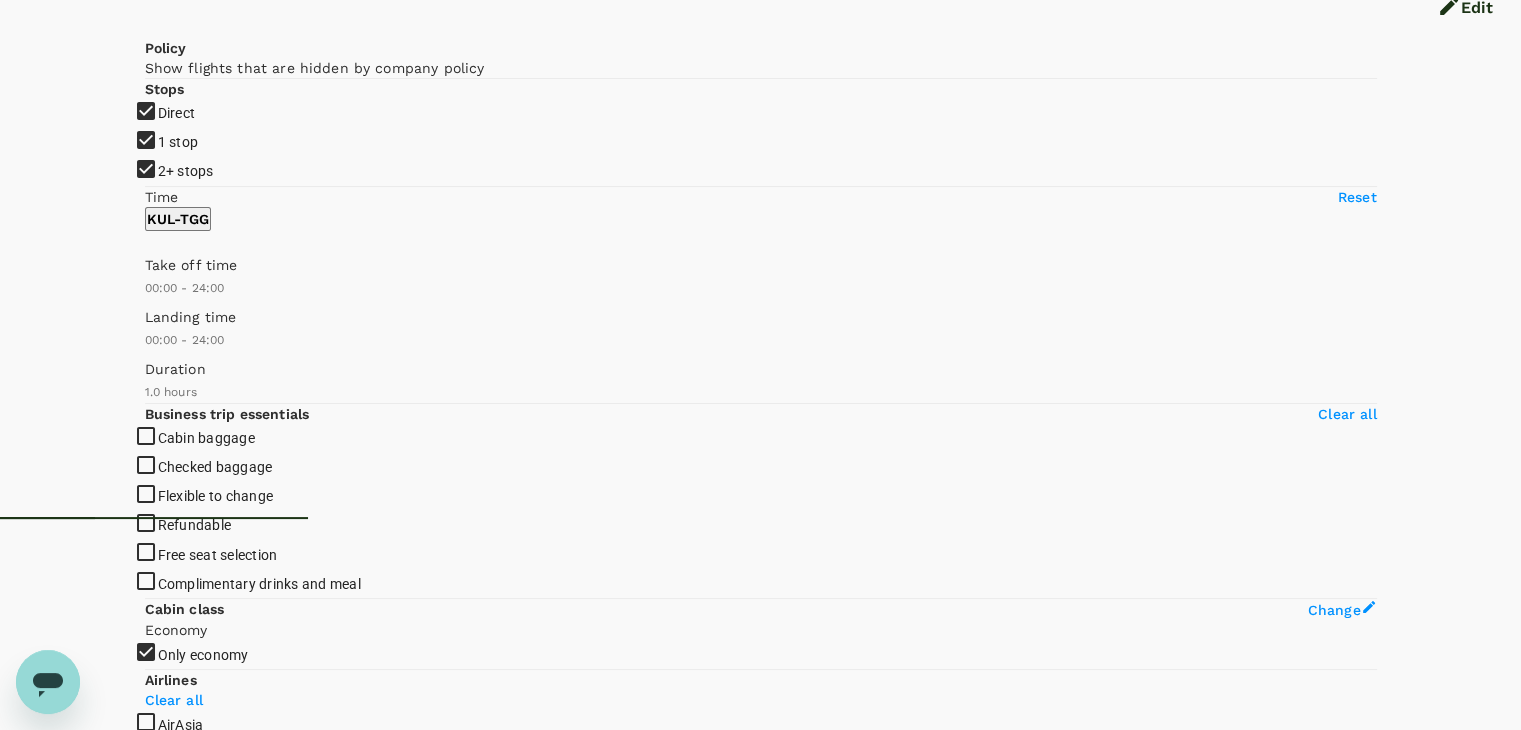 click 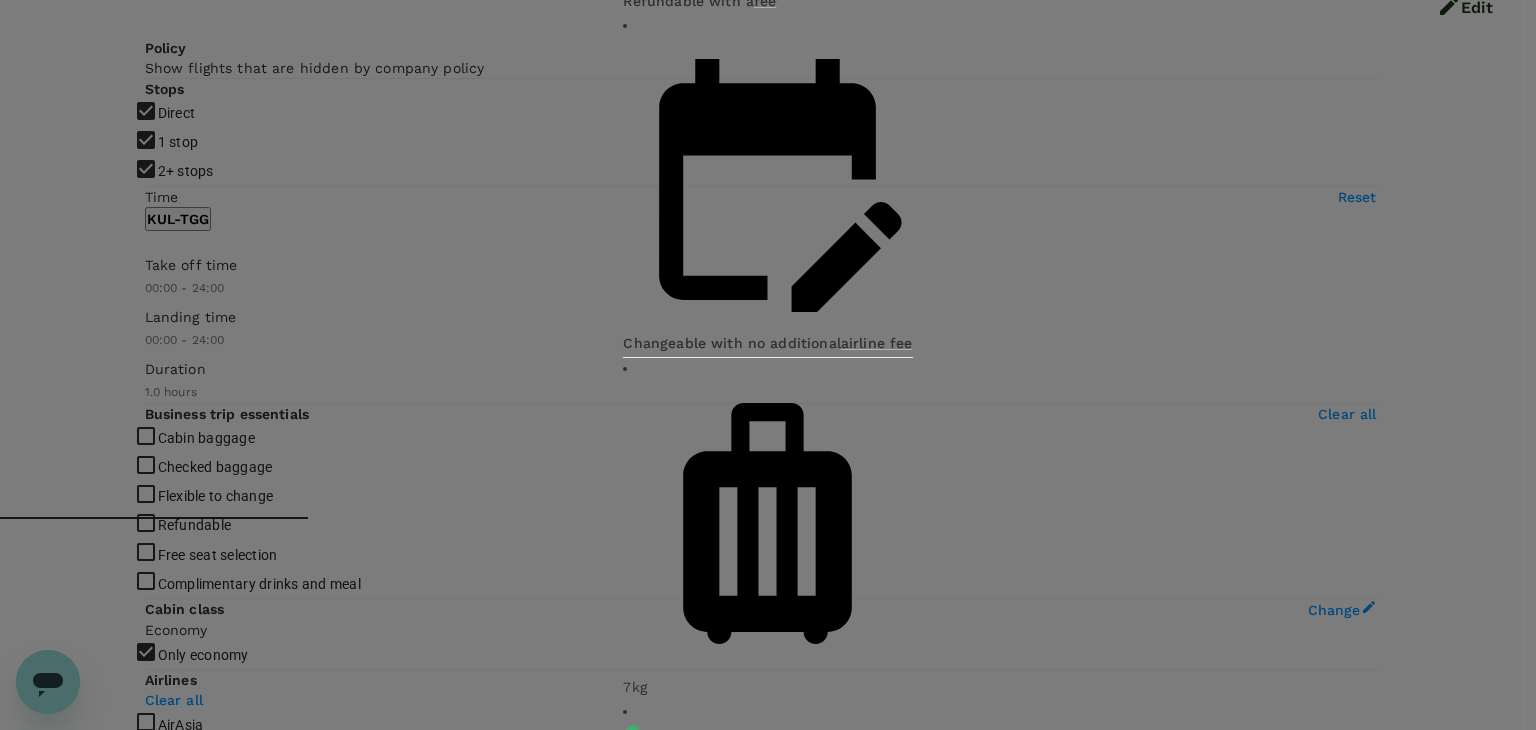 click 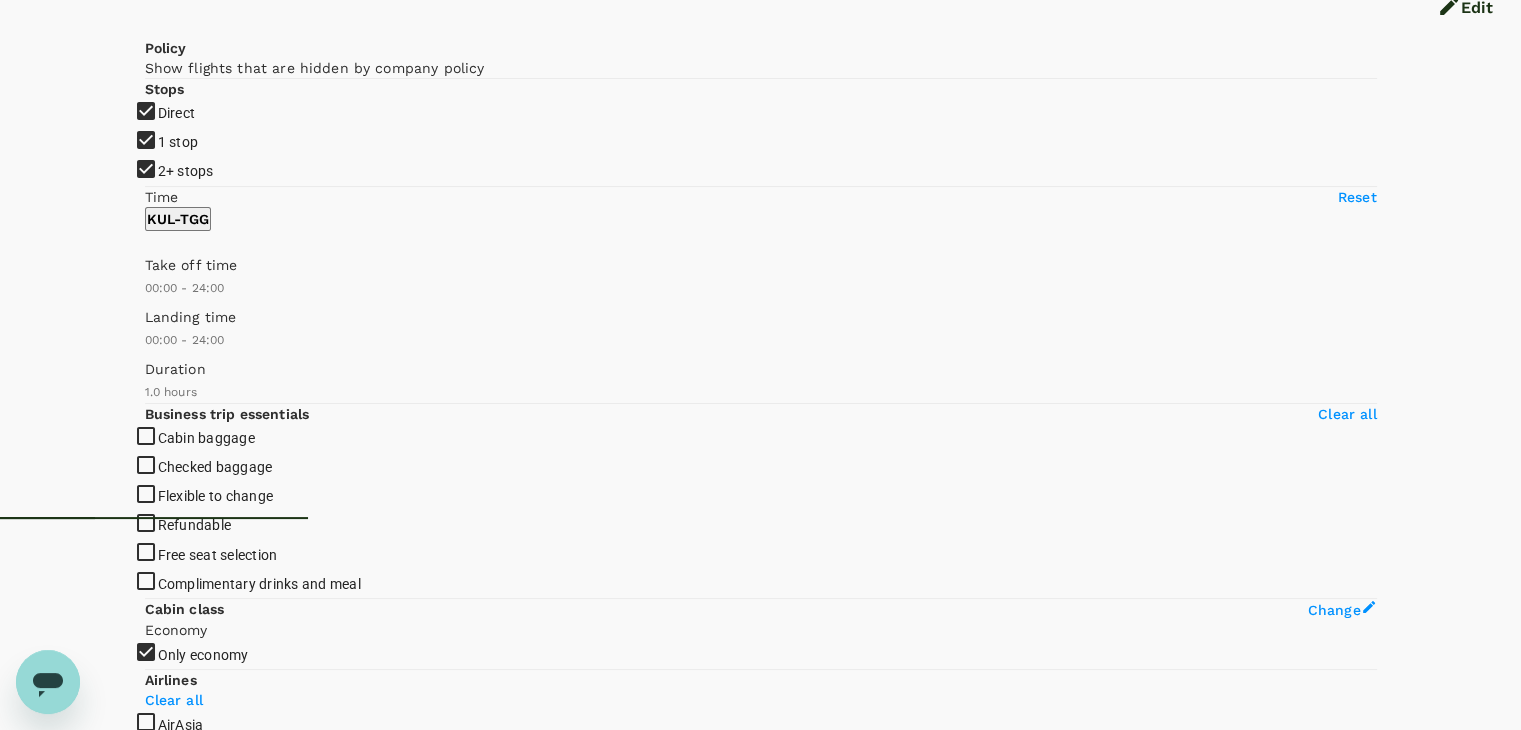 click on "Show more" at bounding box center [180, 5298] 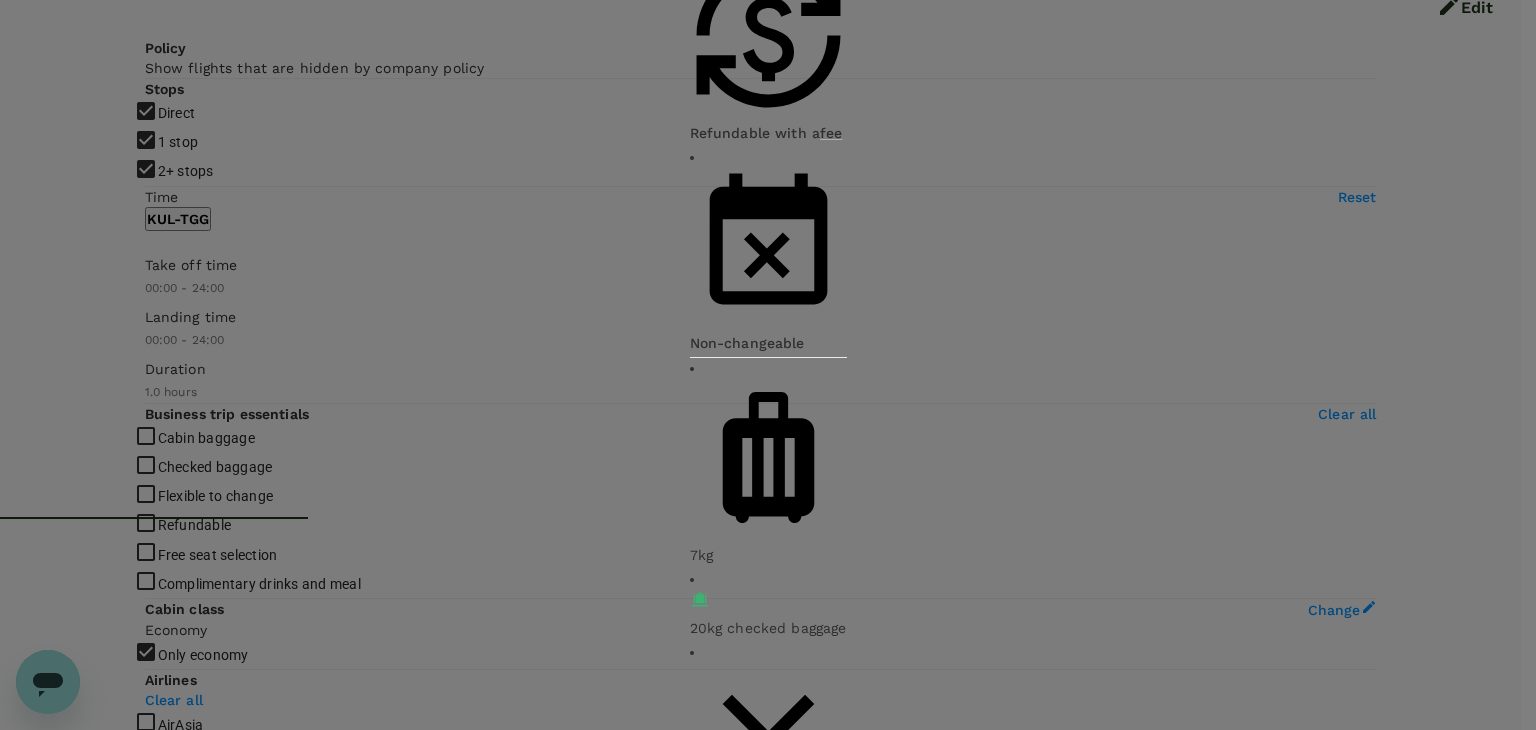 click 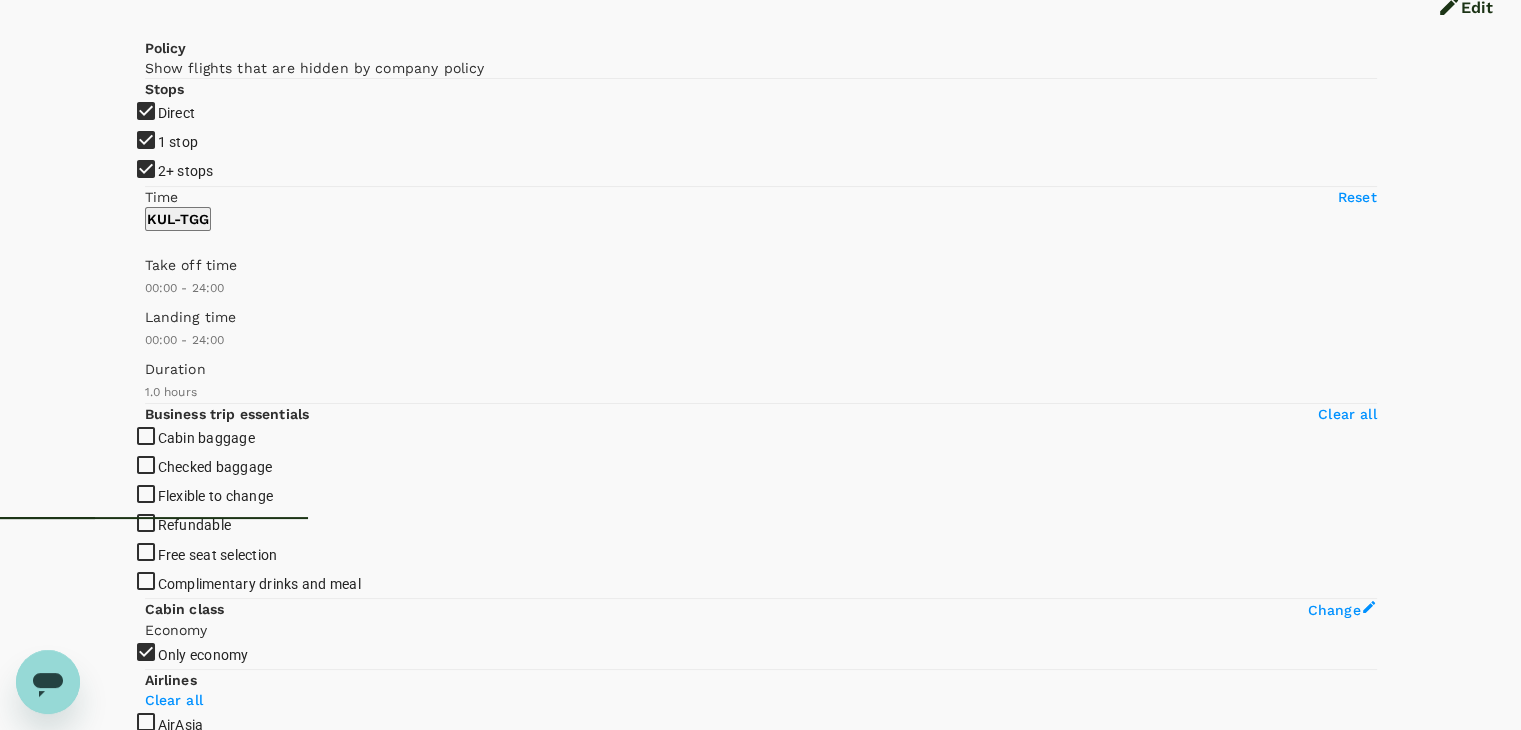 click on "Show more" at bounding box center [996, 5298] 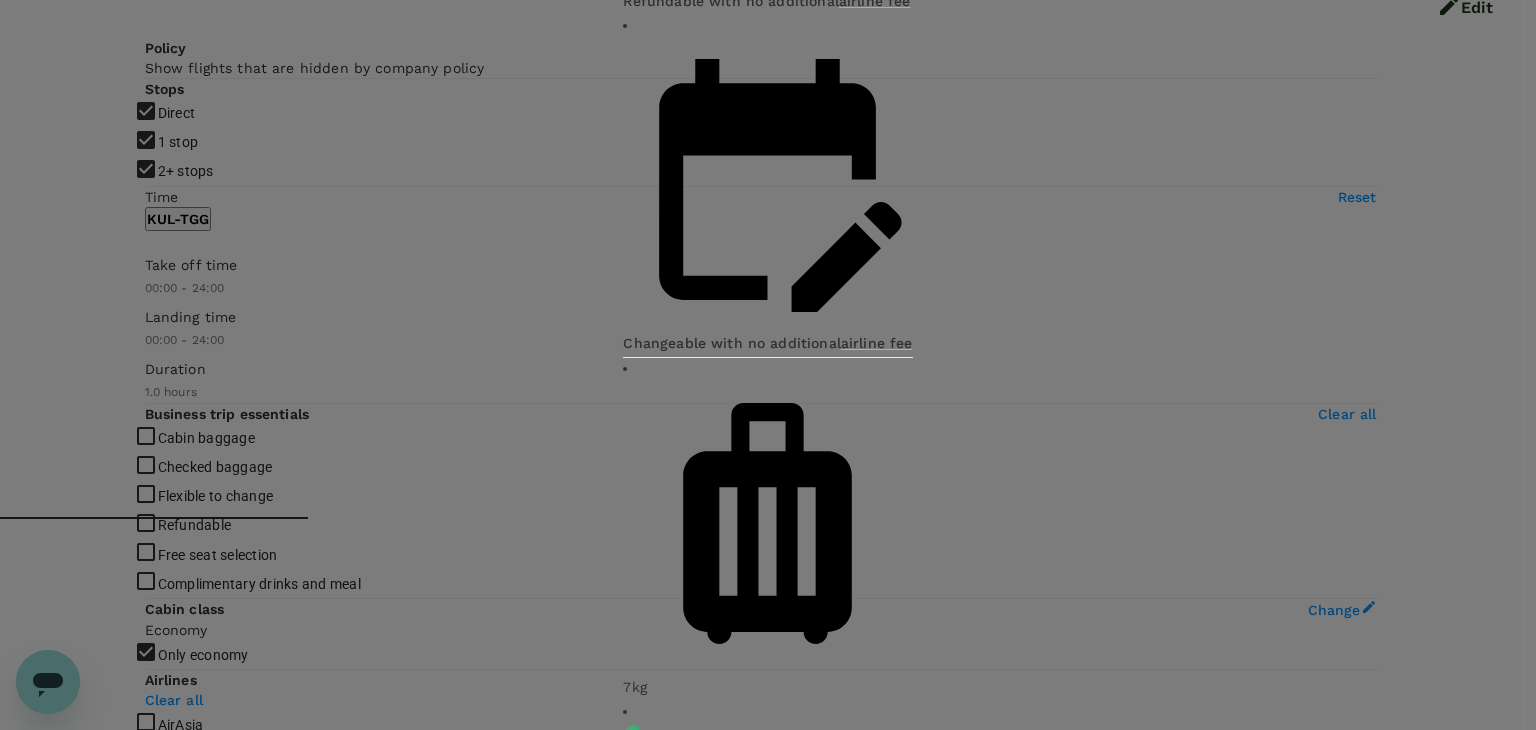 click 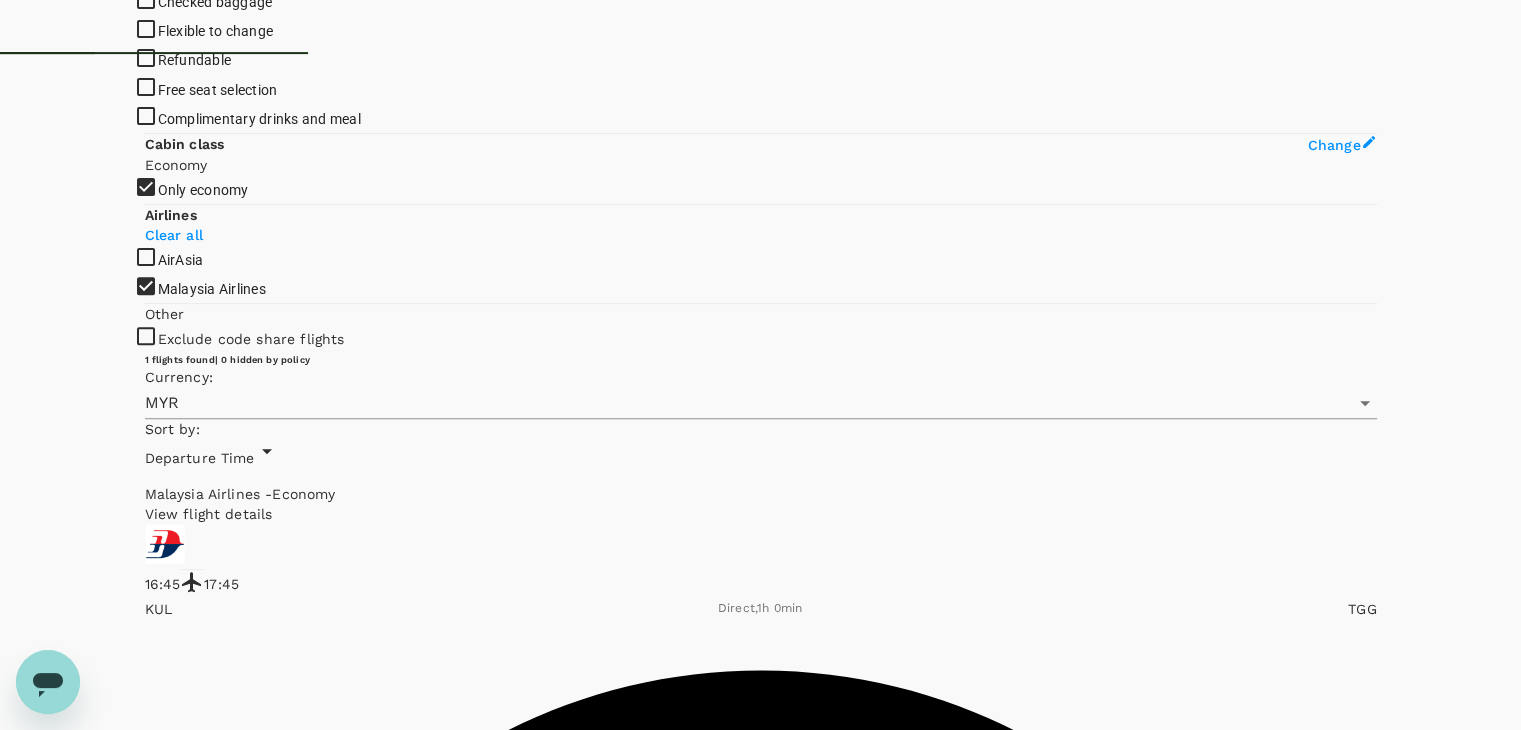 scroll, scrollTop: 711, scrollLeft: 0, axis: vertical 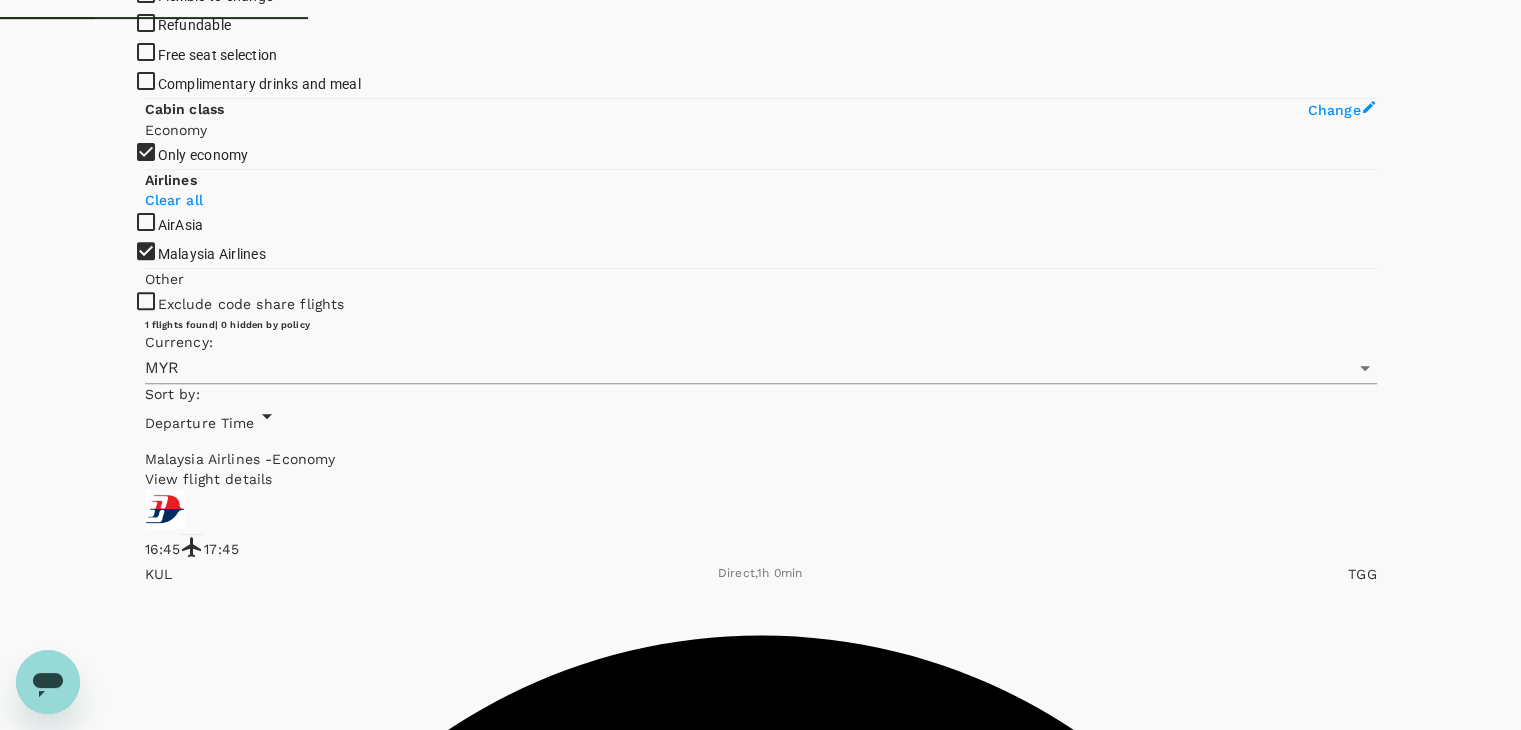 click on "Malaysia Airlines" at bounding box center [760, -346] 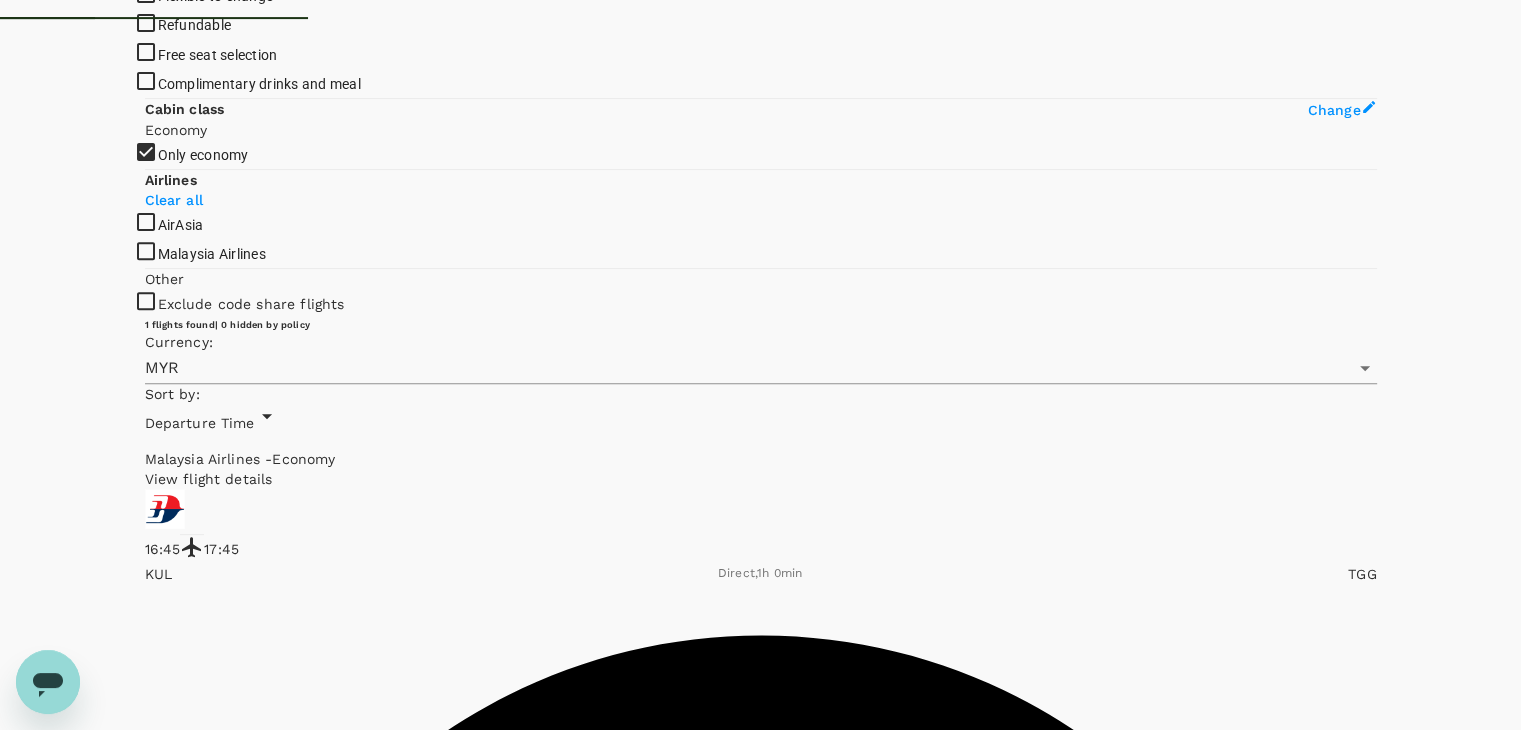 click on "AirAsia" at bounding box center (760, -346) 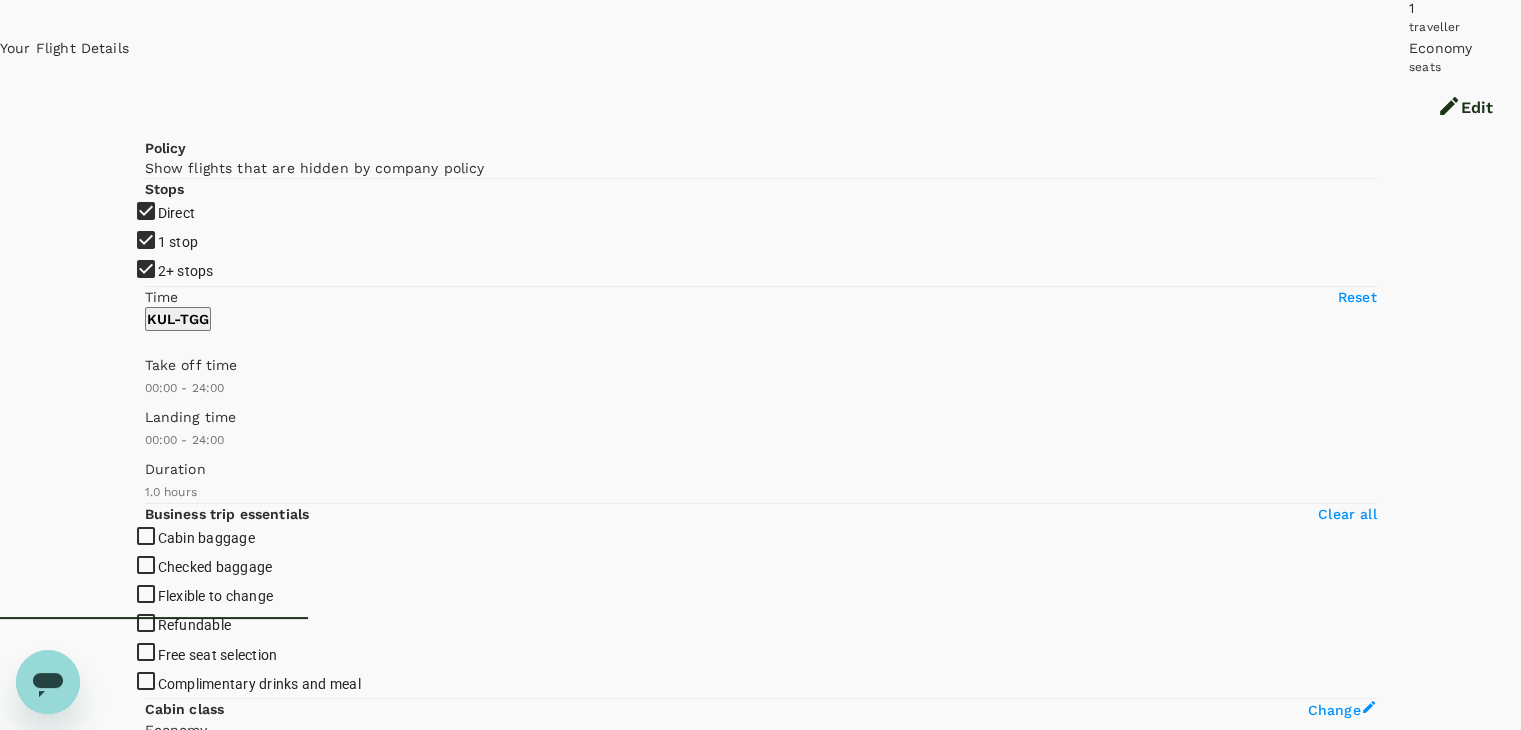scroll, scrollTop: 211, scrollLeft: 0, axis: vertical 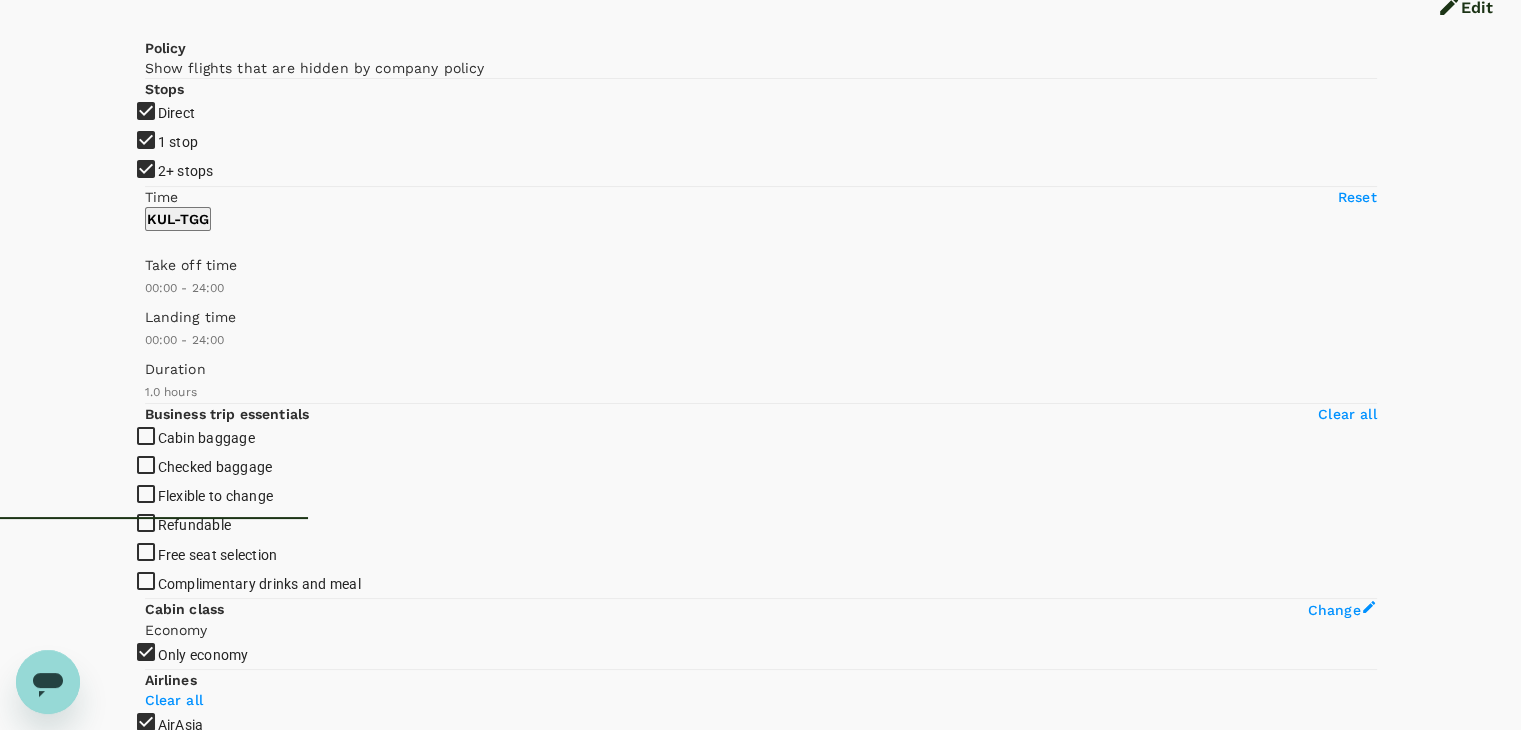 click on "View options" at bounding box center (184, 6428) 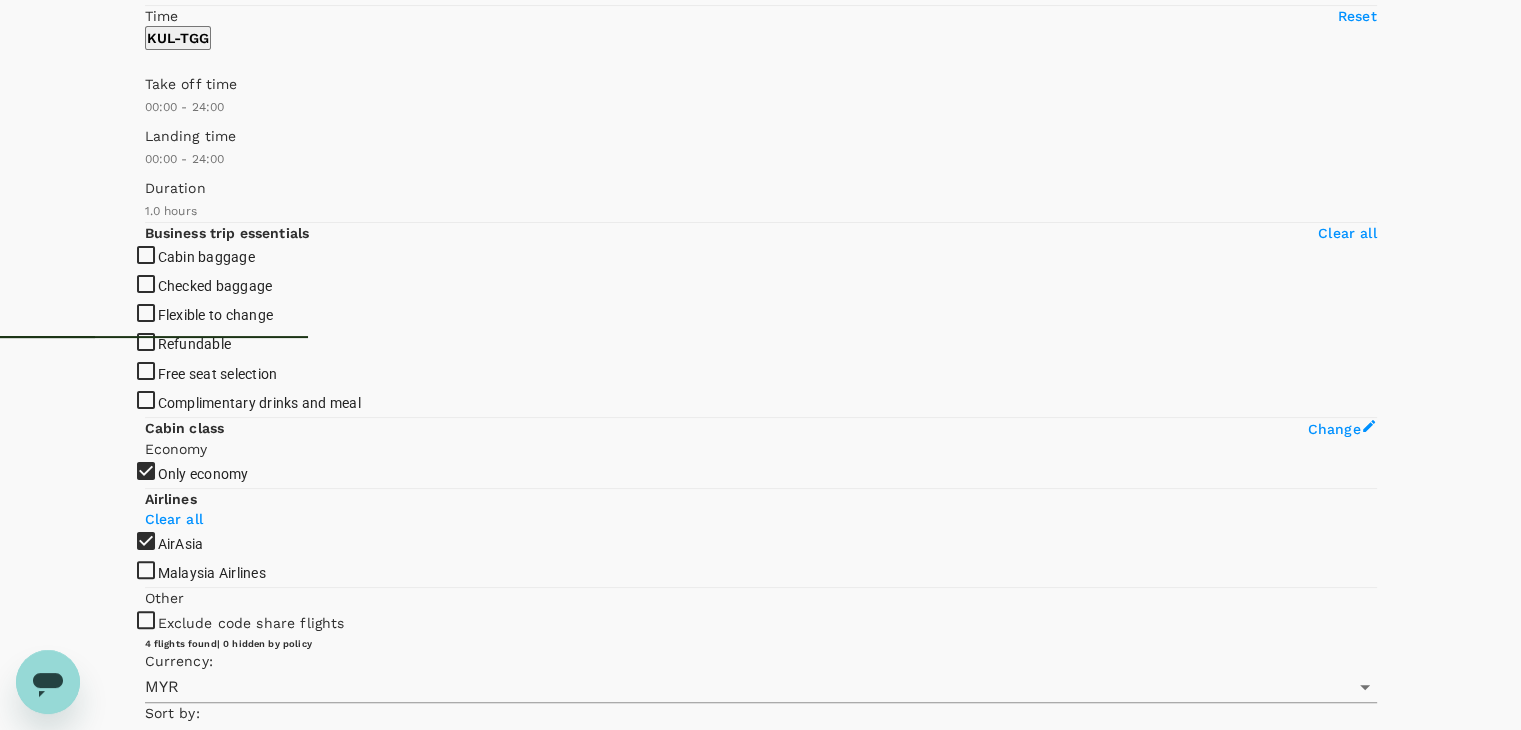 scroll, scrollTop: 395, scrollLeft: 0, axis: vertical 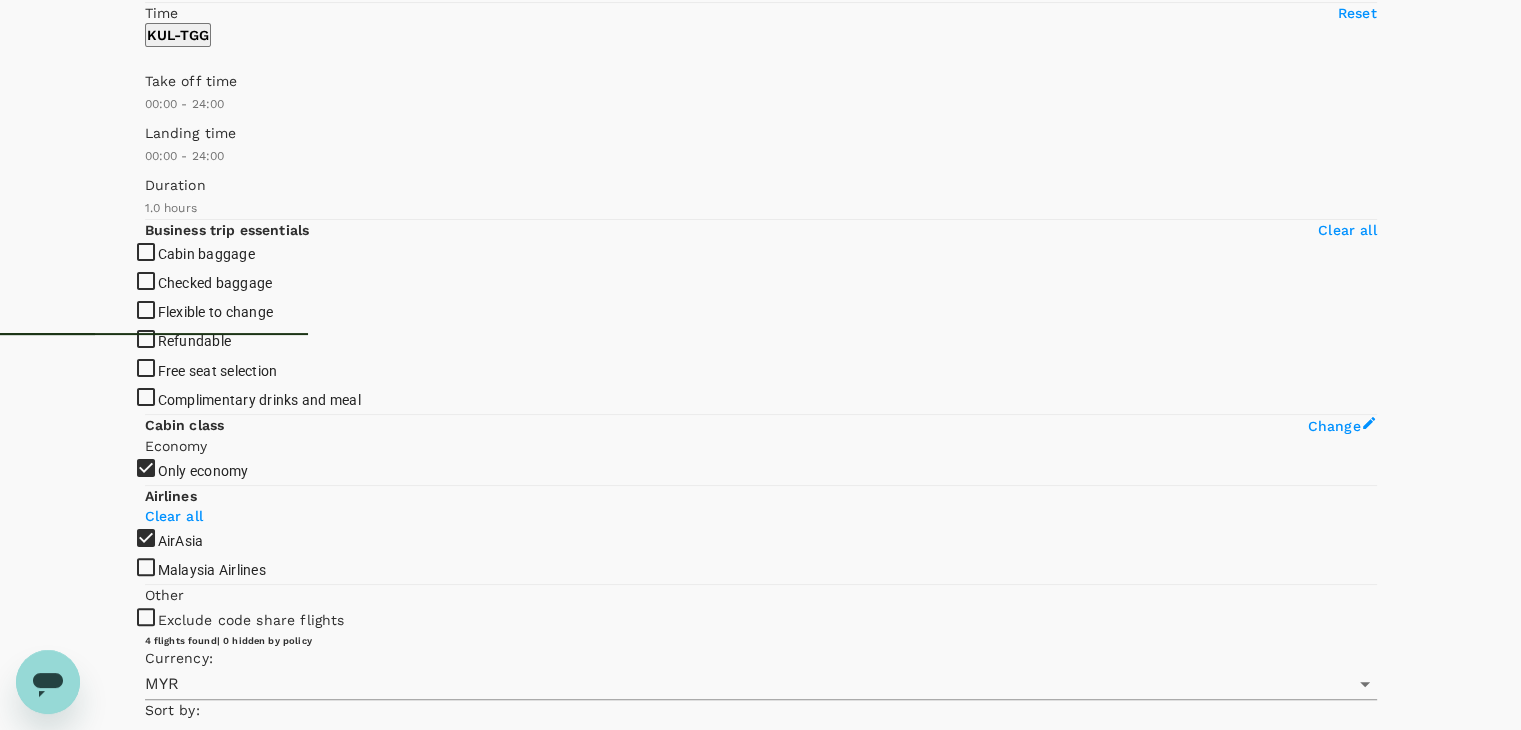 click on "Show more" at bounding box center (592, 7858) 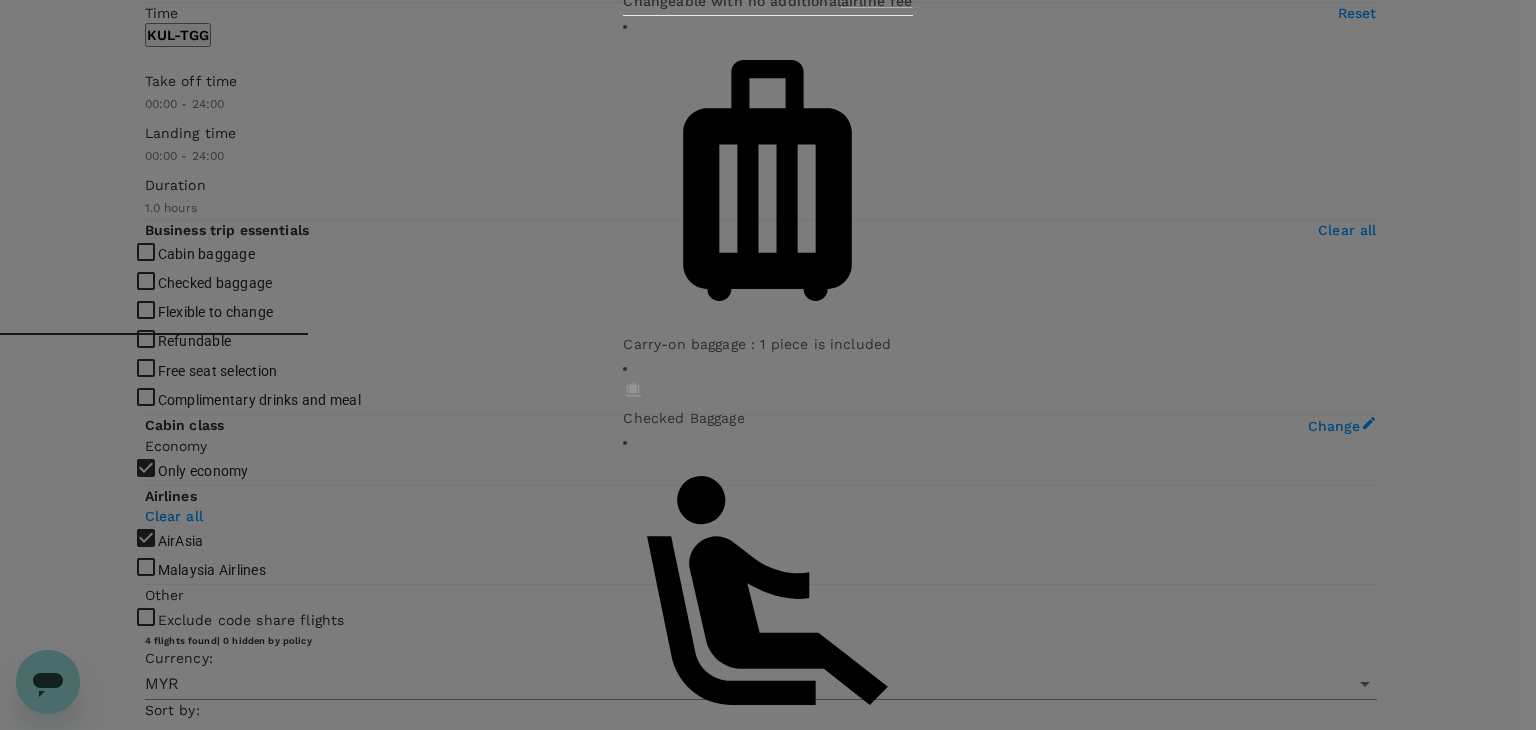 click 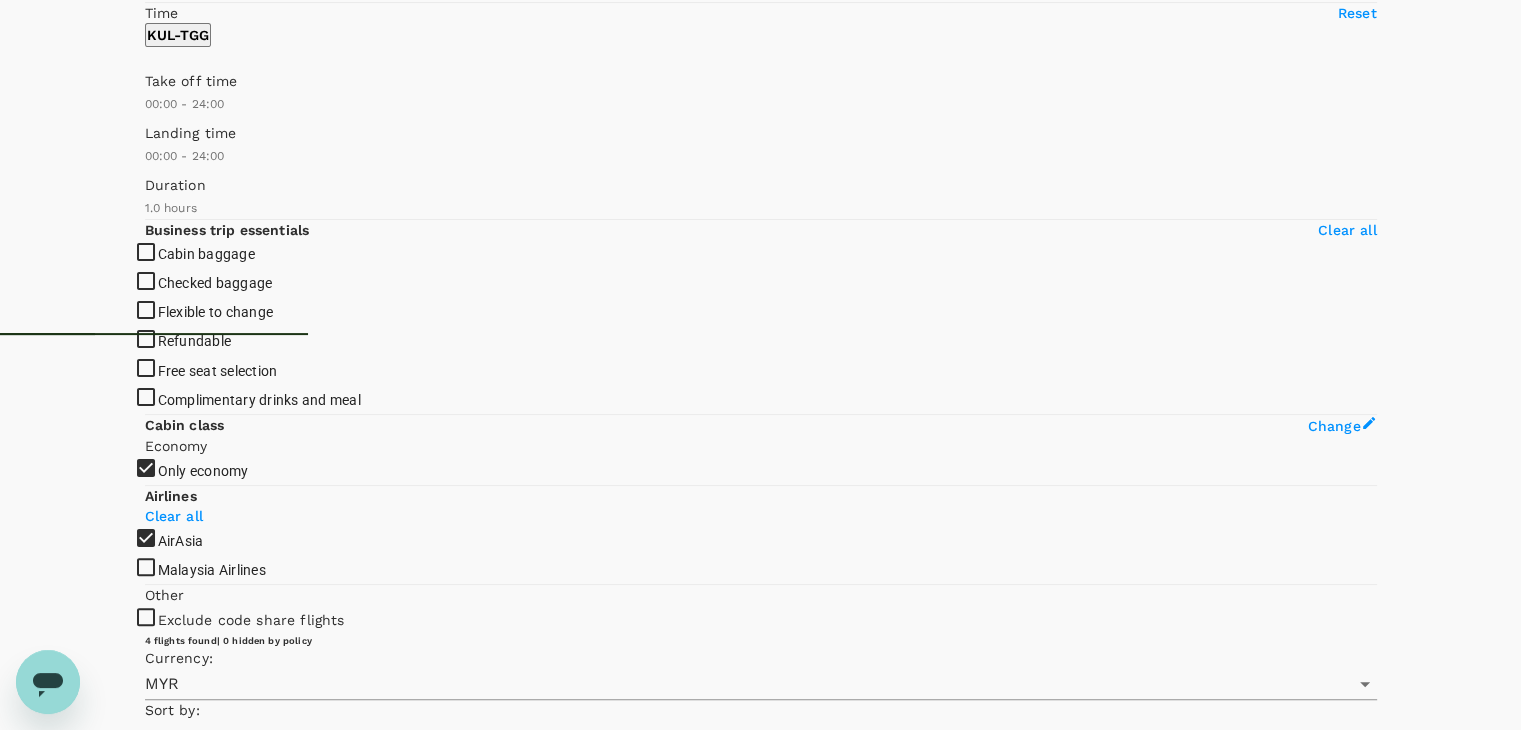 click on "MYR 387.94" at bounding box center (596, 6640) 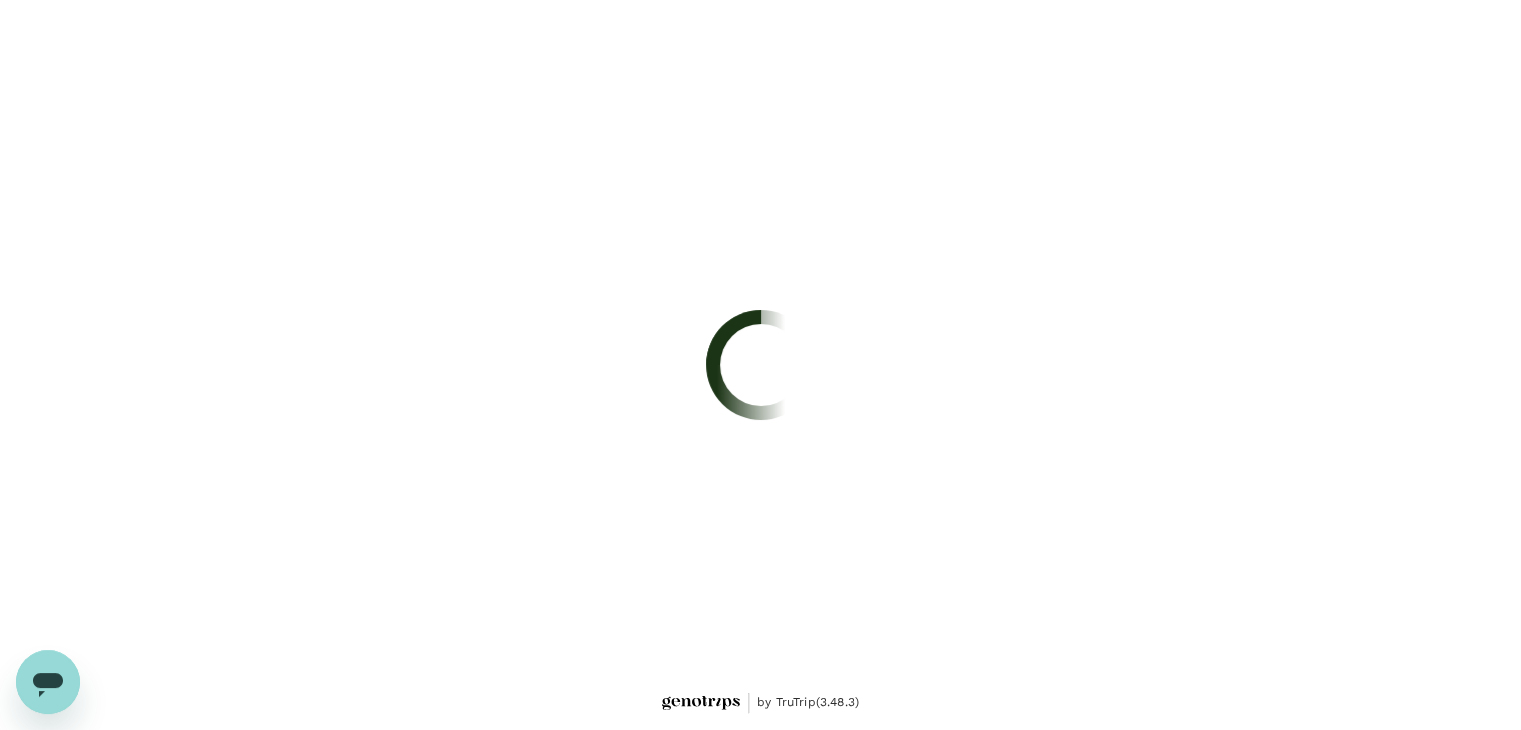 scroll, scrollTop: 0, scrollLeft: 0, axis: both 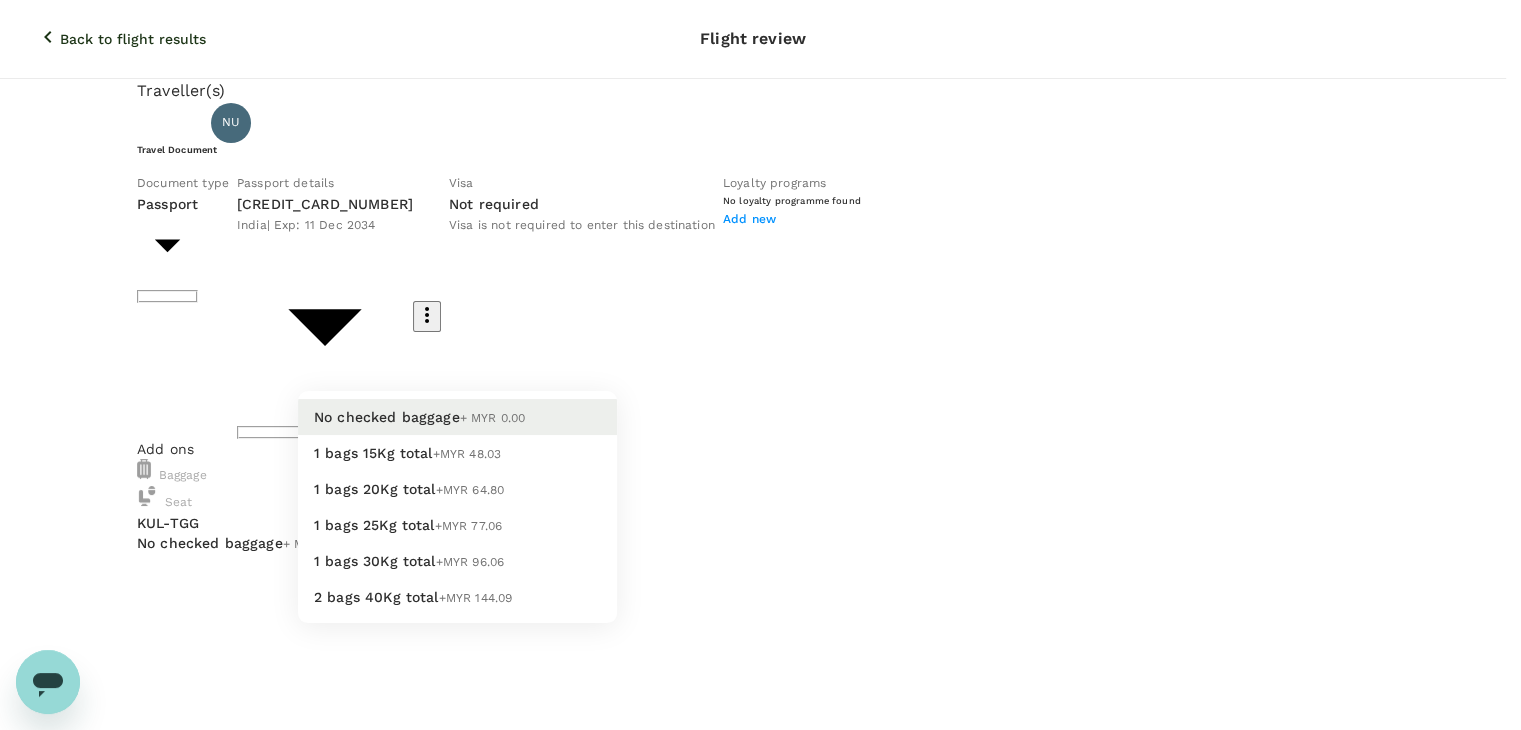 click on "Back to flight results Flight review Traveller(s) Traveller 1 : NU [NAME] [LAST] Travel Document Document type Passport Passport Passport details #####414 India | Exp: 11 Dec 2034 1278a901-0715-4567-a459-9490899f7f7f Visa Not required Visa is not required to enter this destination Loyalty programs No loyalty programme found Add new Add ons Baggage Seat KUL - TGG No checked baggage + MYR 0.00 No seat selection + MYR 0.00 Special request Add any special requests here. Our support team will attend to it and reach out to you as soon as possible. Add request You've selected Wednesday, 06 Aug 2025 09:30 10:25 KUL Direct , 0h 55min TGG View flight details Price summary Continue to payment details by TruTrip ( 3.48.3 ) View details Edit Add new No checked baggage + MYR 0.00 1 bags 15Kg total +MYR 48.03 1 bags 20Kg total +MYR 64.80 1 bags 25Kg total +MYR 77.06" at bounding box center (760, 1165) 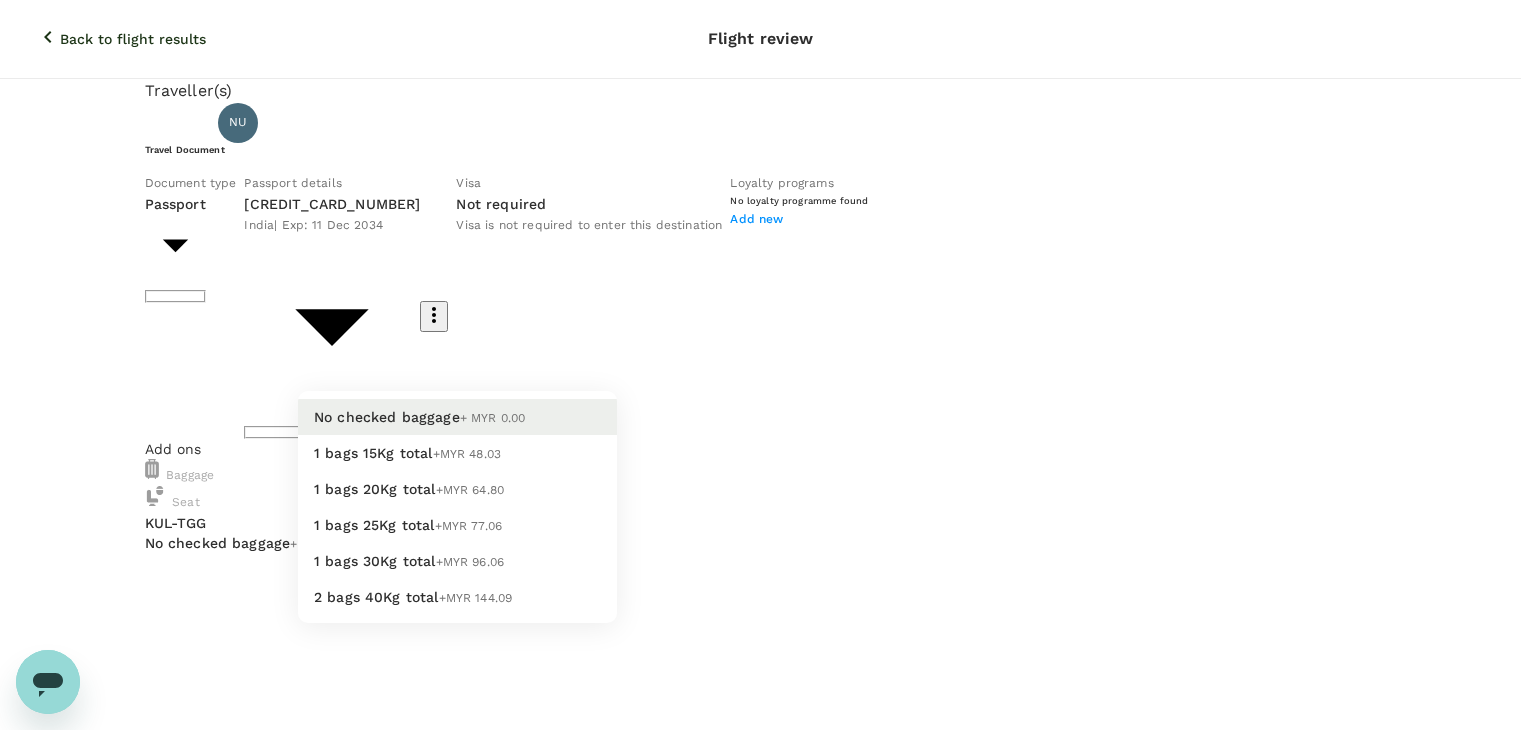 click on "1 bags 15Kg total +MYR 48.03" at bounding box center [457, 453] 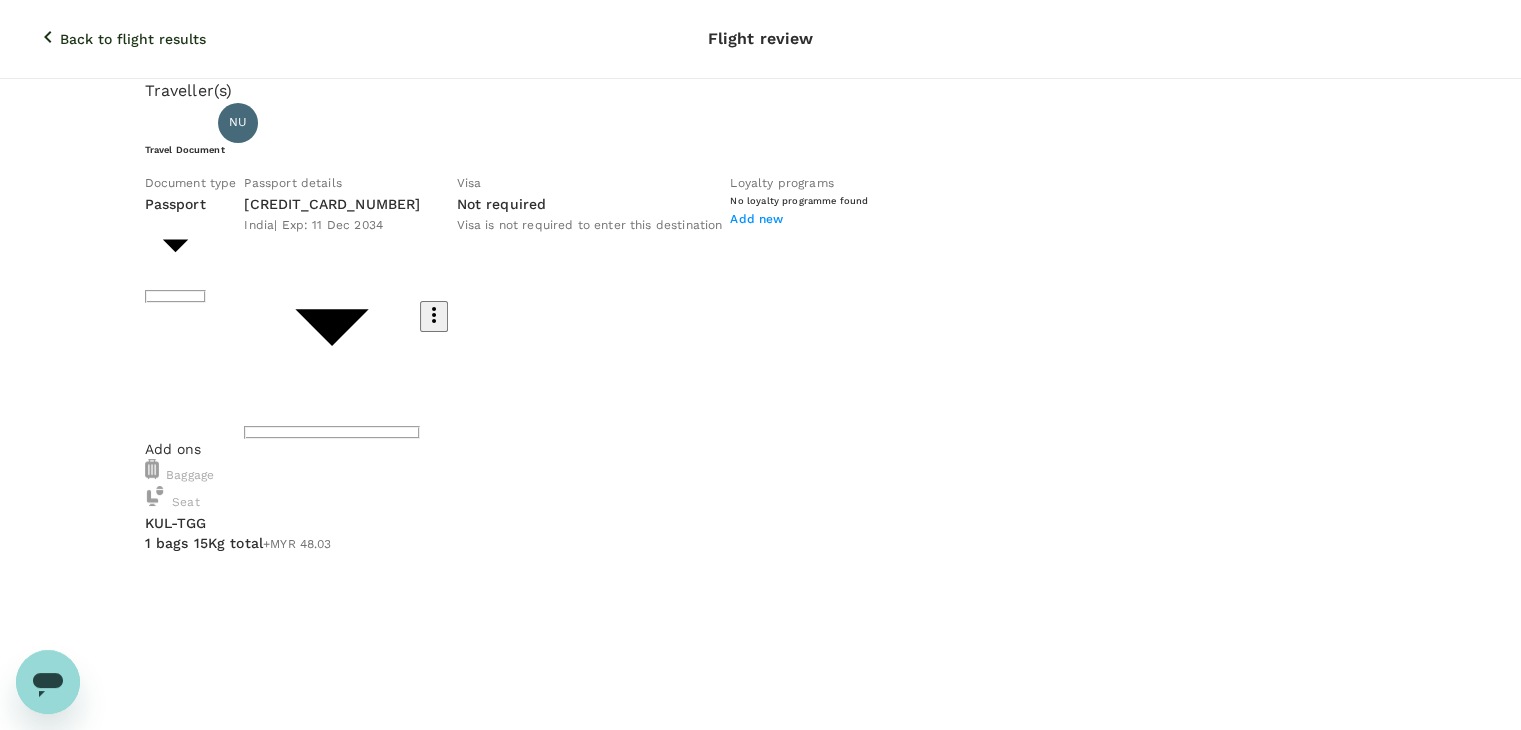 click 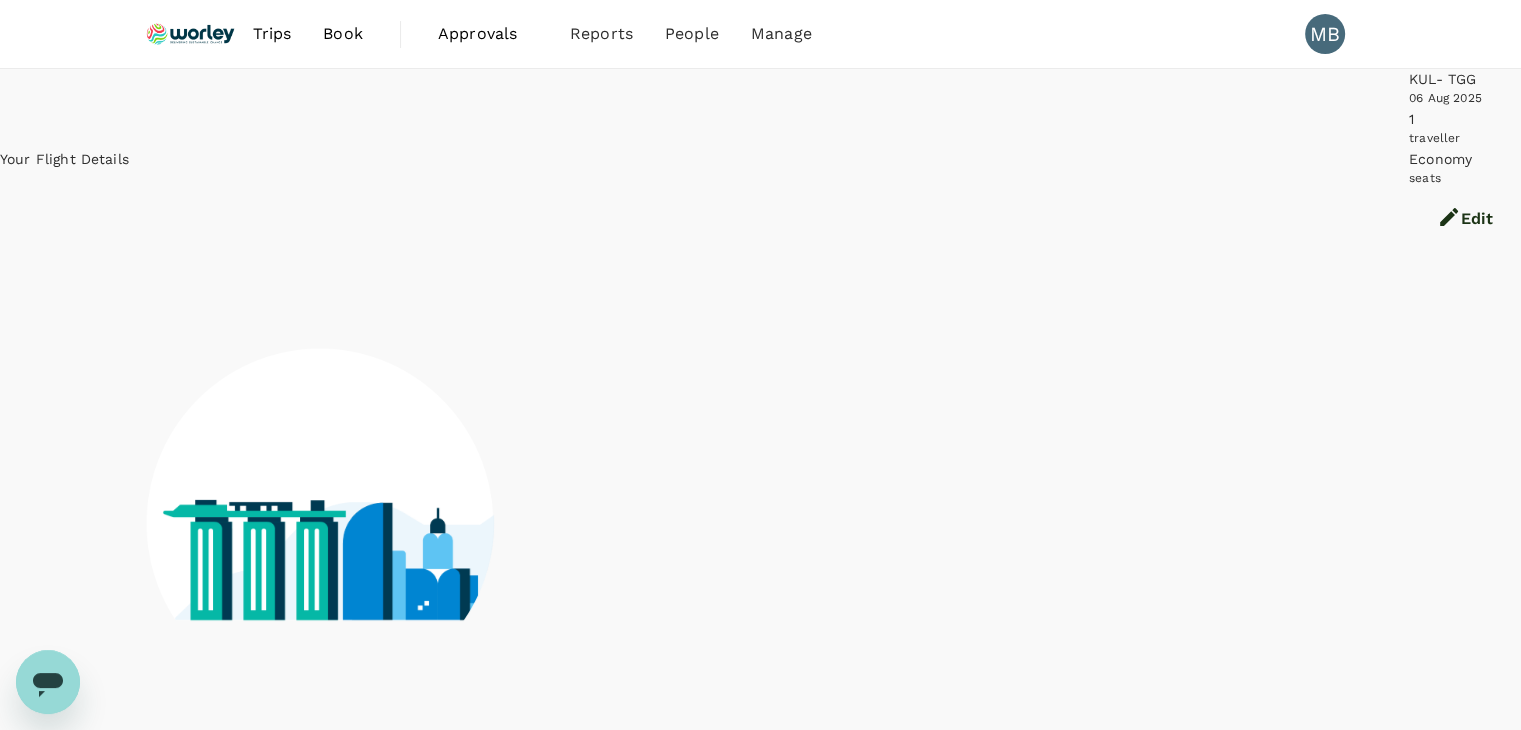 scroll, scrollTop: 13, scrollLeft: 0, axis: vertical 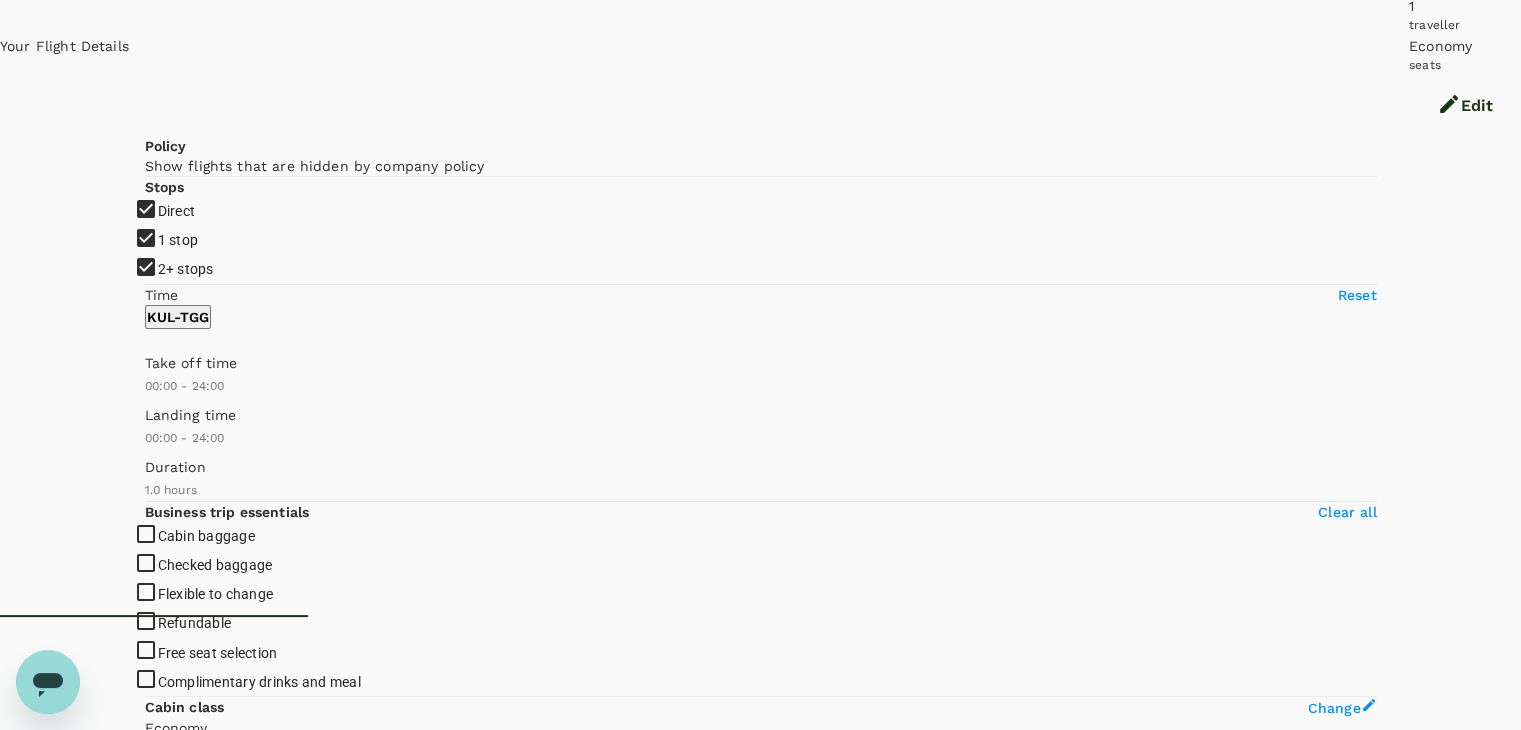 click on "View options" at bounding box center [184, 6526] 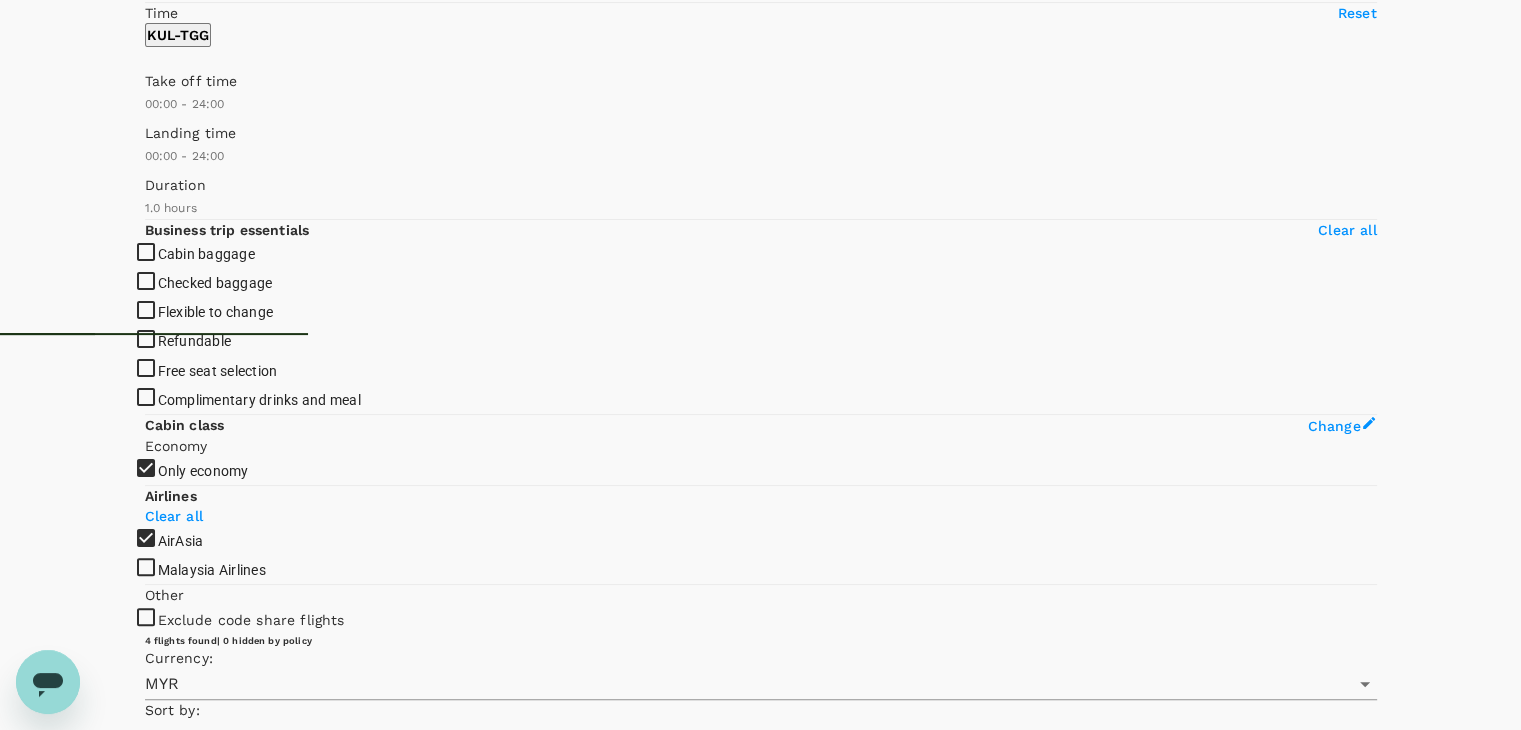 click on "MYR 438.21" at bounding box center [1004, 6640] 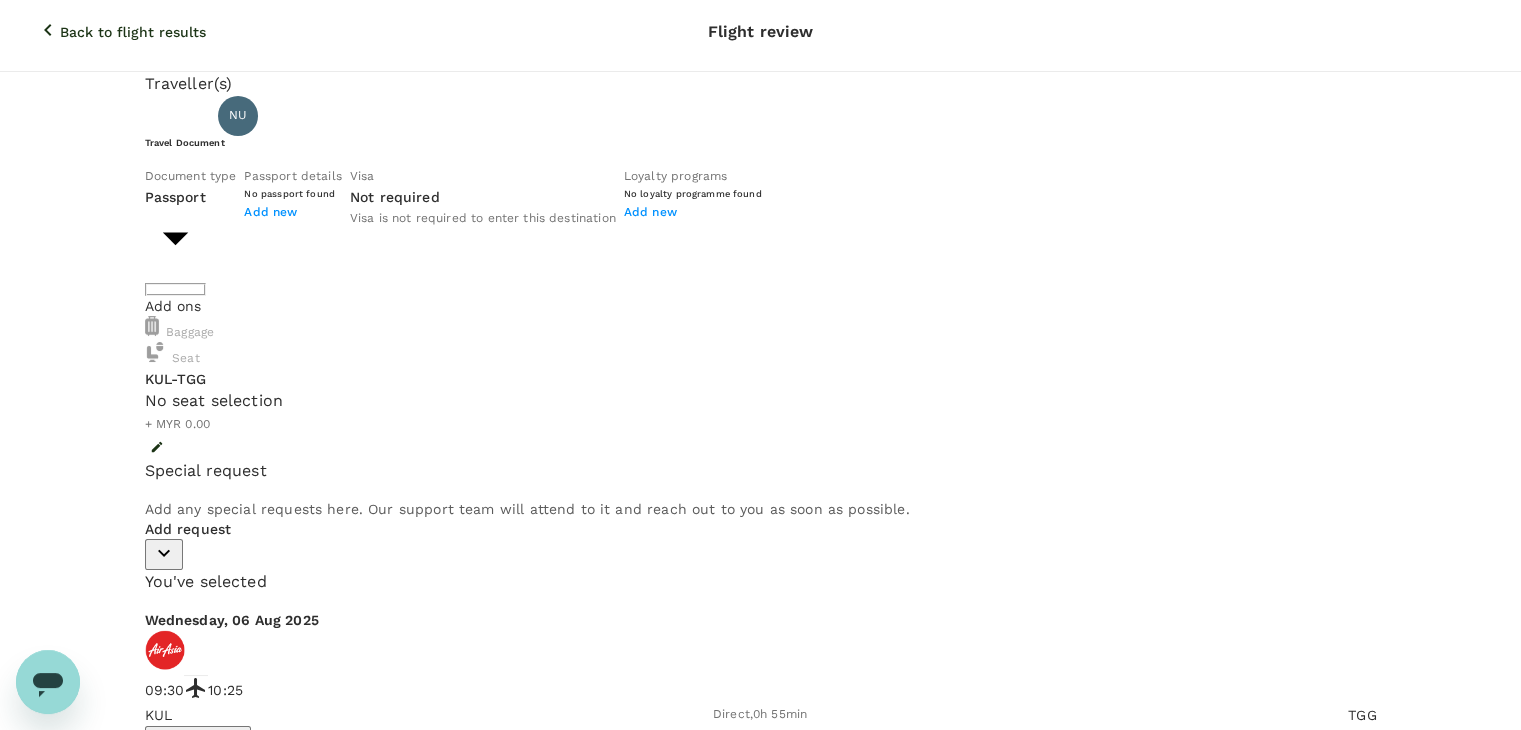 scroll, scrollTop: 0, scrollLeft: 0, axis: both 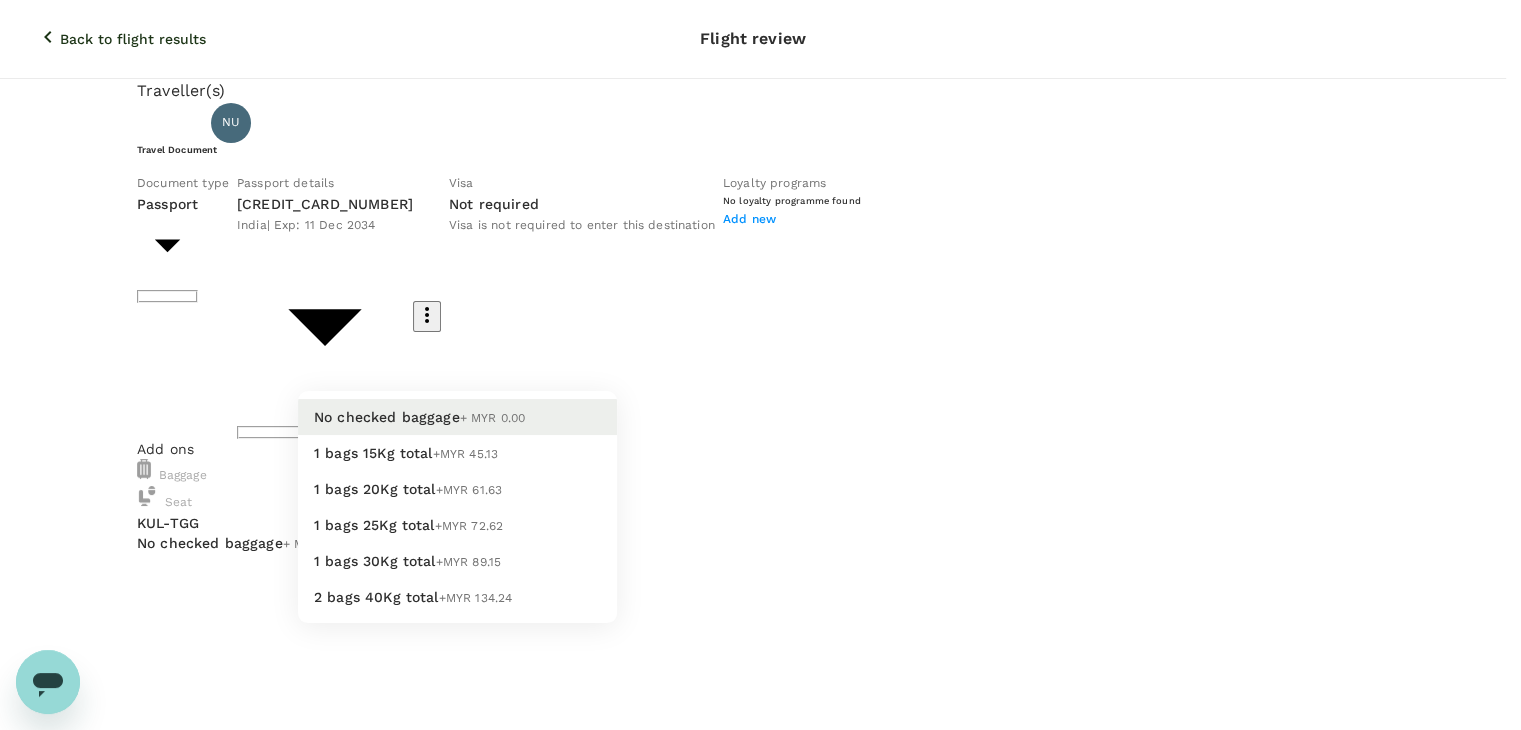 click on "Back to flight results Flight review Traveller(s) Traveller 1 : NU [NAME] [LAST] Travel Document Document type Passport Passport Passport details #####414 India | Exp: 11 Dec 2034 1278a901-0715-4567-a459-9490899f7f7f Visa Not required Visa is not required to enter this destination Loyalty programs No loyalty programme found Add new Add ons Baggage Seat KUL - TGG No checked baggage + MYR 0.00 No seat selection + MYR 0.00 Special request Add any special requests here. Our support team will attend to it and reach out to you as soon as possible. Add request You've selected Wednesday, 06 Aug 2025 09:30 10:25 KUL Direct , 0h 55min TGG View flight details Price summary Total fare (1 traveller(s)) MYR 428.21 Air fare MYR 428.21 Baggage fee MYR 0.00 Seat fee MYR 0.00 Service fee MYR 10.00 Total MYR 438.21 Continue to payment details by TruTrip ( 3.48.3 ) View details Edit Add new No checked baggage + MYR 0.00 1 bags 15Kg total +MYR 45.13 1 bags 20Kg total +MYR 61.63 1 bags 25Kg total +MYR 72.62" at bounding box center [760, 1320] 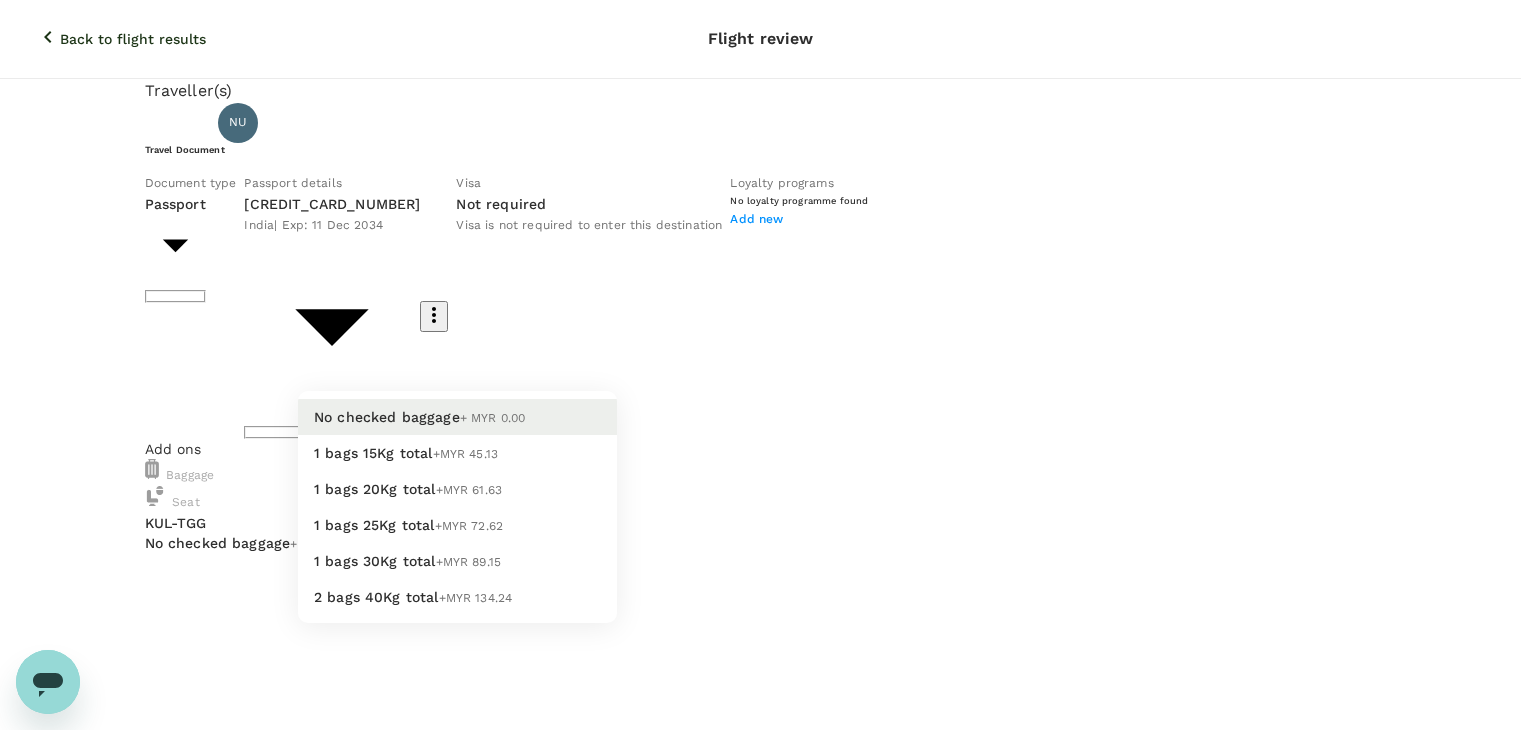 click on "1 bags 20Kg total +MYR 61.63" at bounding box center [457, 489] 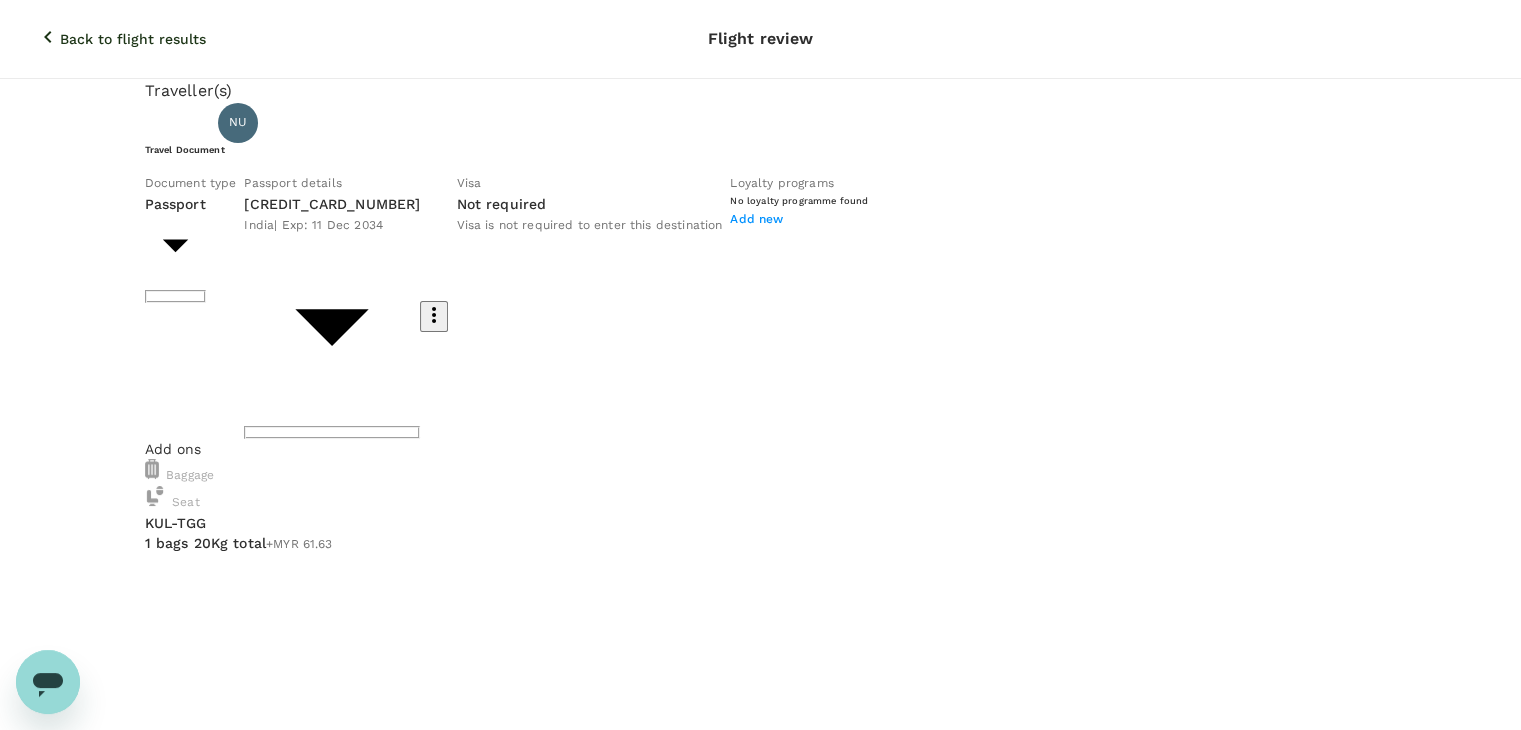 click 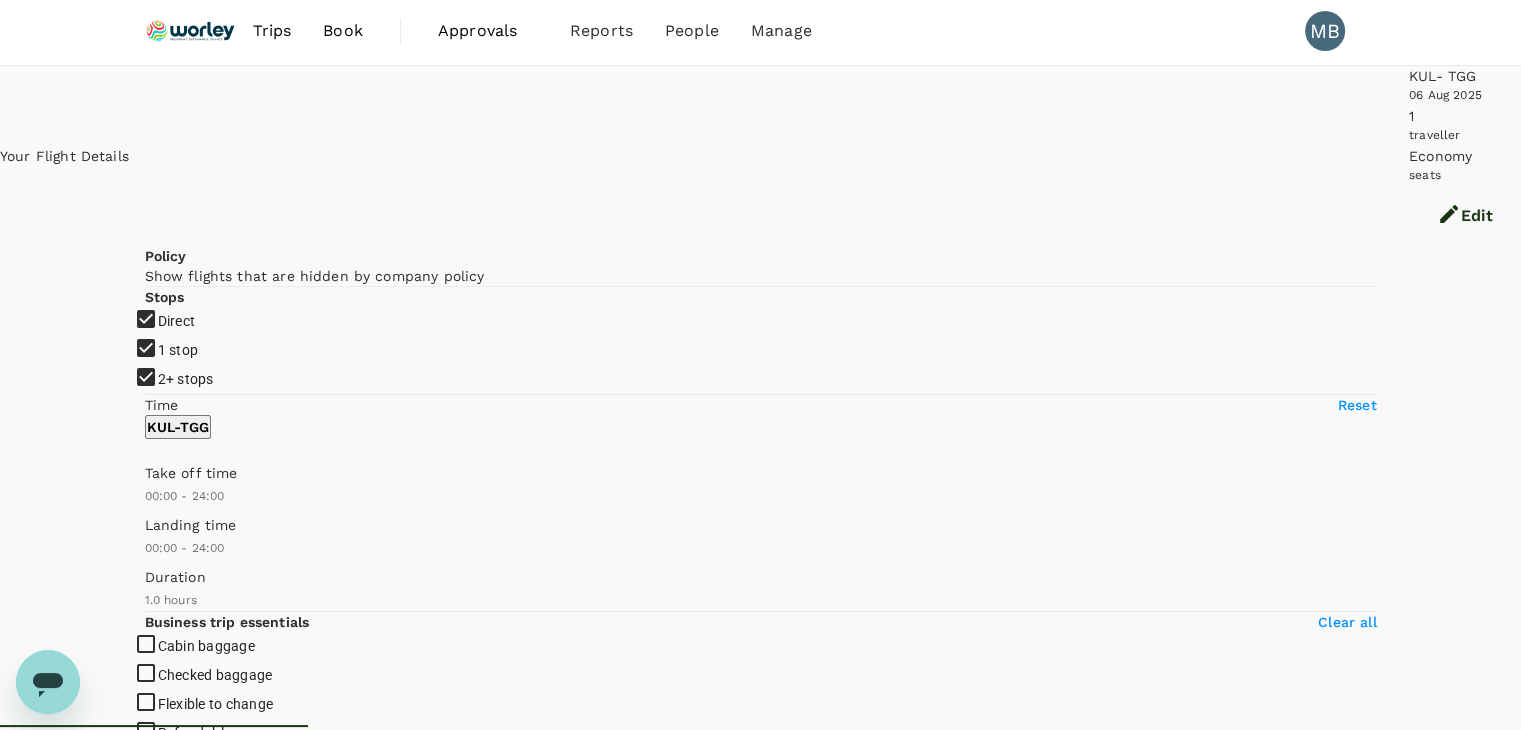 scroll, scrollTop: 0, scrollLeft: 0, axis: both 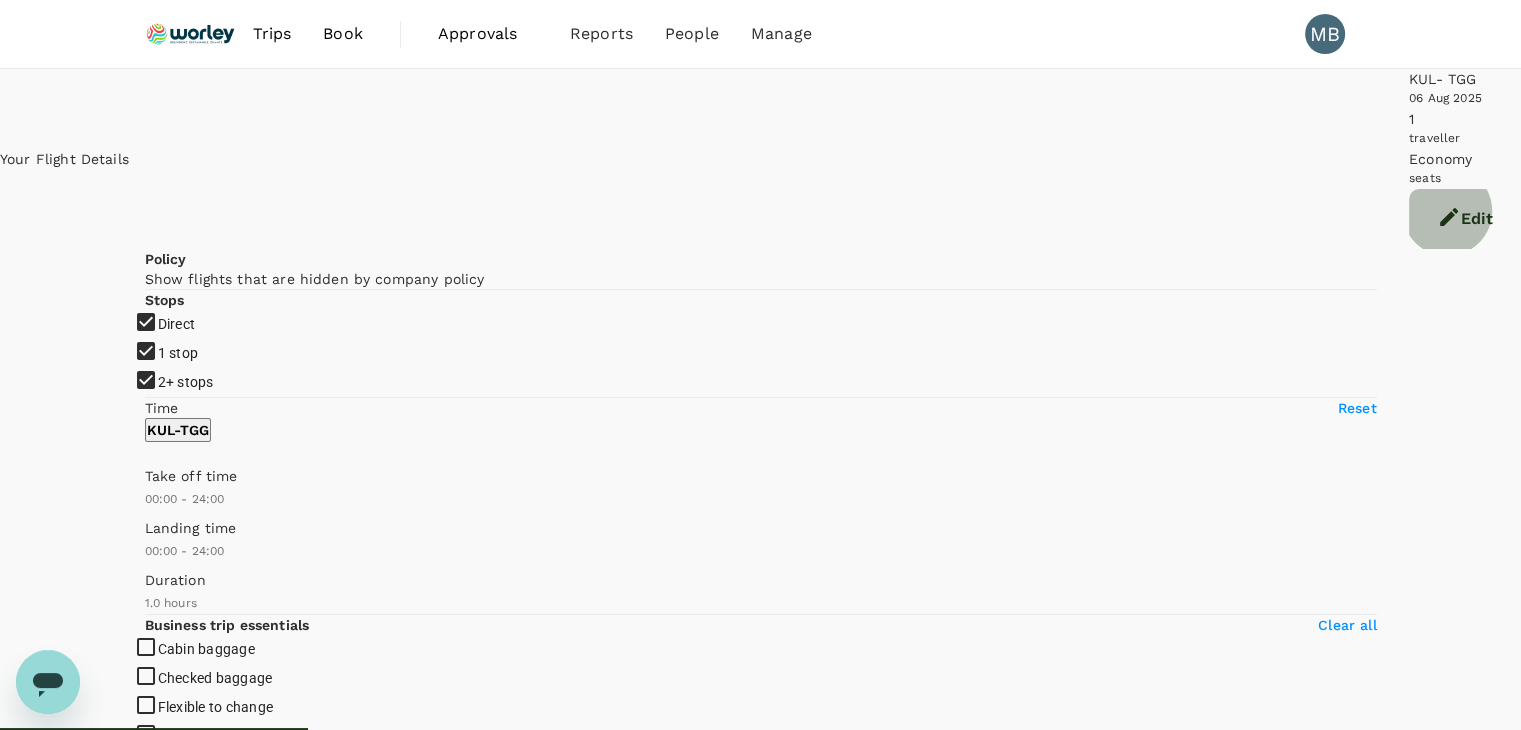 click on "Edit" at bounding box center (1465, 219) 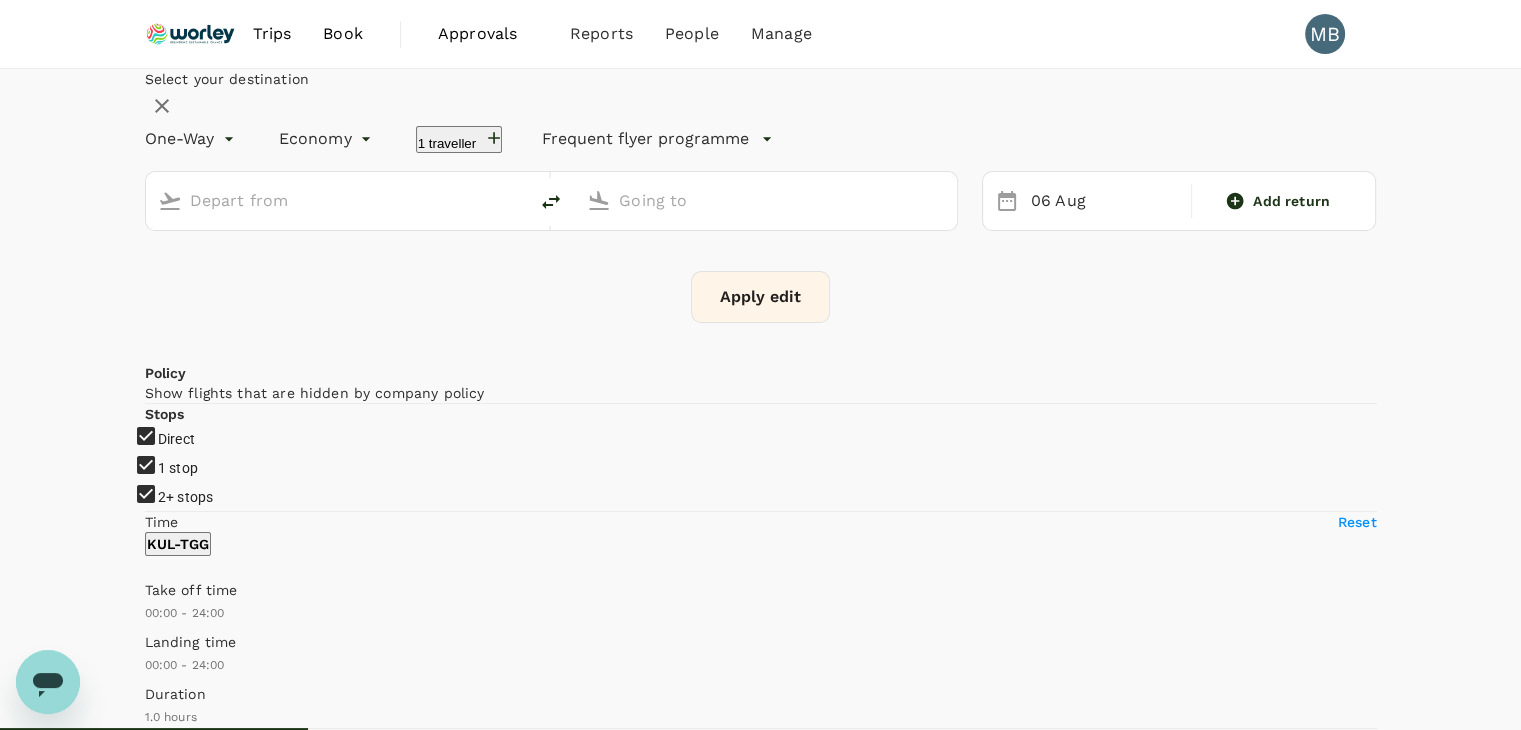 type on "Kuala Lumpur Intl (KUL)" 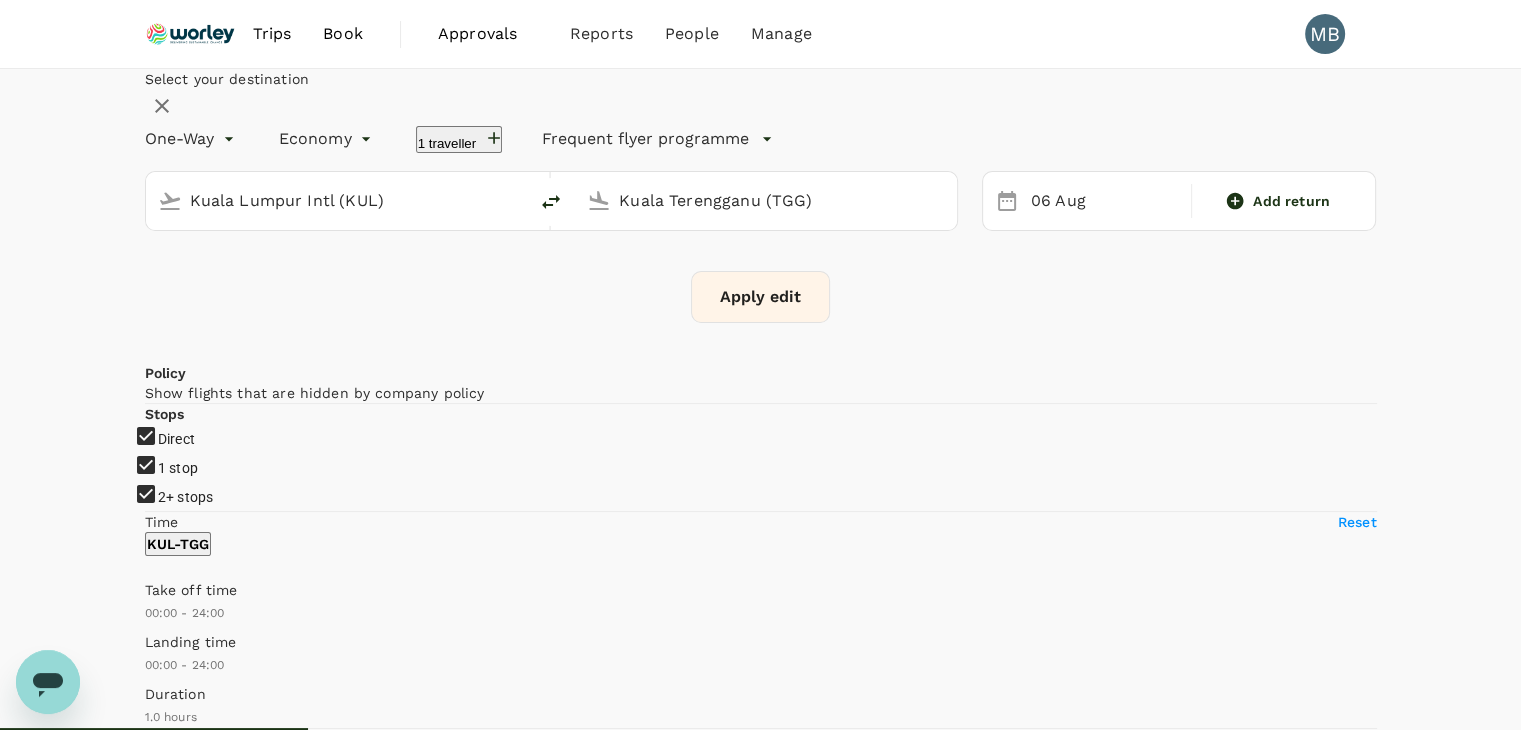 click on "Kuala Lumpur Intl (KUL)" at bounding box center [338, 200] 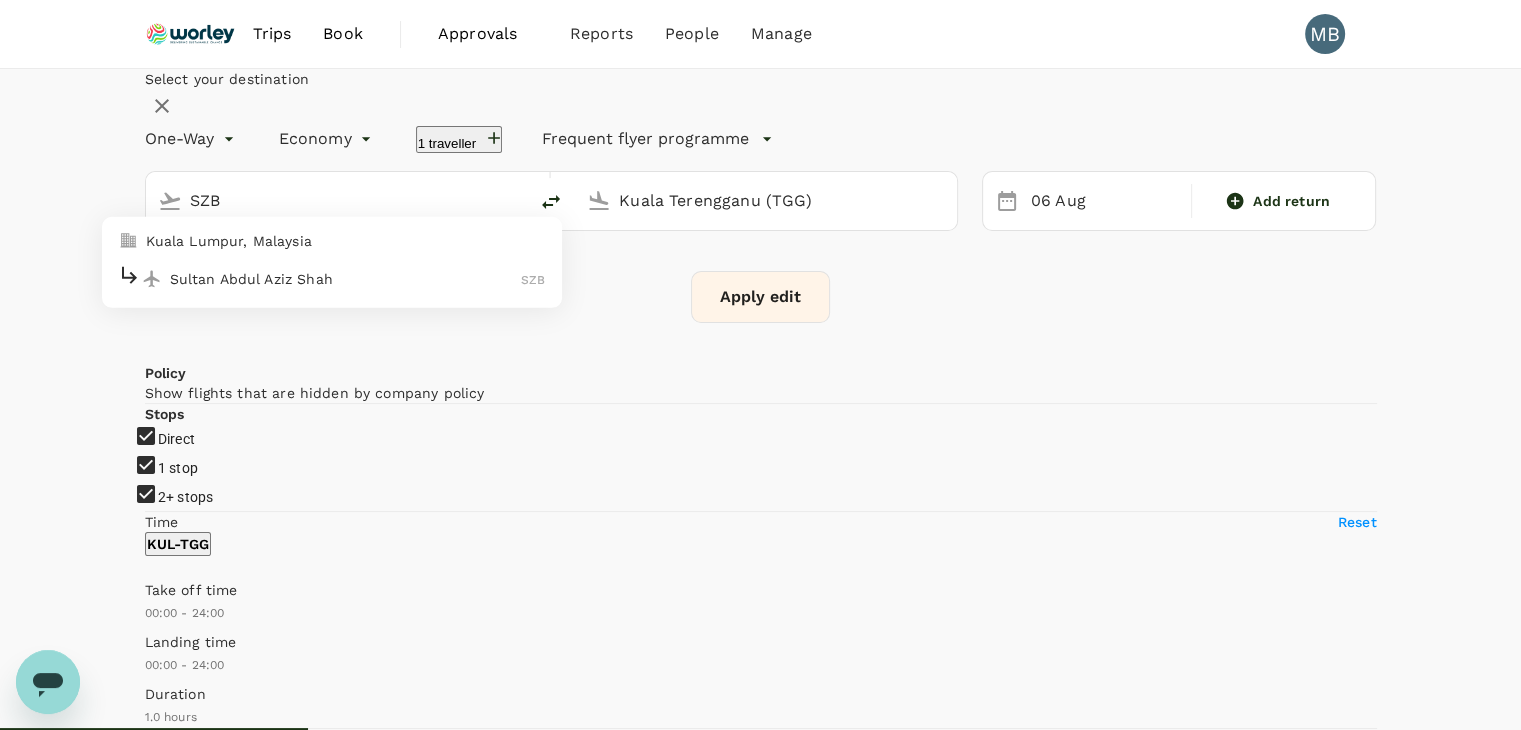 click on "Sultan Abdul Aziz Shah" at bounding box center (346, 278) 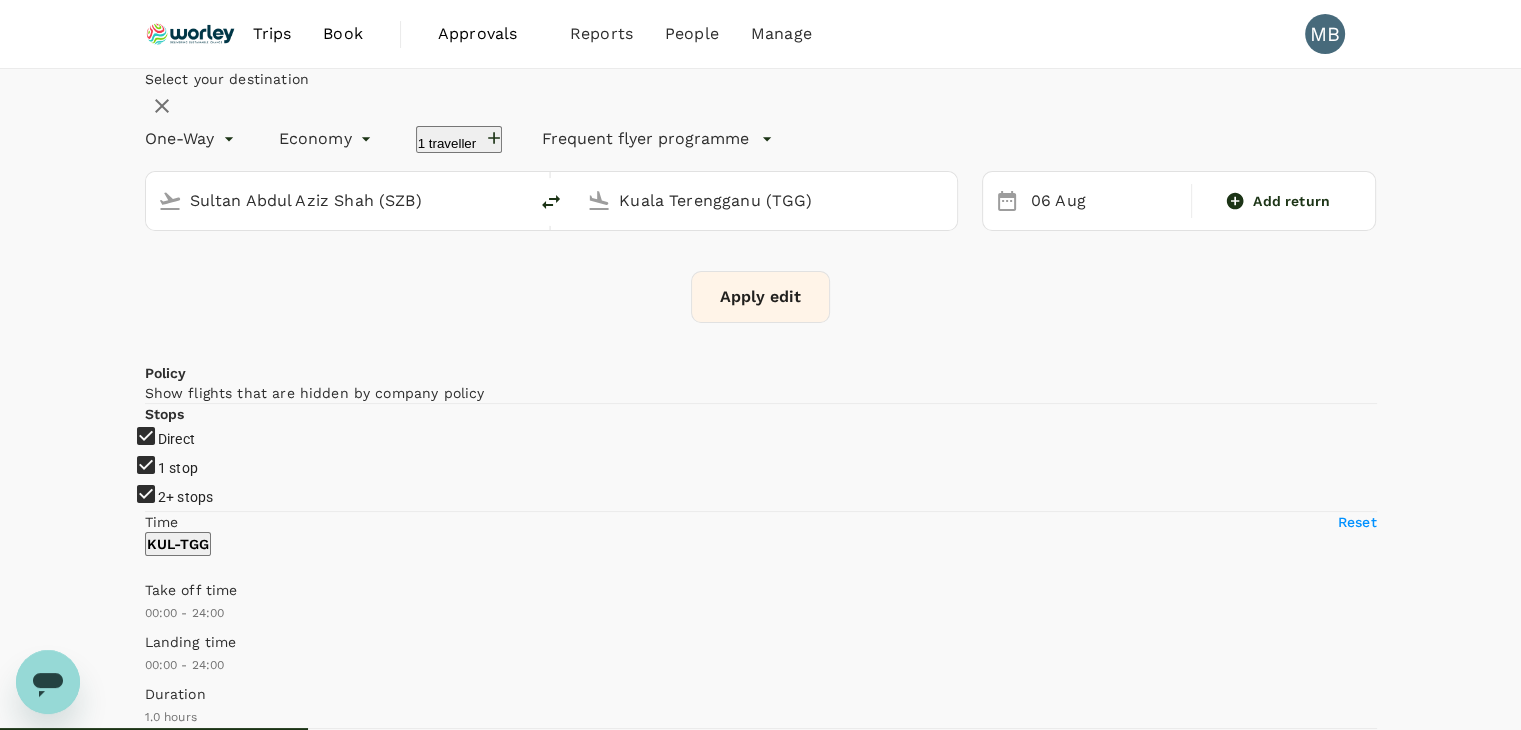 click on "Apply edit" at bounding box center [760, 297] 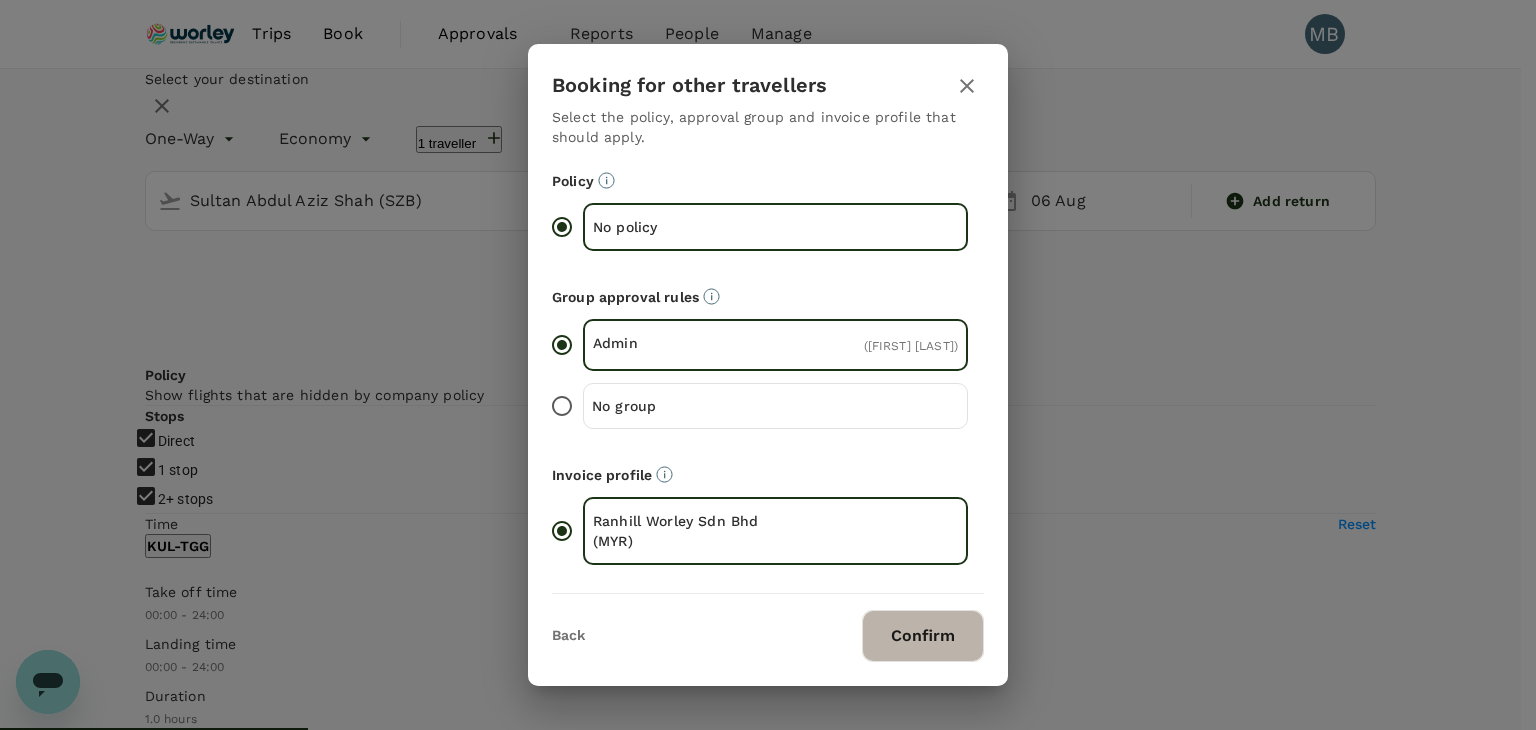 click on "Confirm" at bounding box center (923, 636) 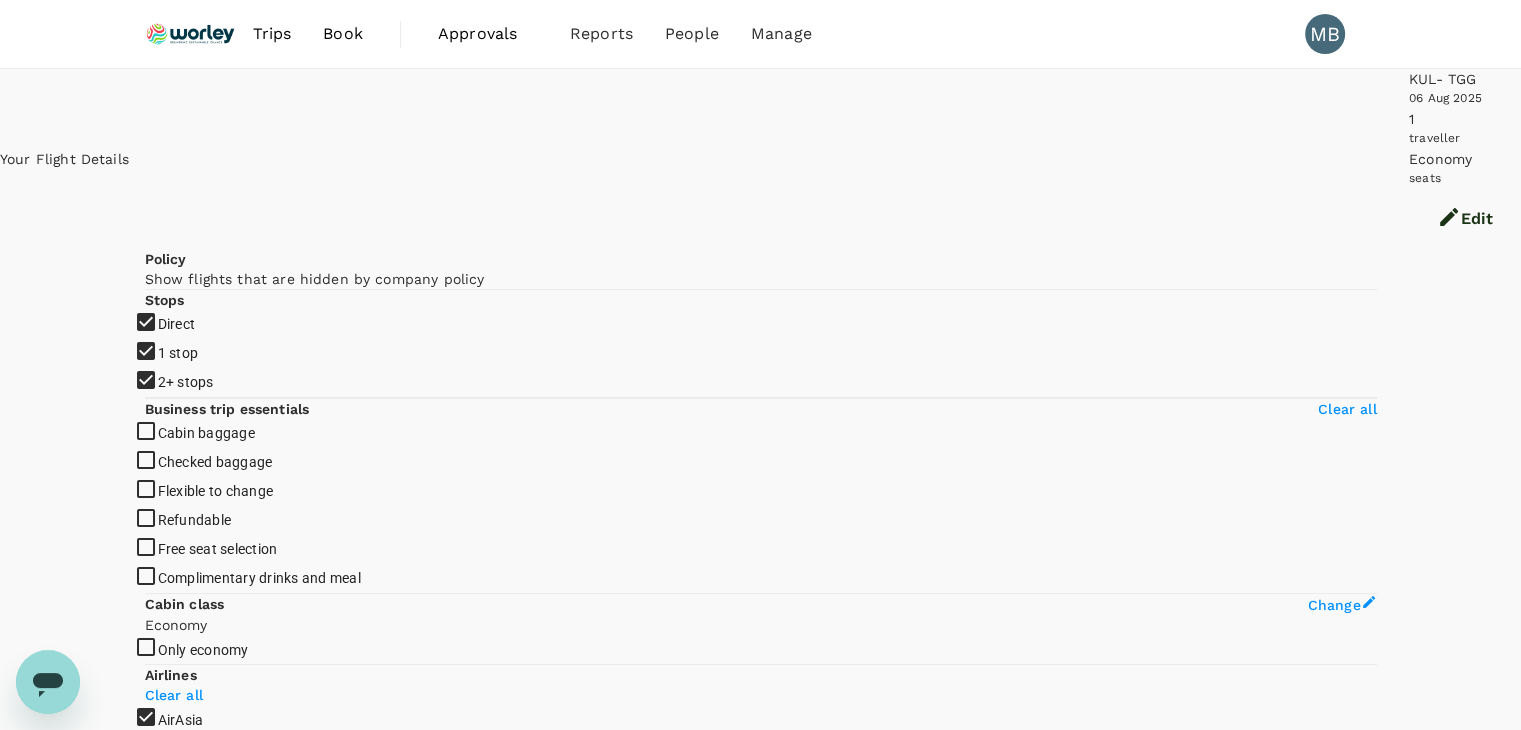 checkbox on "false" 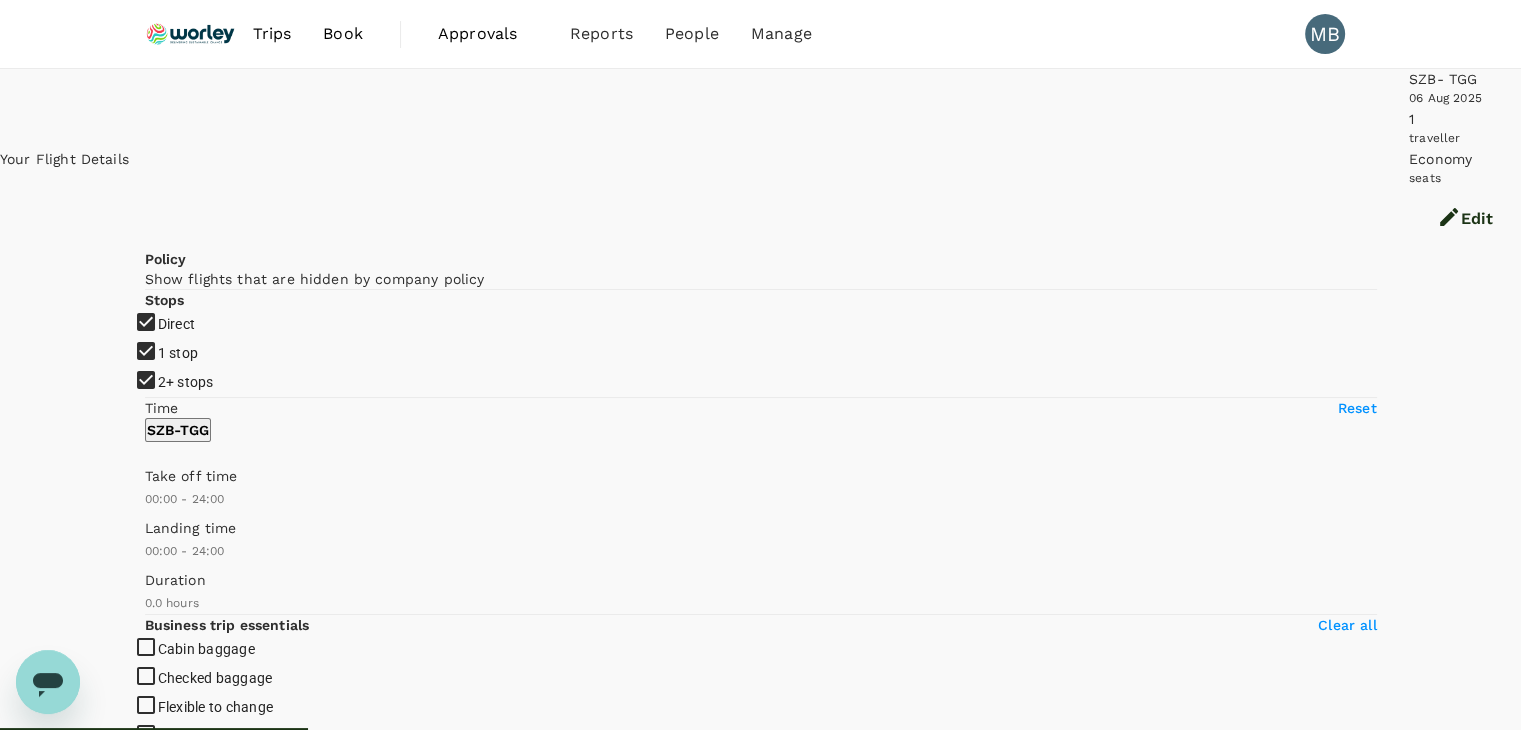 checkbox on "true" 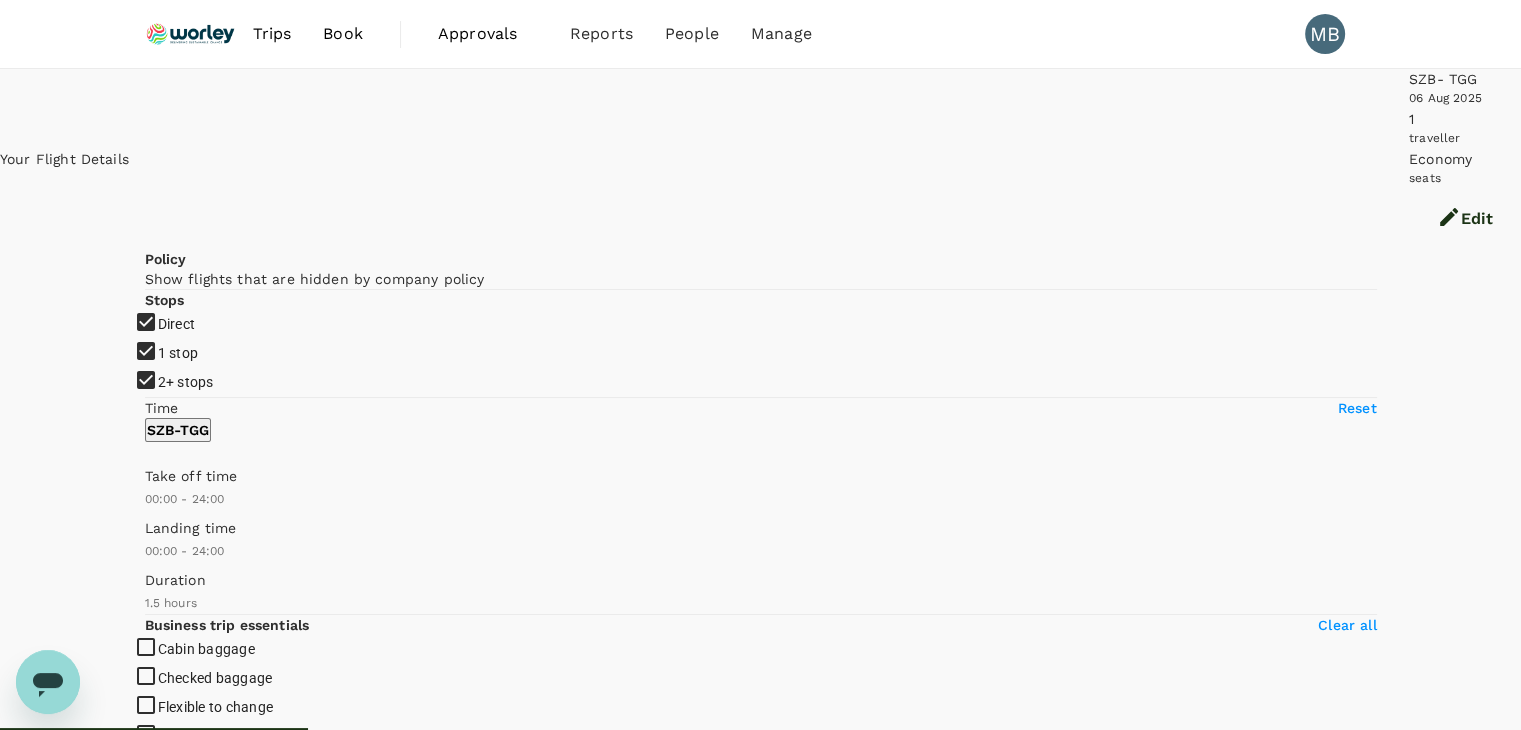 click on "1 stop" at bounding box center (760, 365) 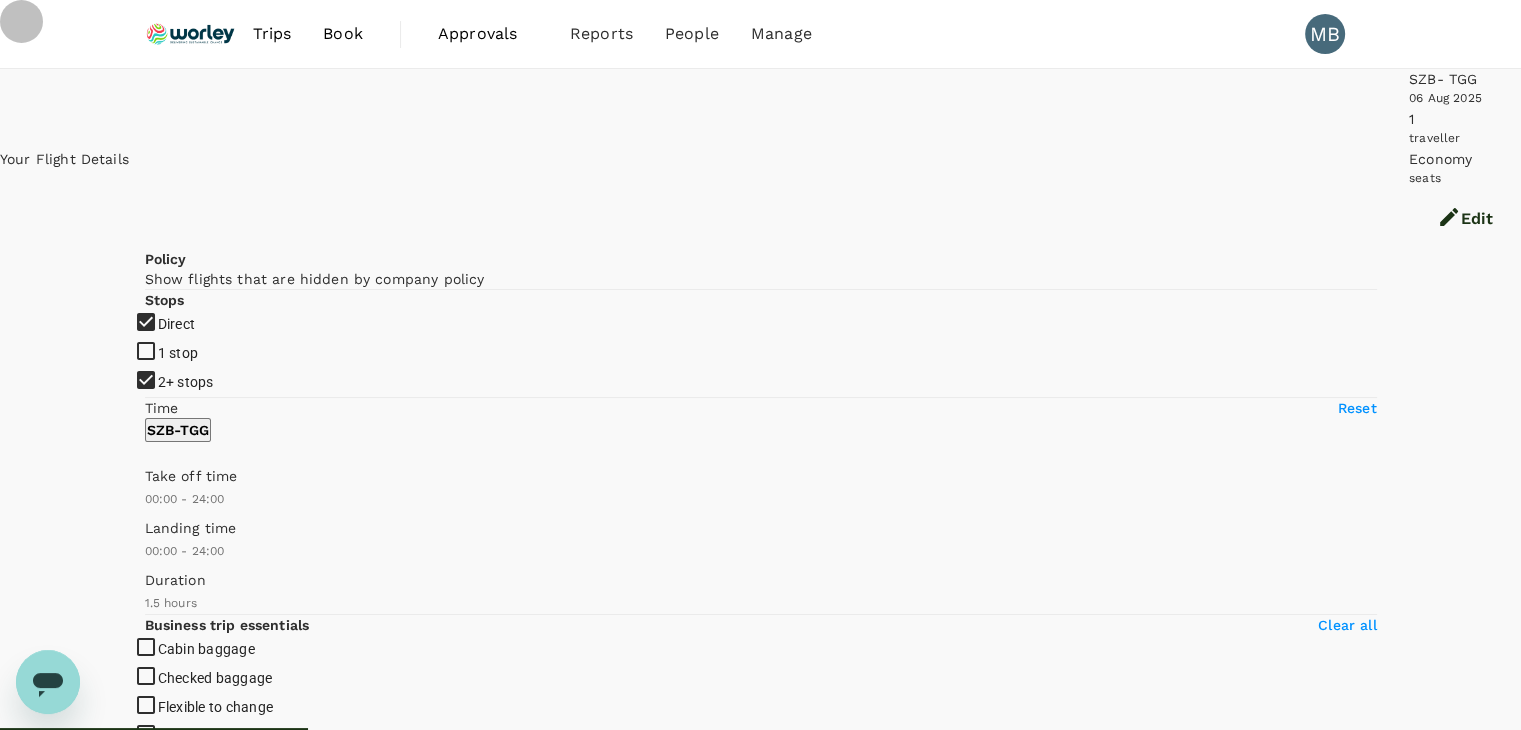 click on "2+ stops" at bounding box center (760, 365) 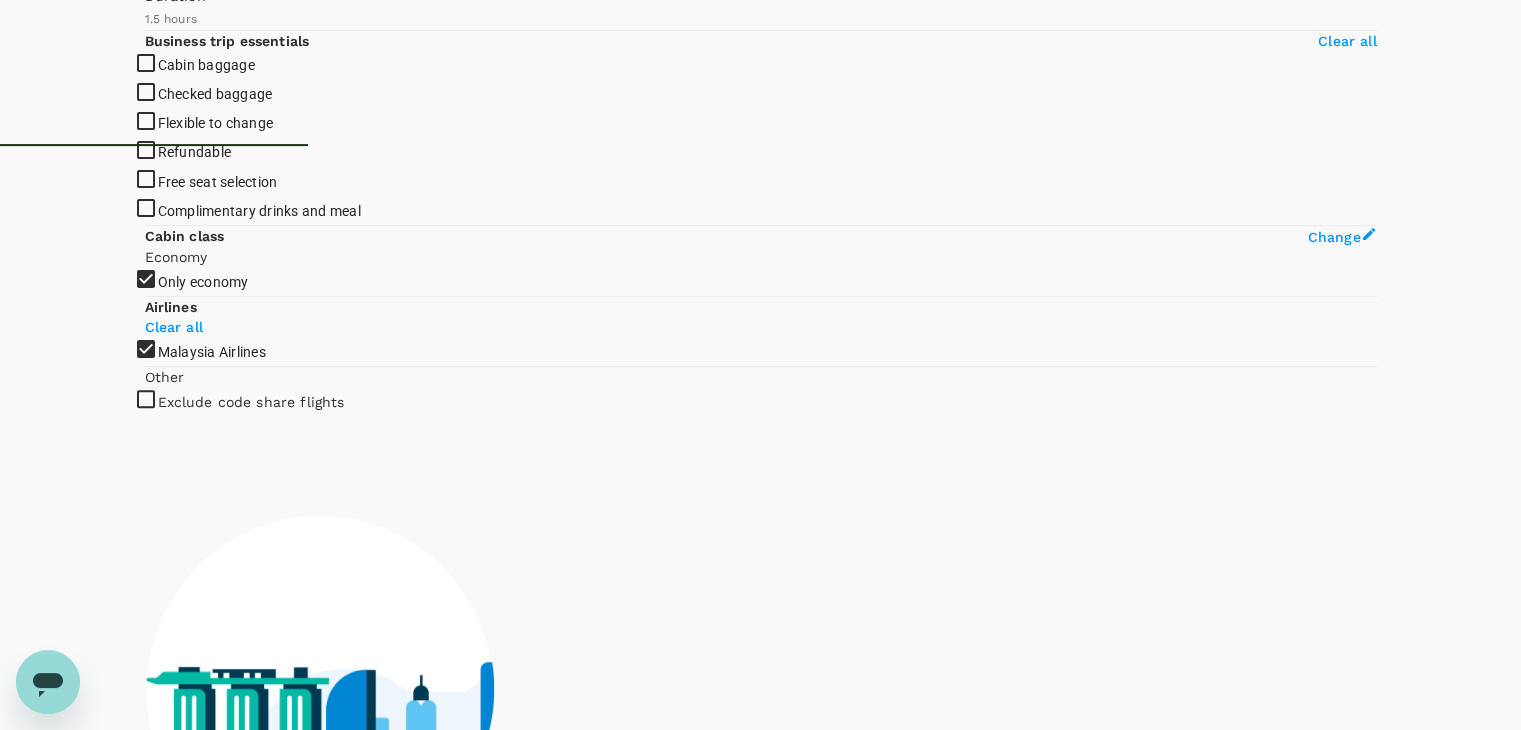 checkbox on "false" 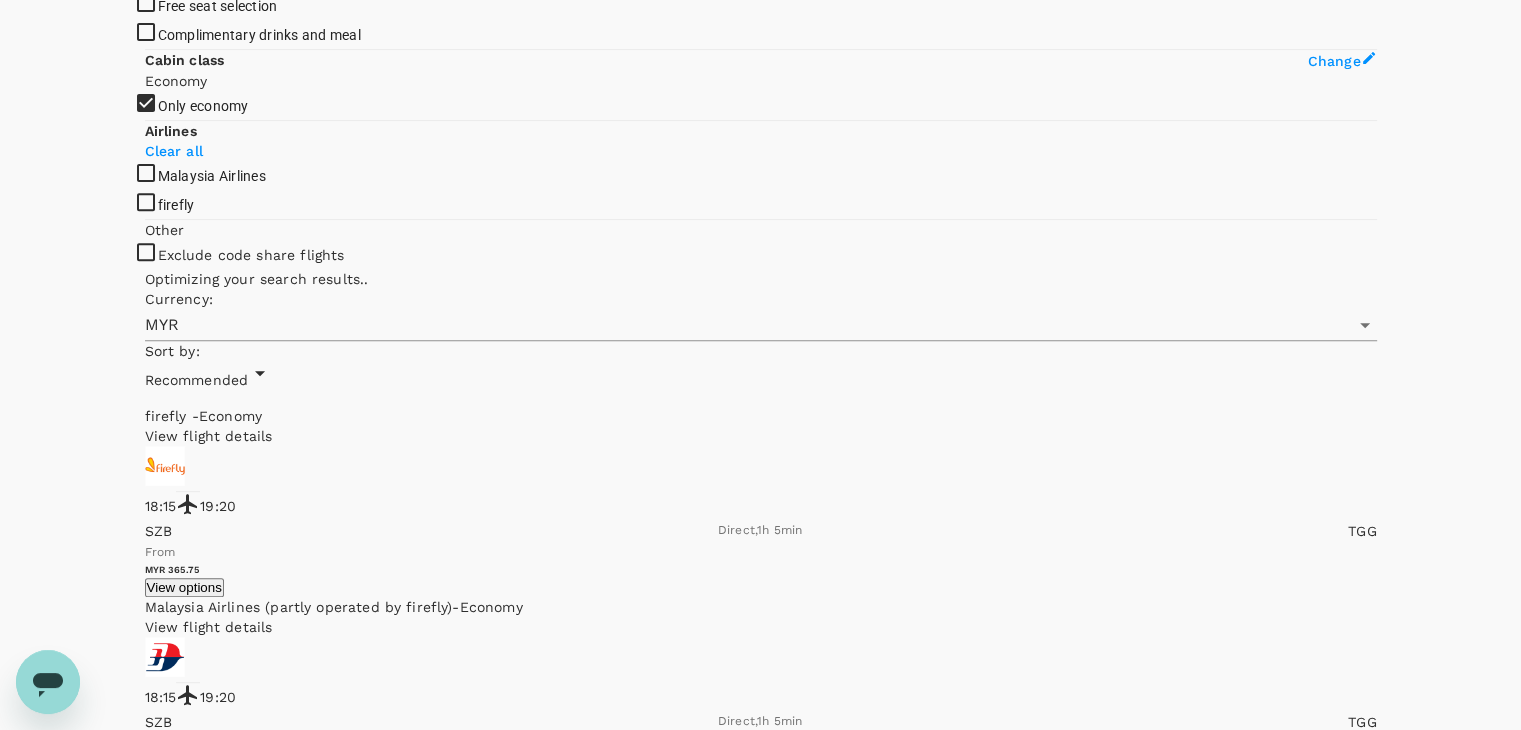 scroll, scrollTop: 792, scrollLeft: 0, axis: vertical 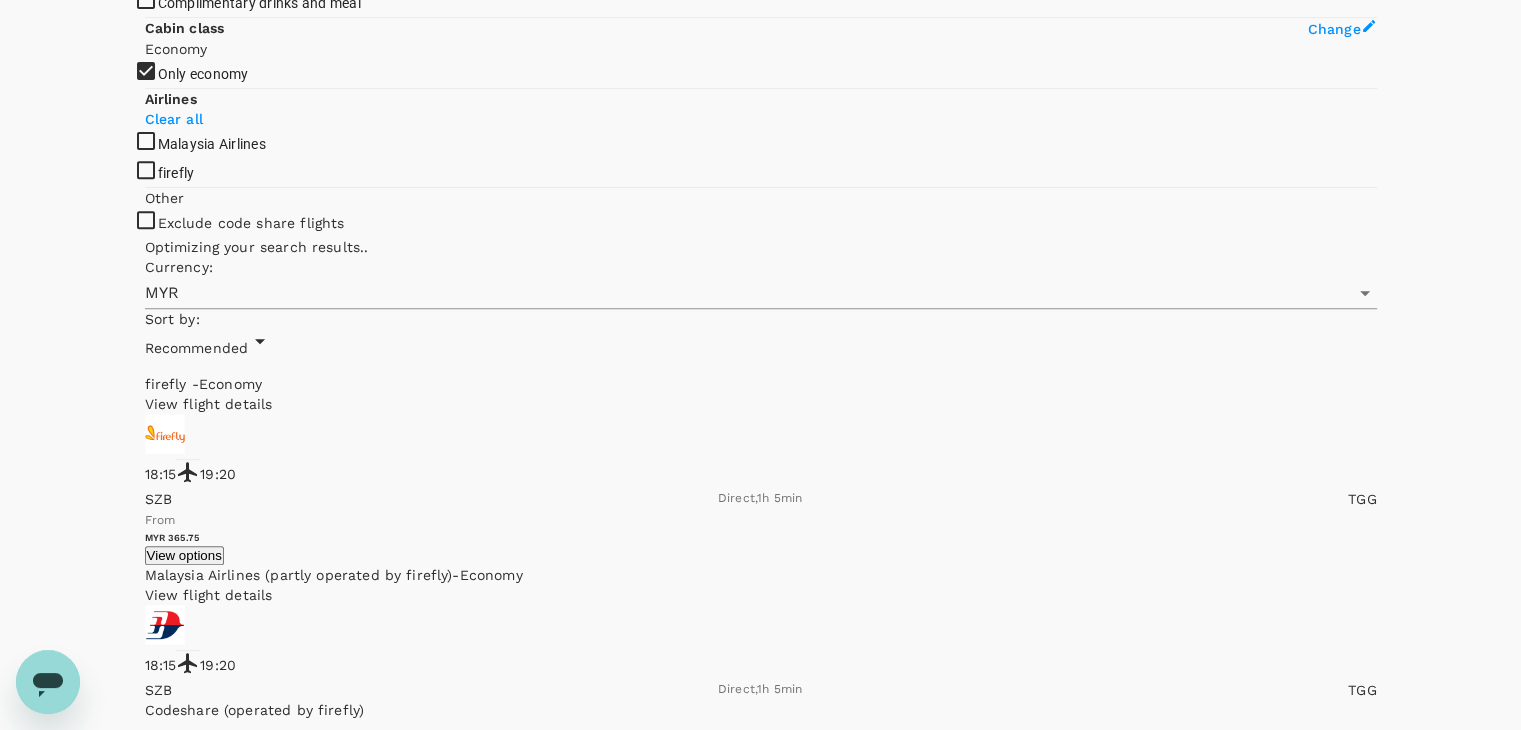 click on "firefly" at bounding box center (760, -427) 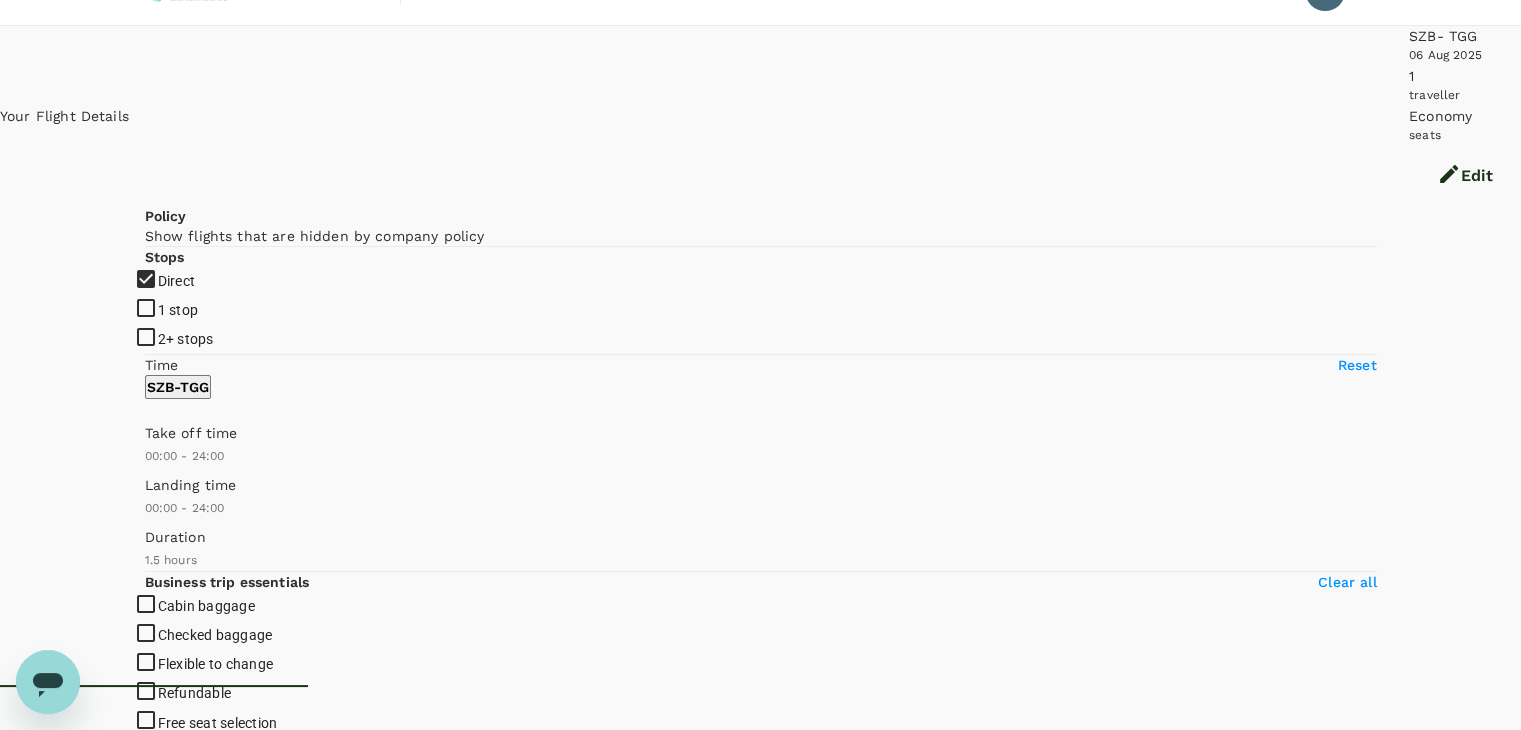 scroll, scrollTop: 0, scrollLeft: 0, axis: both 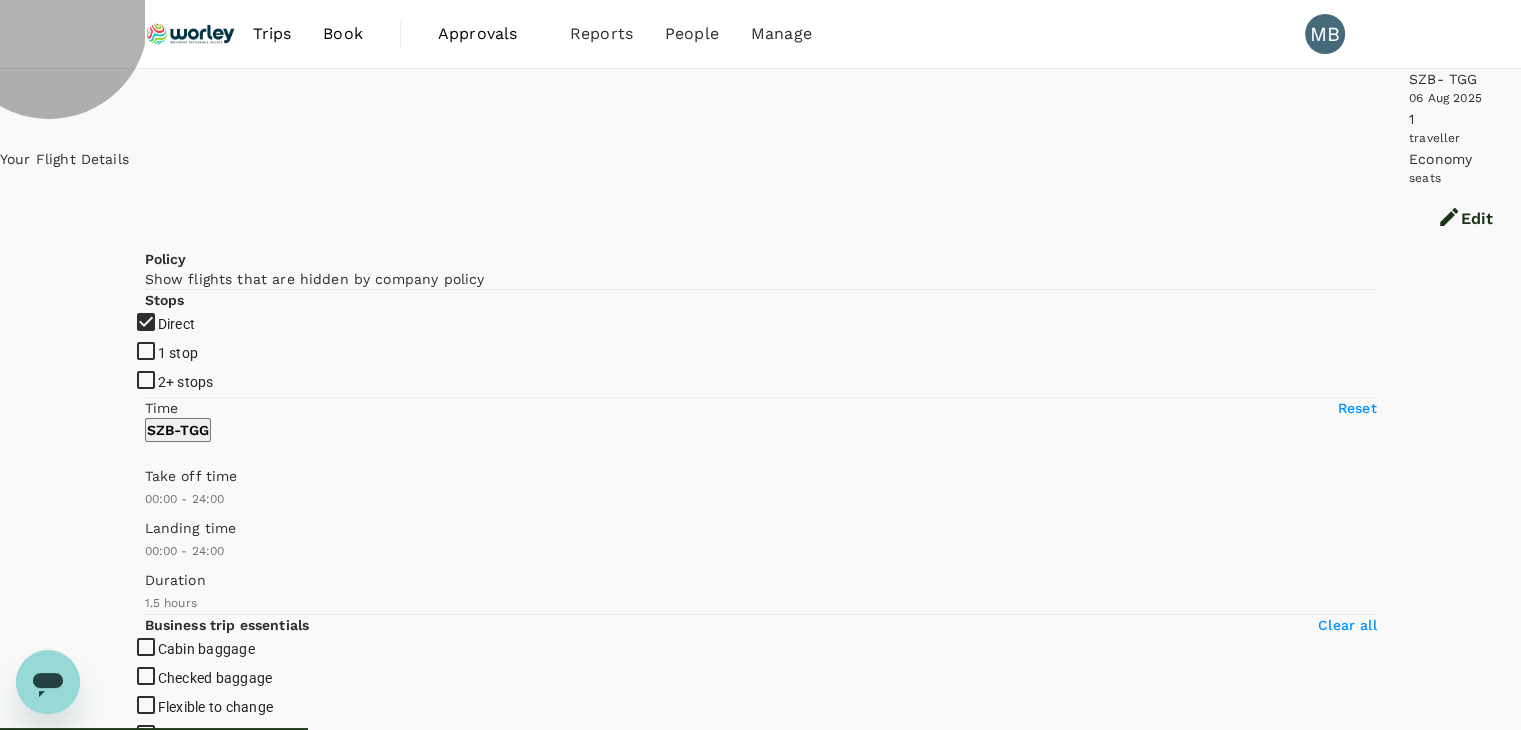 click on "View options" at bounding box center (184, 1530) 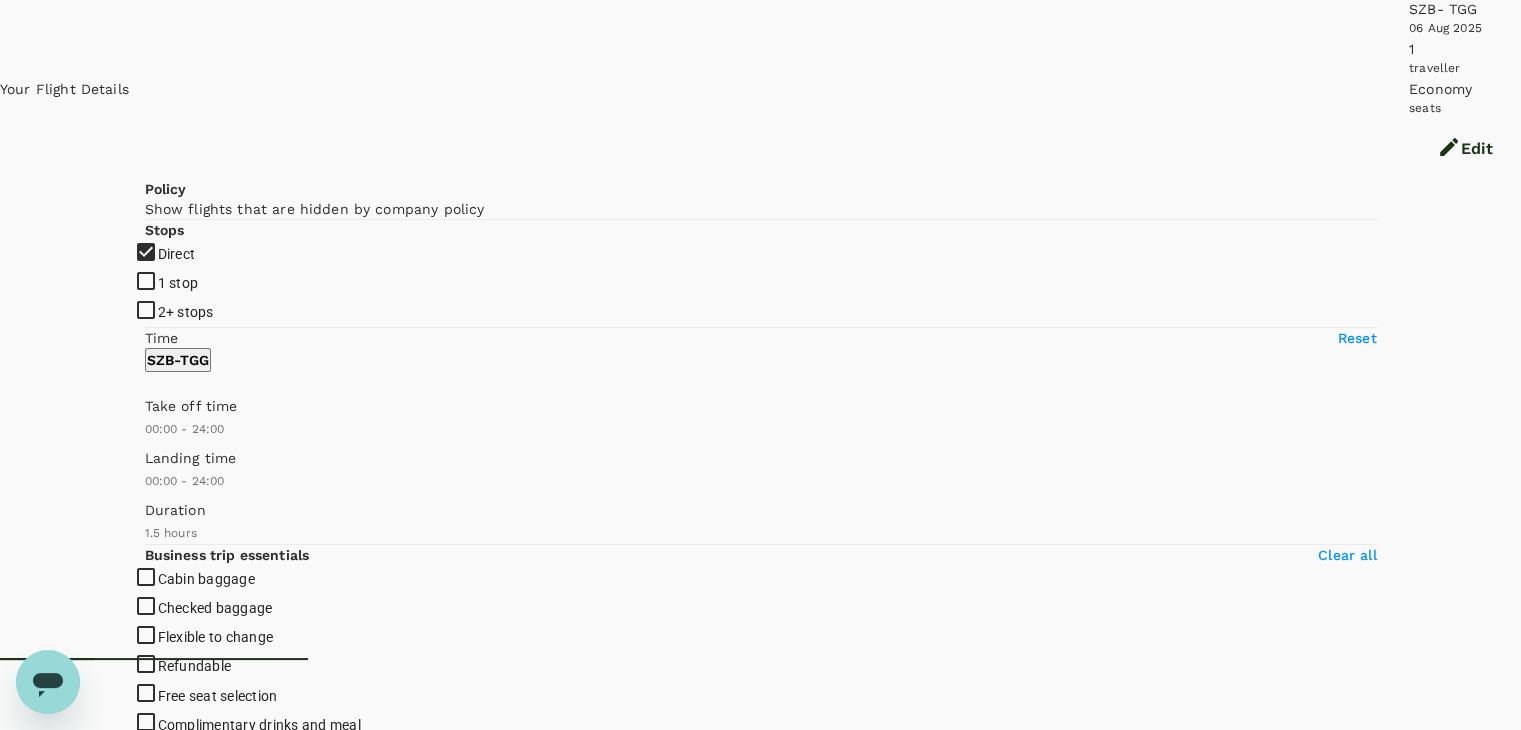 scroll, scrollTop: 69, scrollLeft: 0, axis: vertical 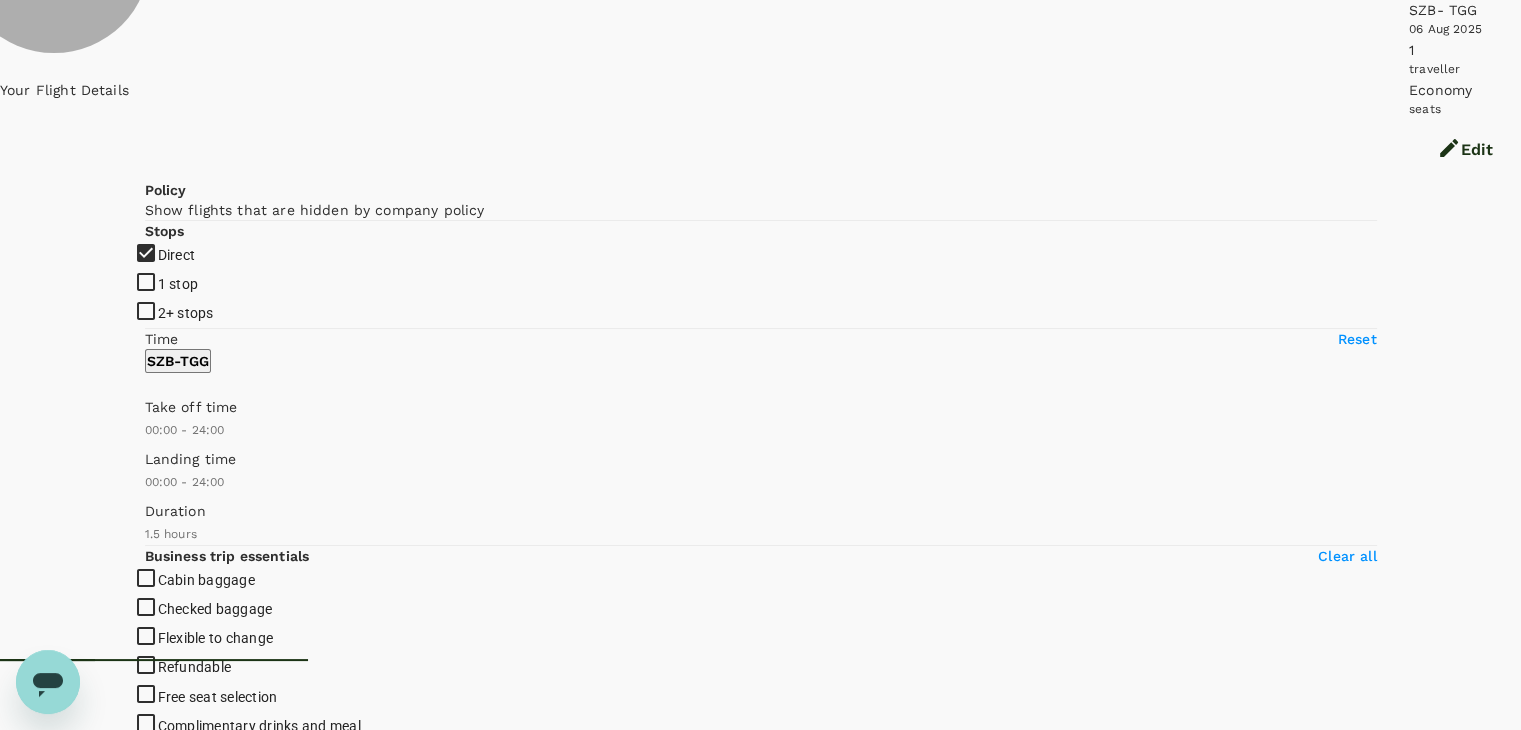 click on "View options" at bounding box center [184, 1271] 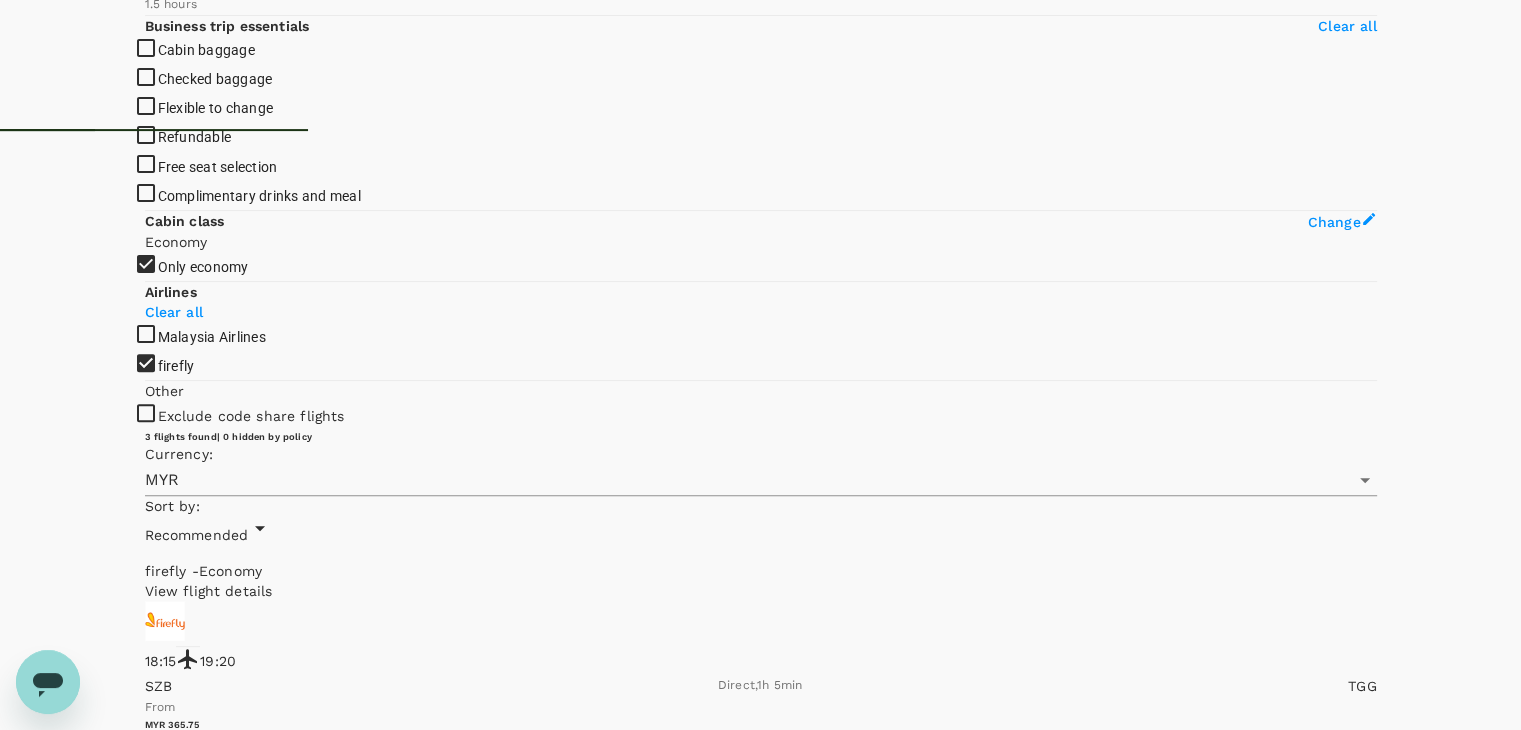 scroll, scrollTop: 611, scrollLeft: 0, axis: vertical 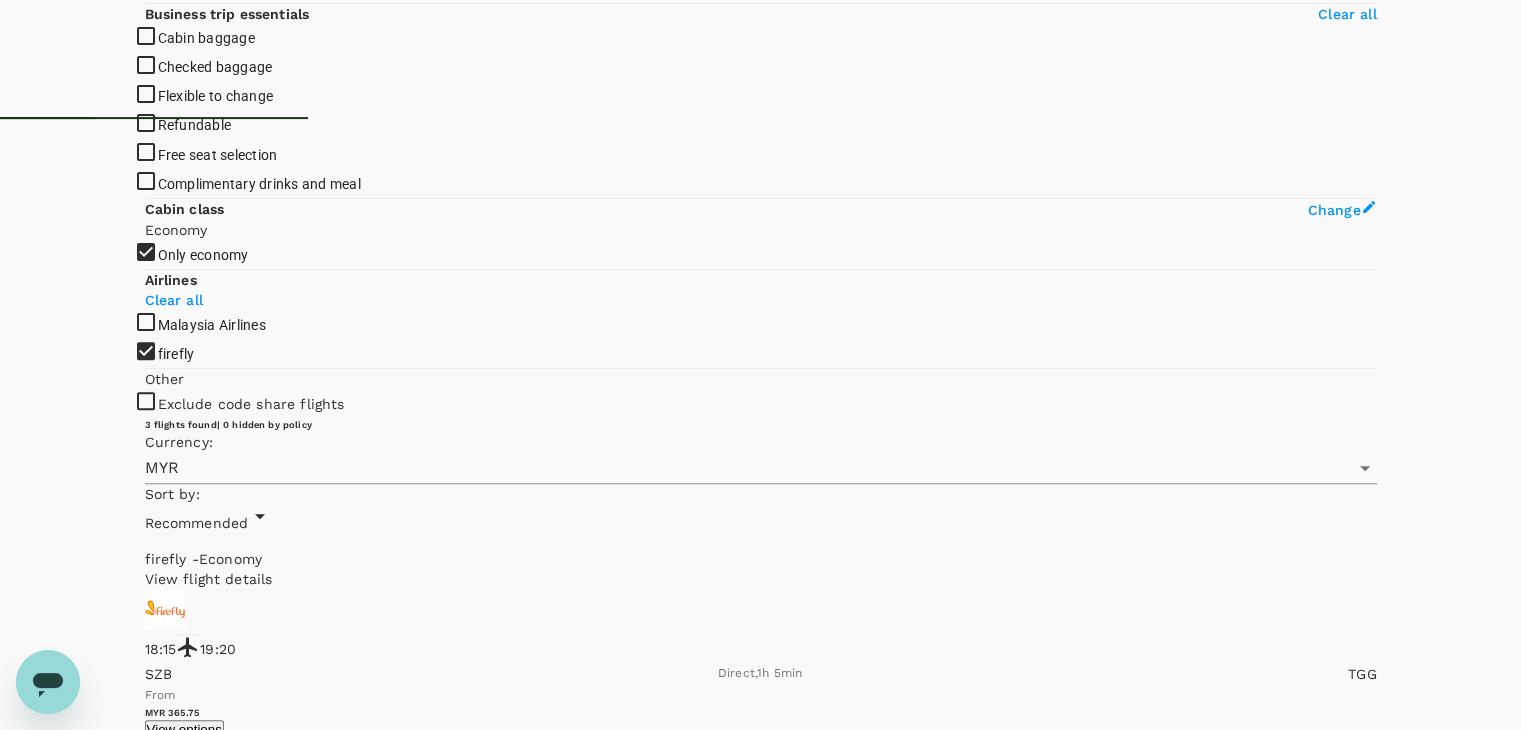 click on "View options" at bounding box center [184, 4042] 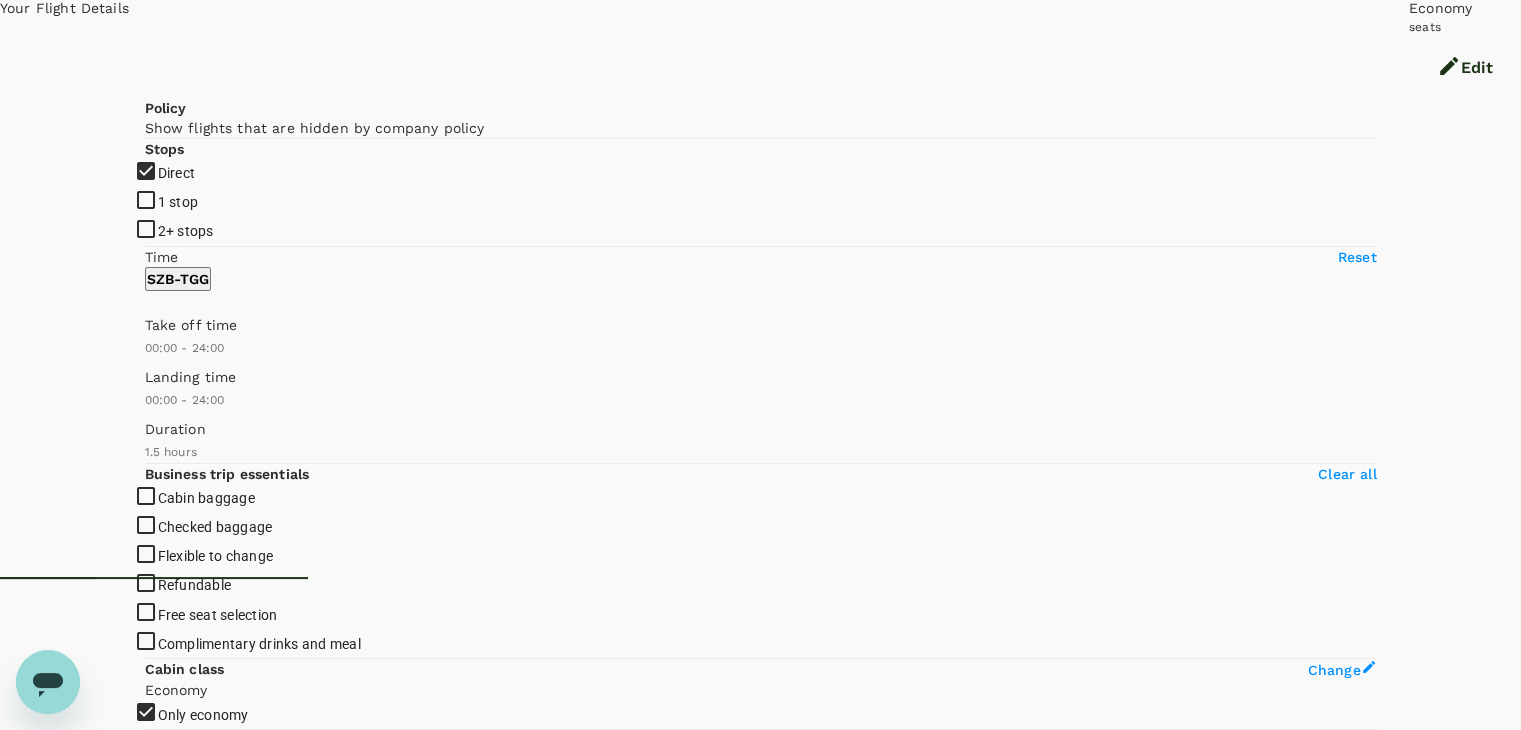 scroll, scrollTop: 28, scrollLeft: 0, axis: vertical 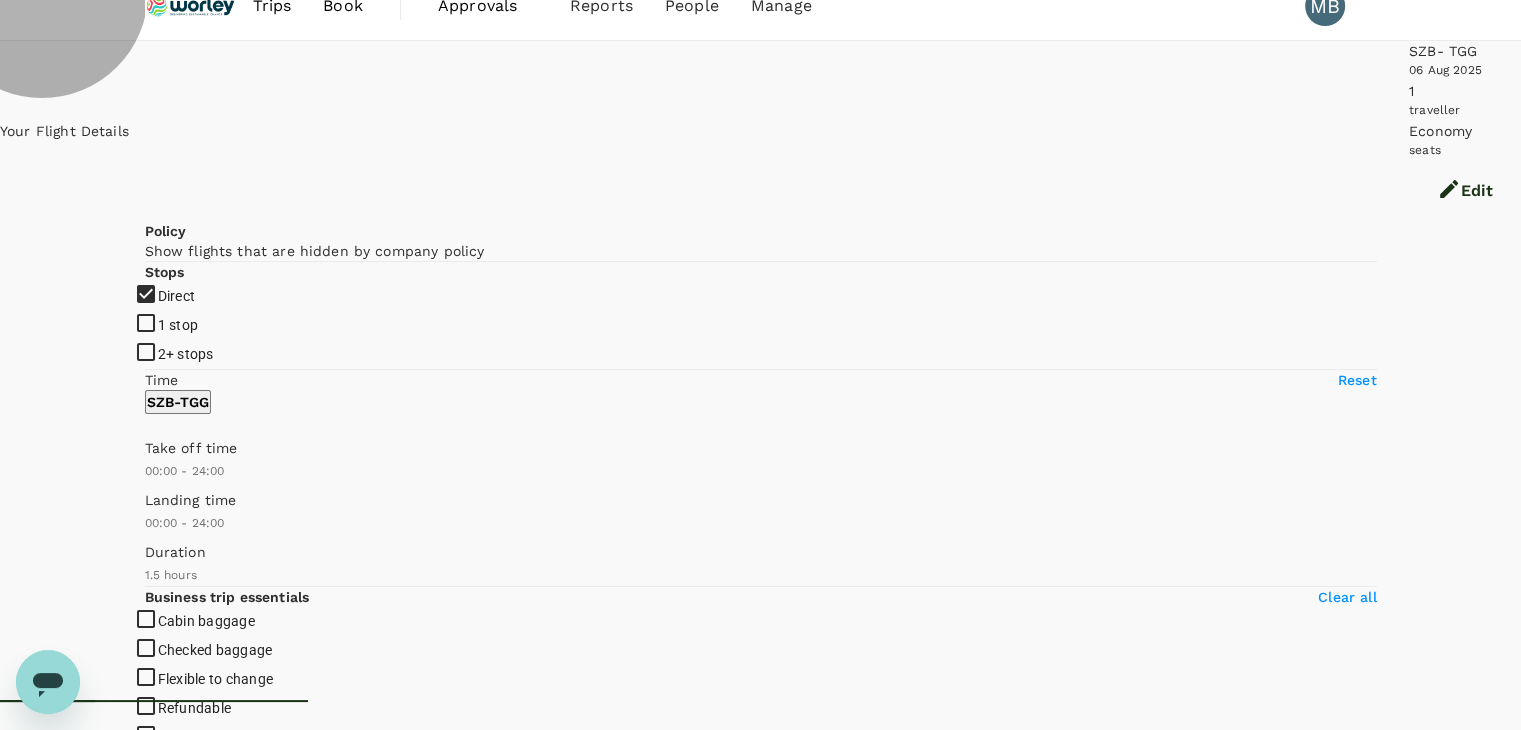 click on "View options" at bounding box center [184, 1502] 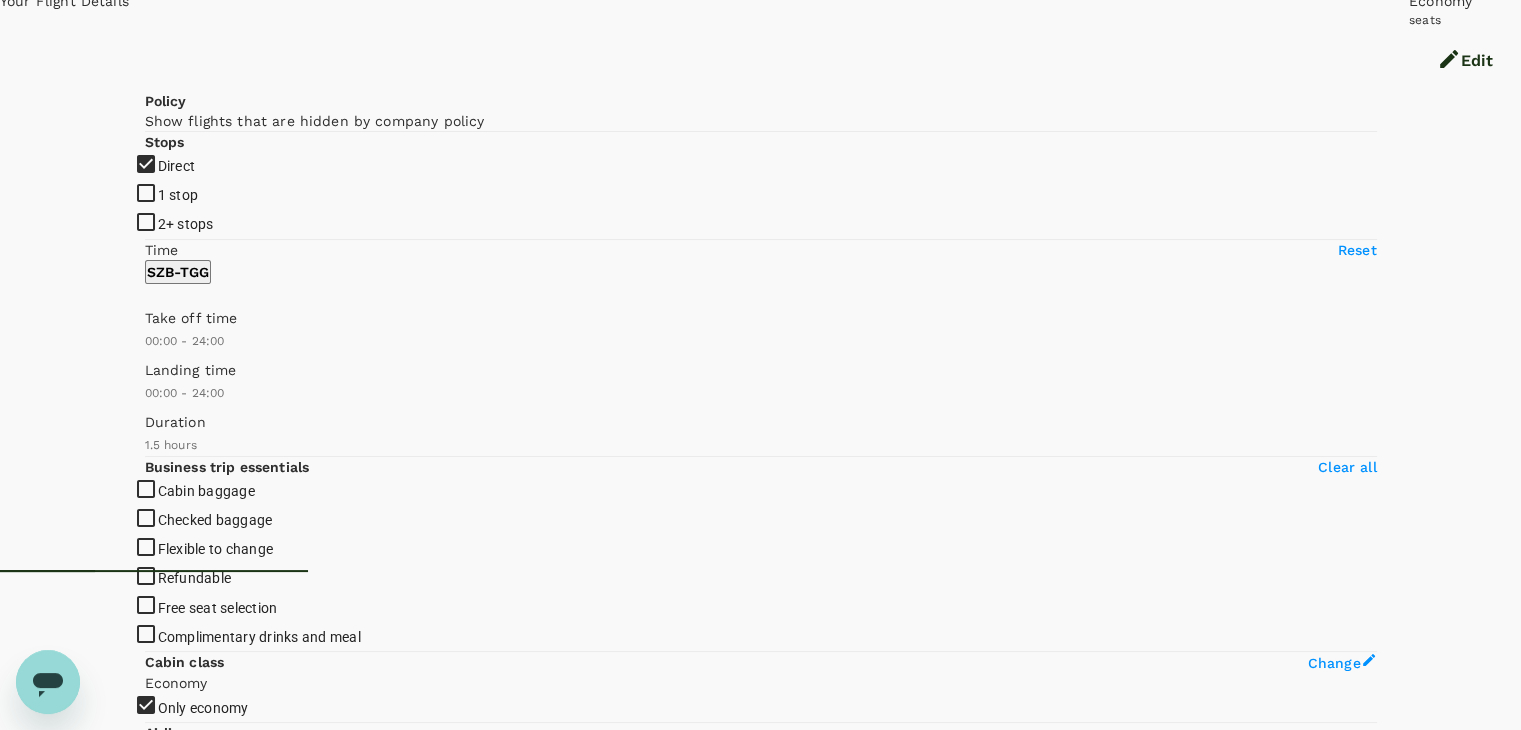 scroll, scrollTop: 300, scrollLeft: 0, axis: vertical 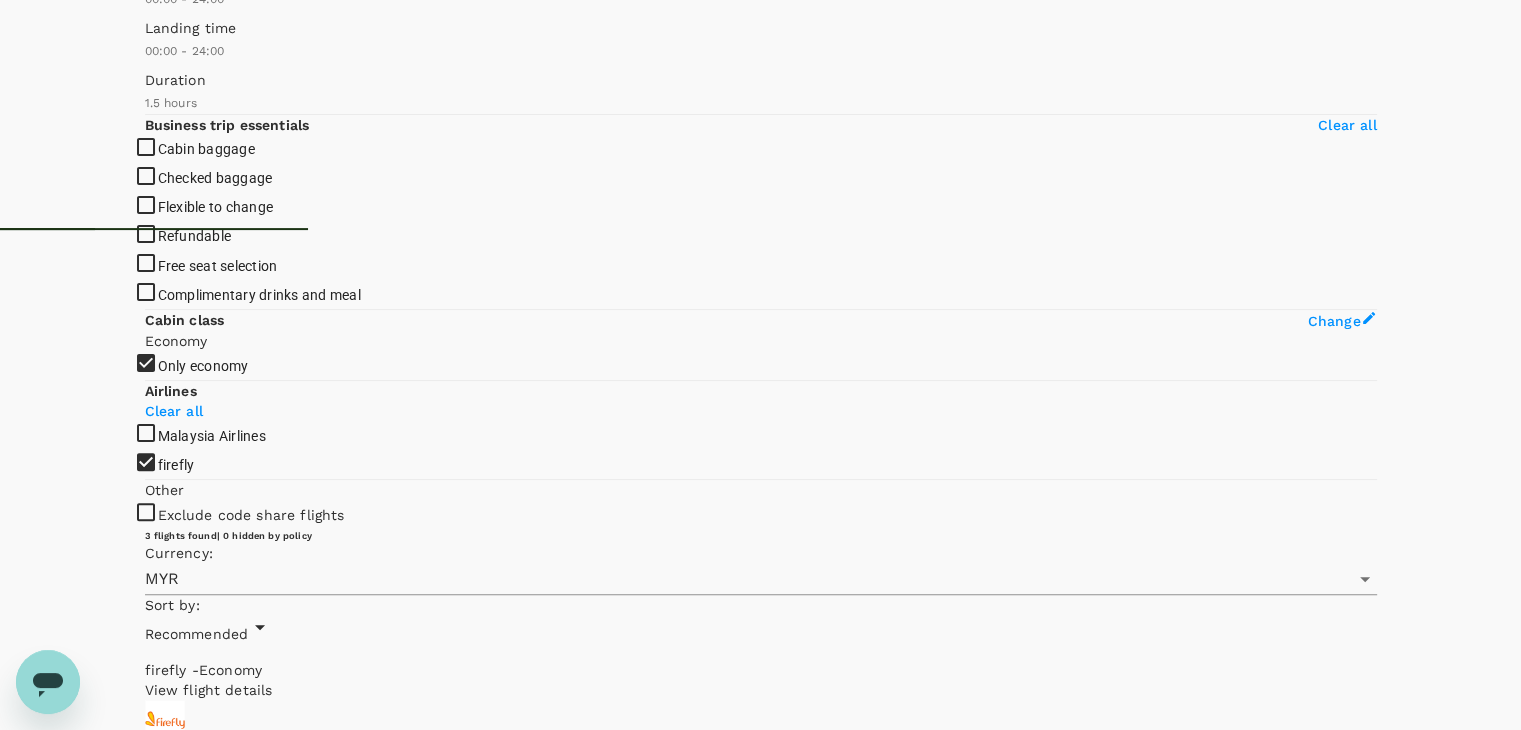 click on "View options" at bounding box center [184, 4153] 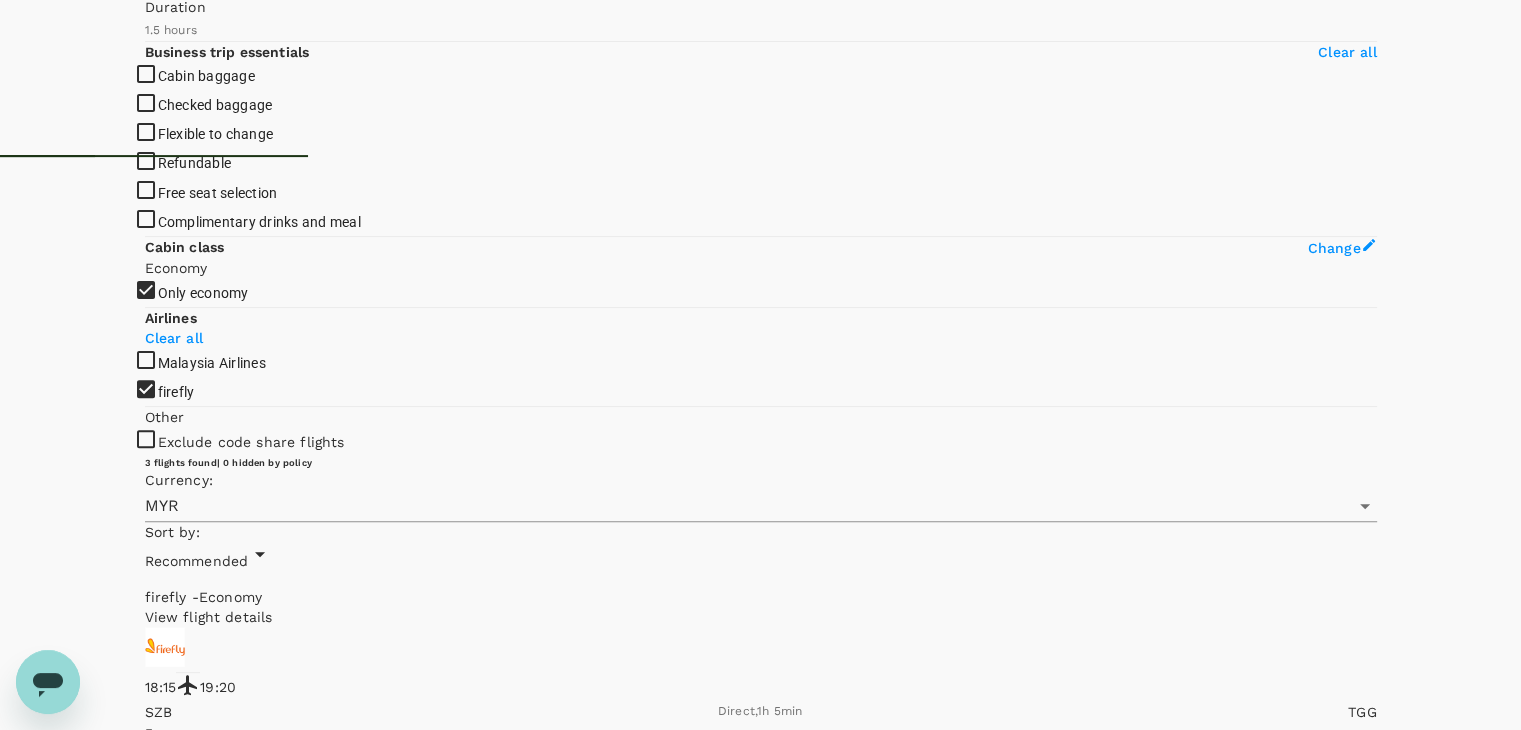 scroll, scrollTop: 606, scrollLeft: 0, axis: vertical 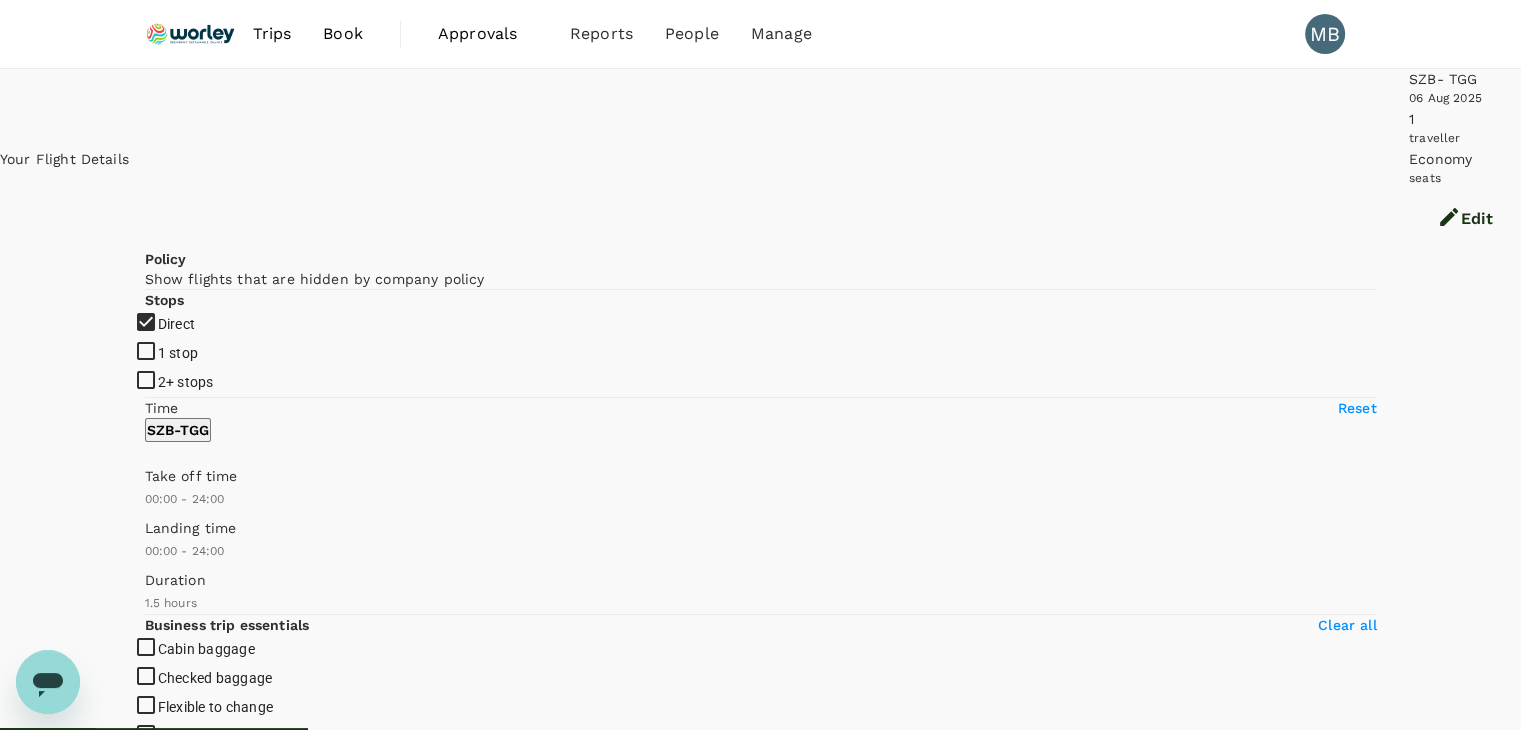 click on "Edit" at bounding box center (1465, 219) 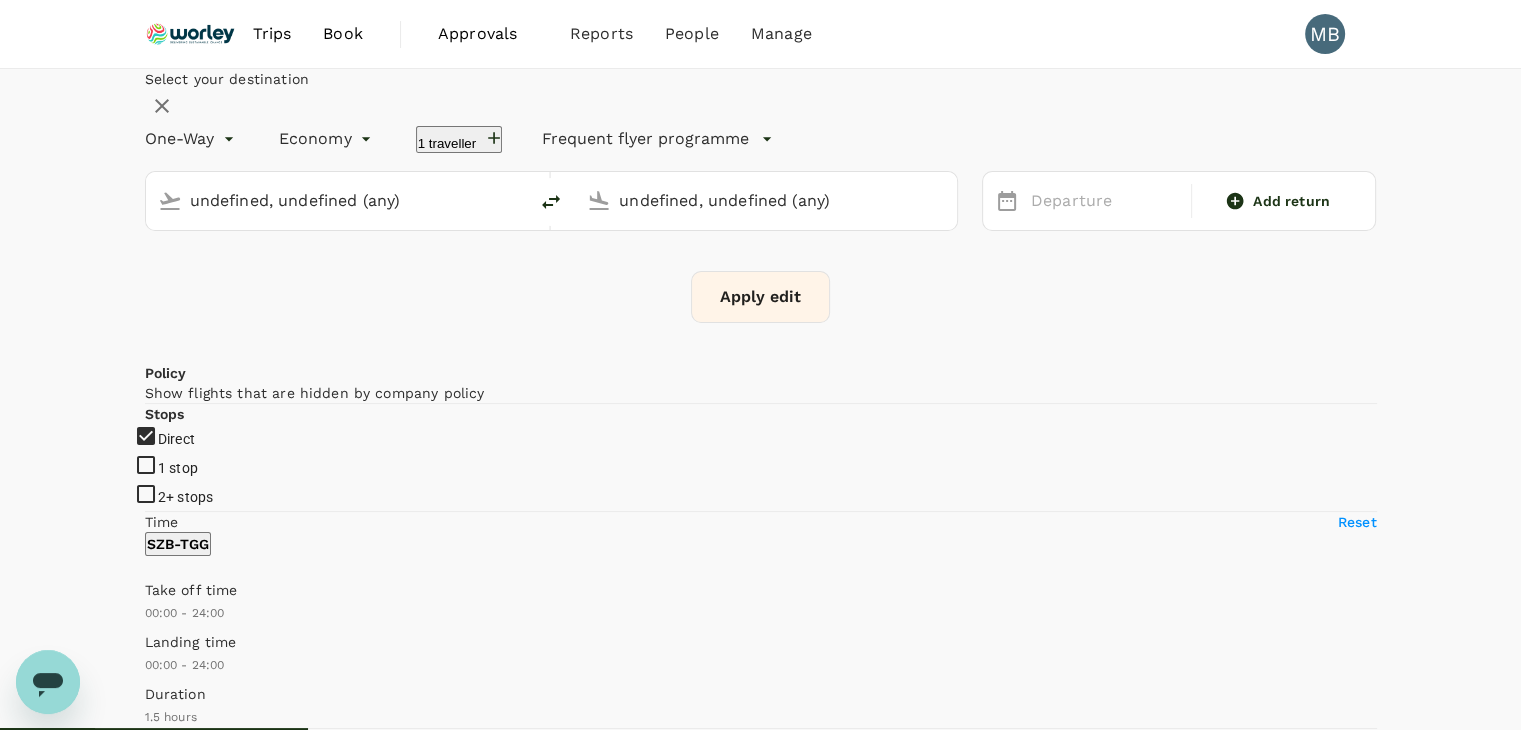 type 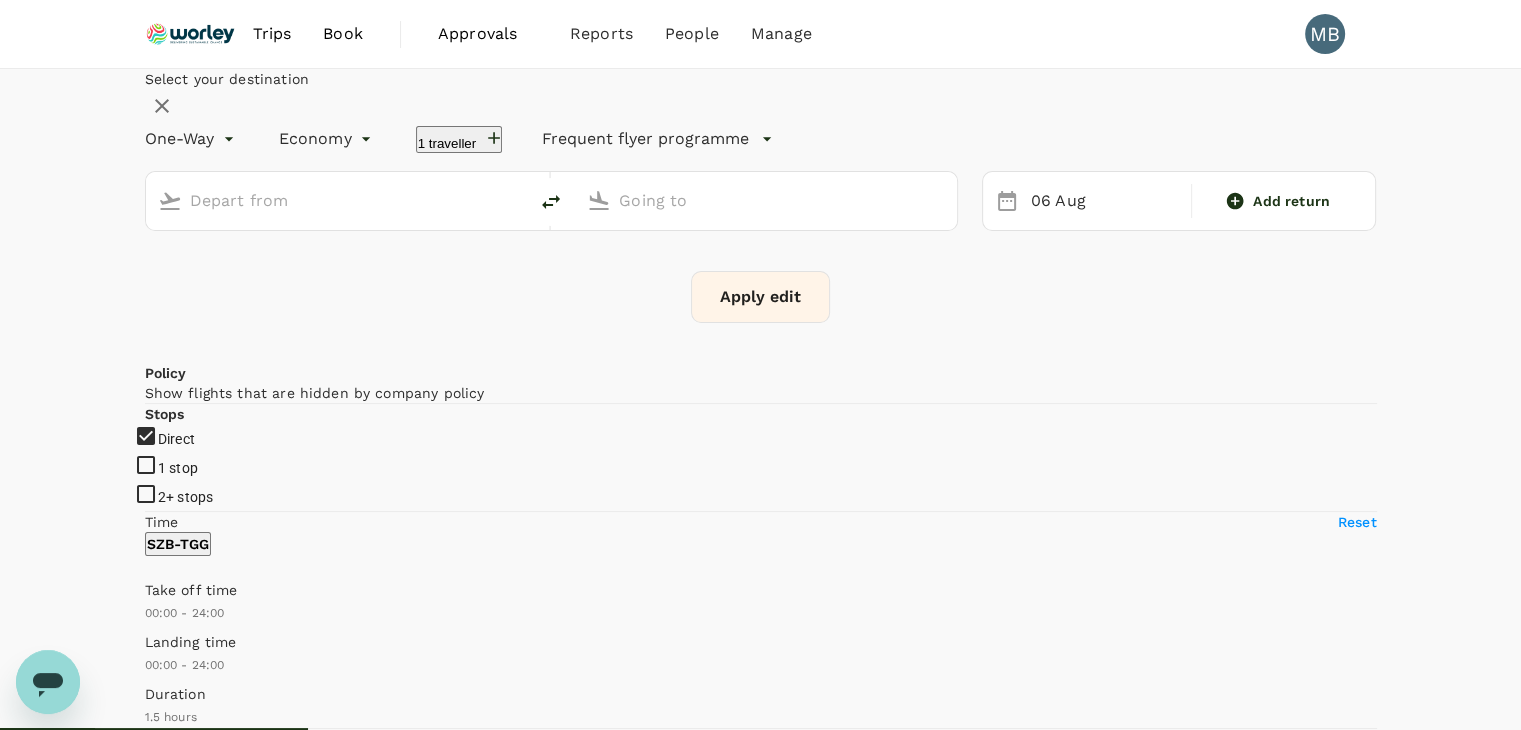 type on "Sultan Abdul Aziz Shah (SZB)" 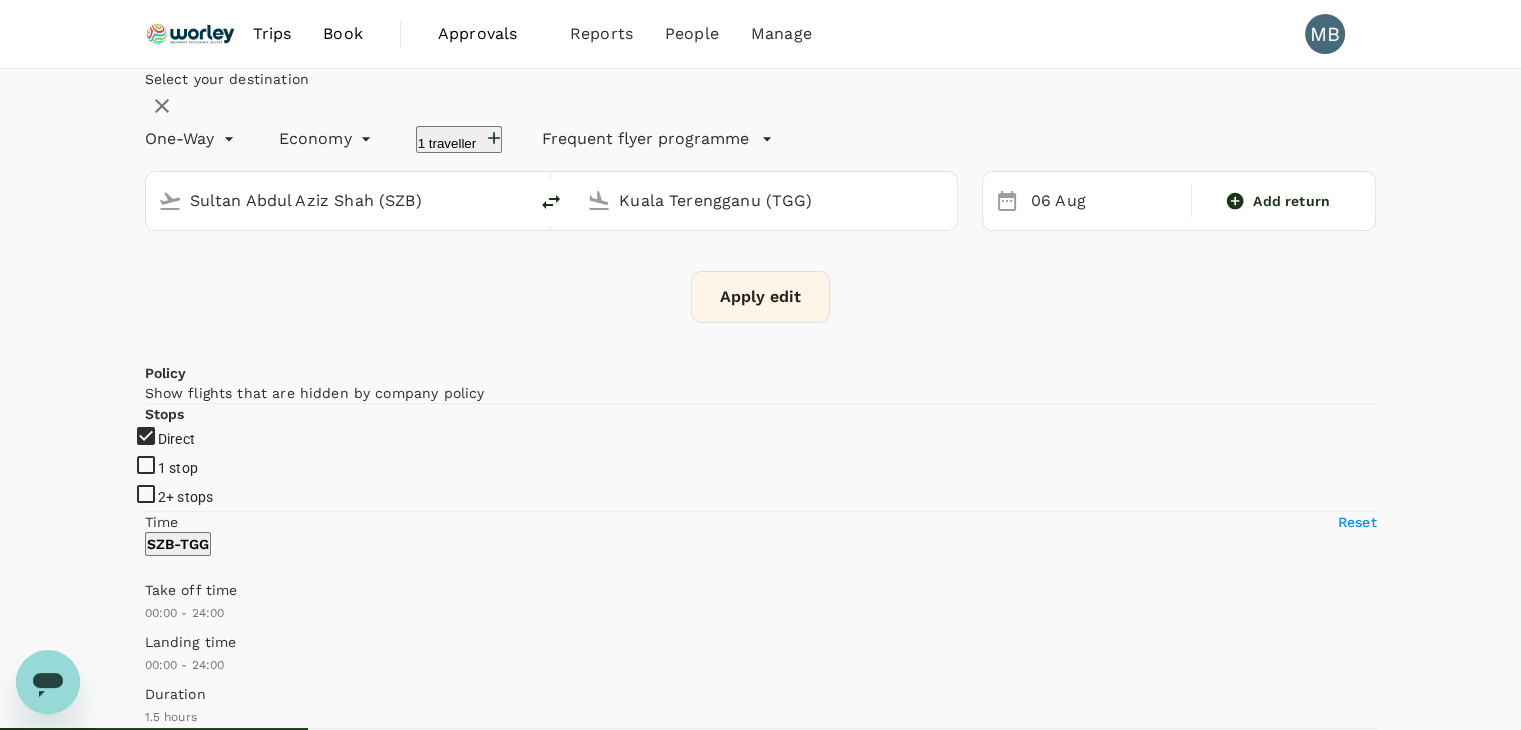 click on "Sultan Abdul Aziz Shah (SZB)" at bounding box center (338, 200) 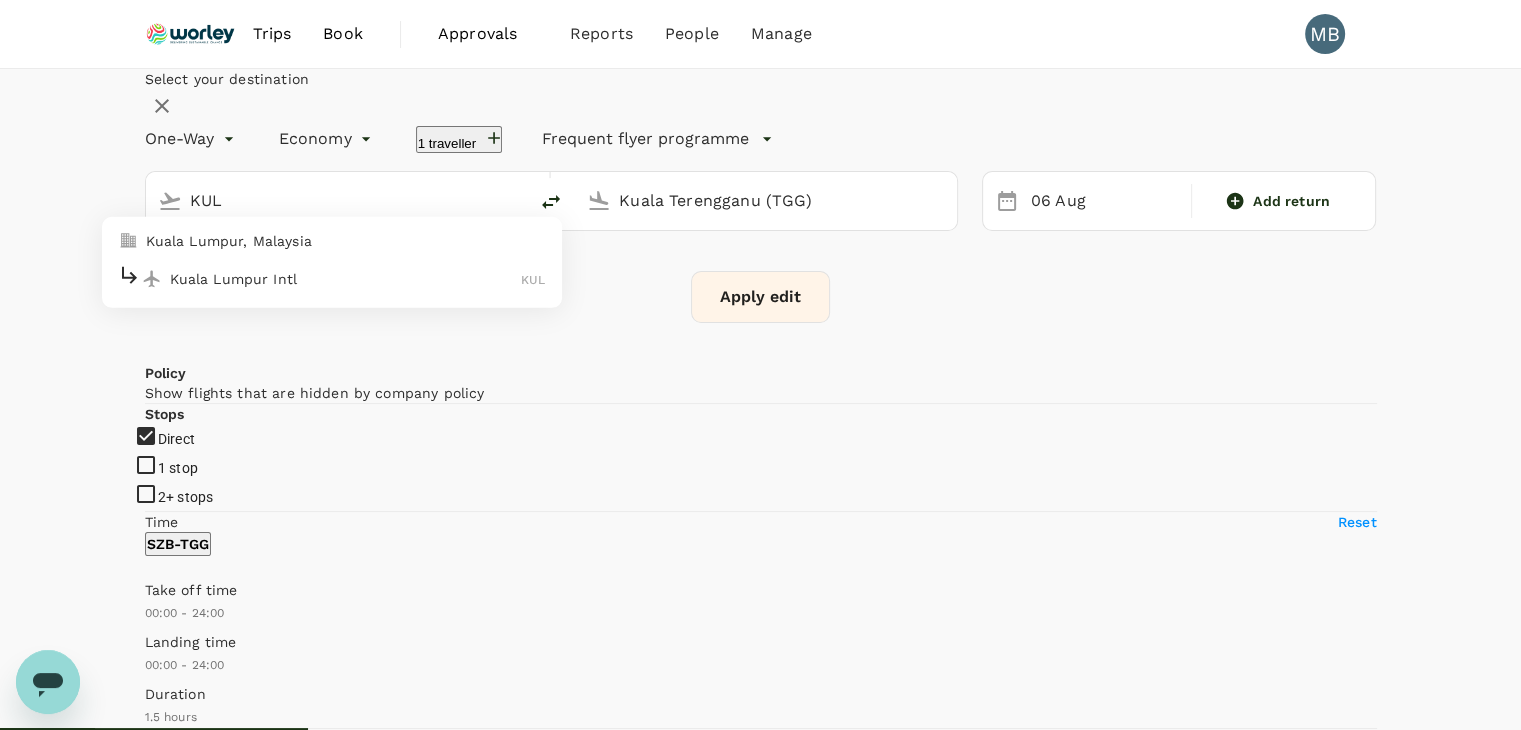 click on "Kuala Lumpur Intl" at bounding box center (346, 278) 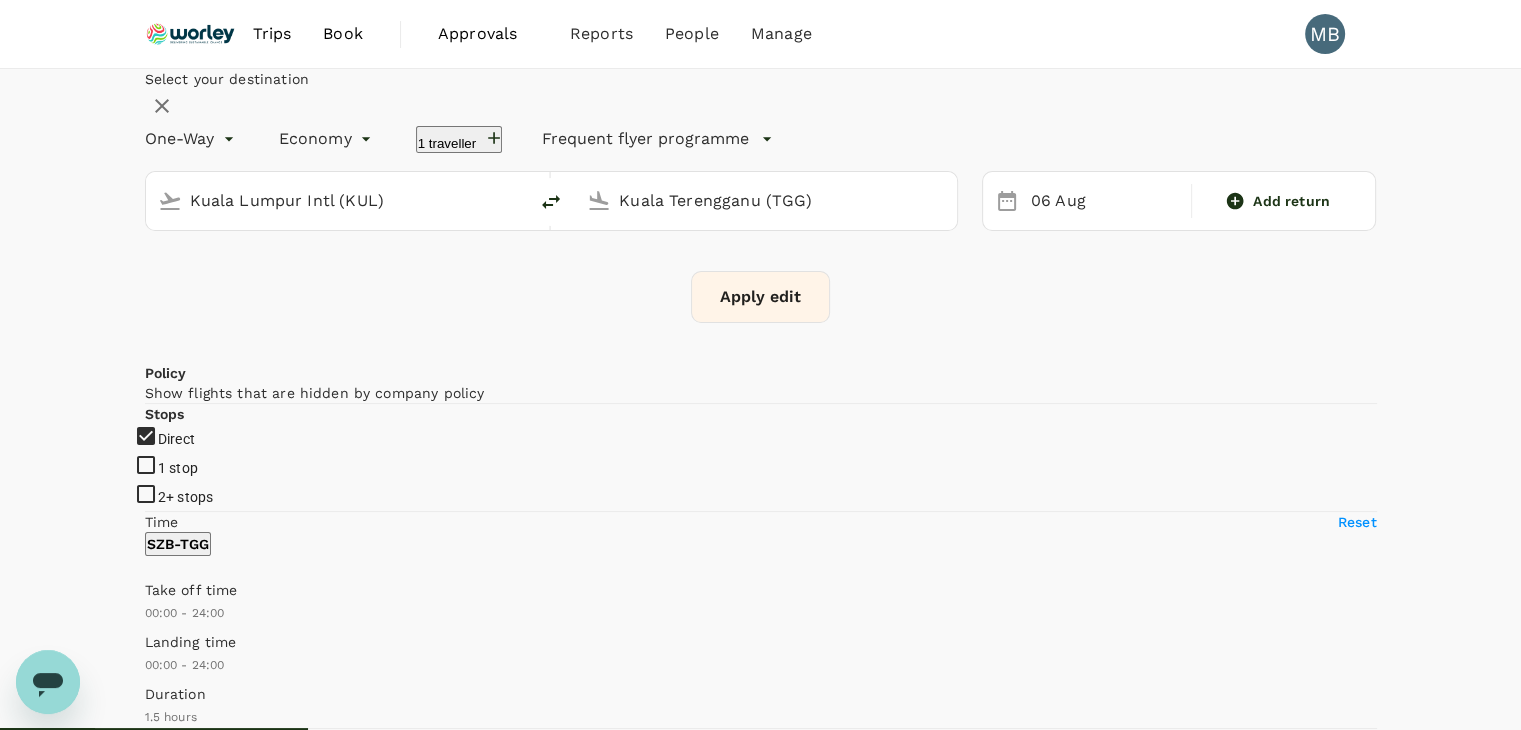 click on "Apply edit" at bounding box center [760, 297] 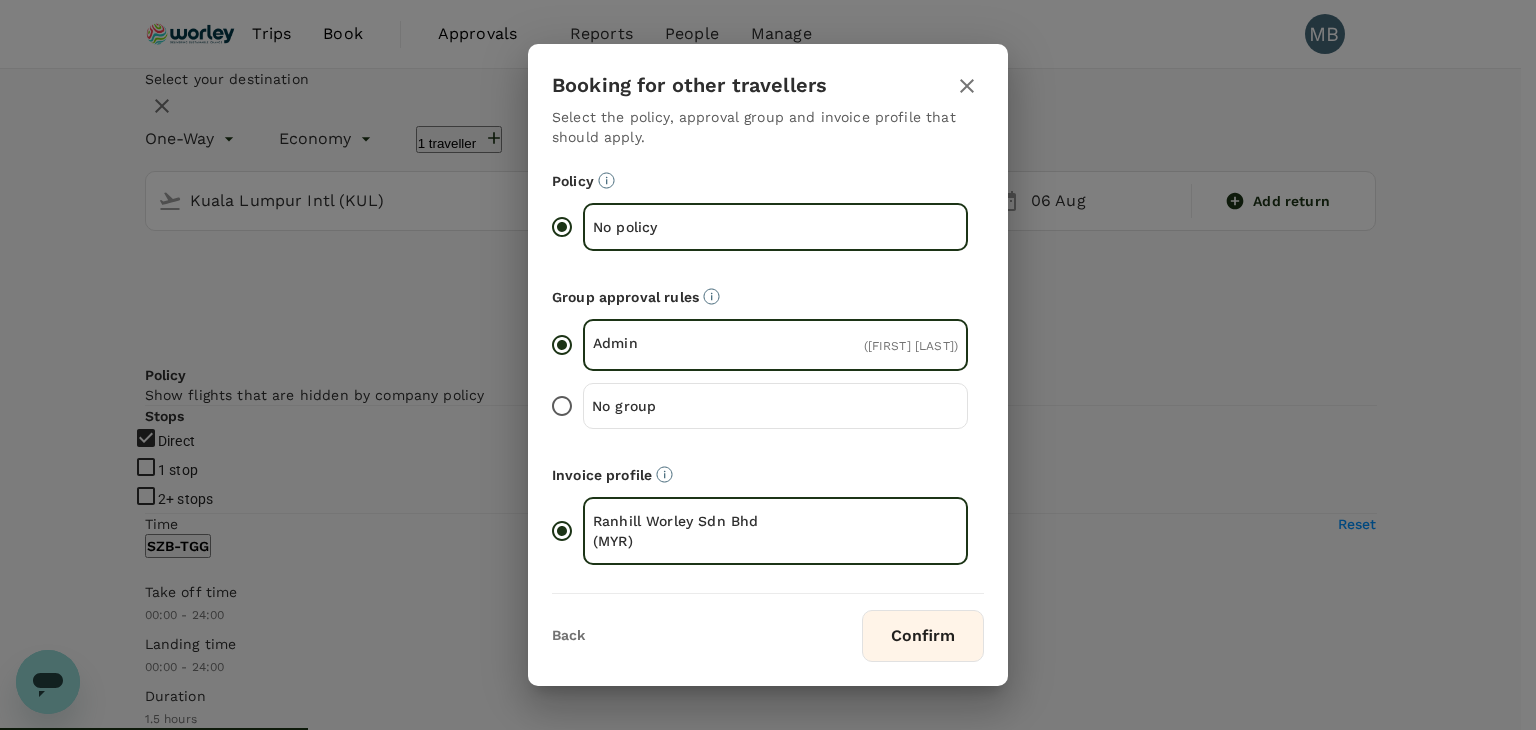 click on "Confirm" at bounding box center [923, 636] 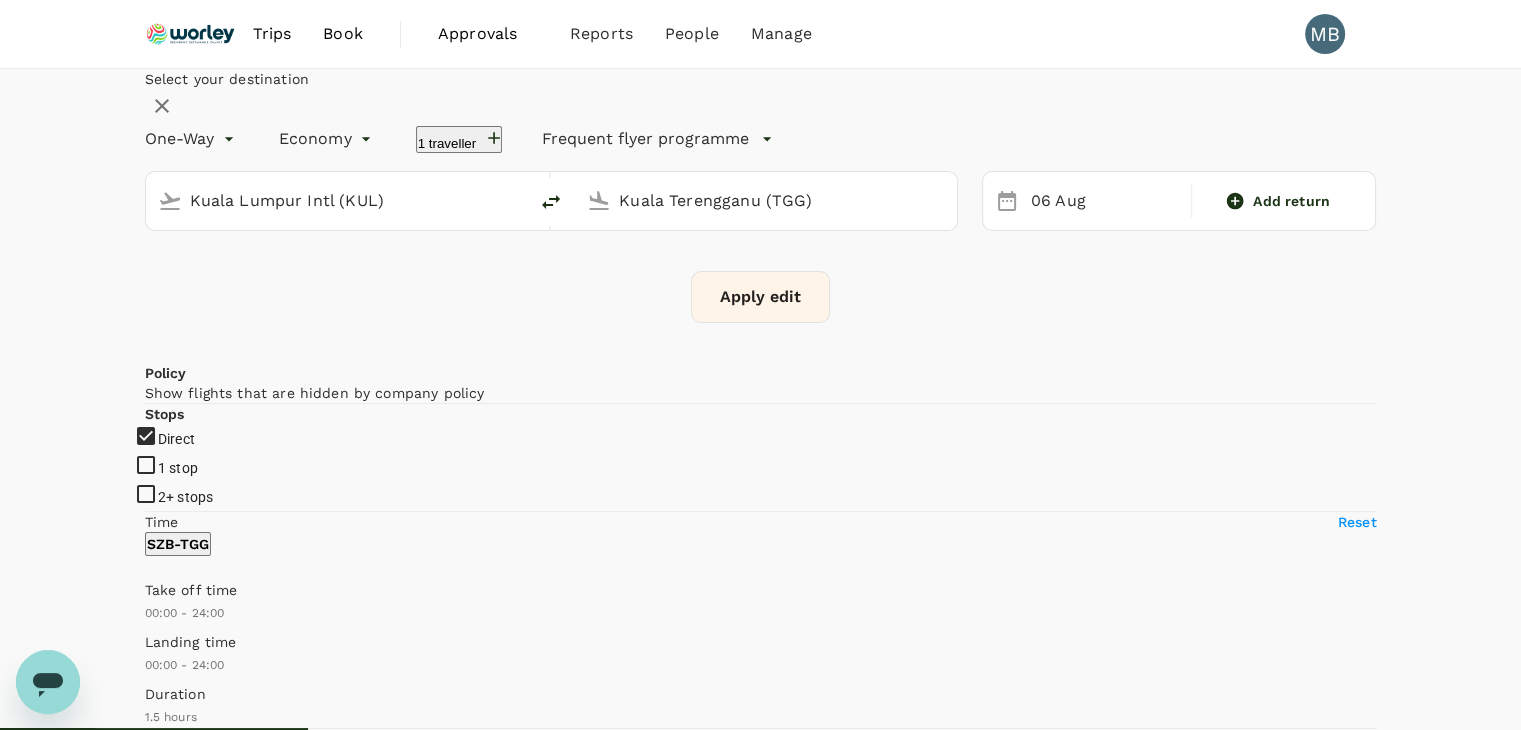 checkbox on "false" 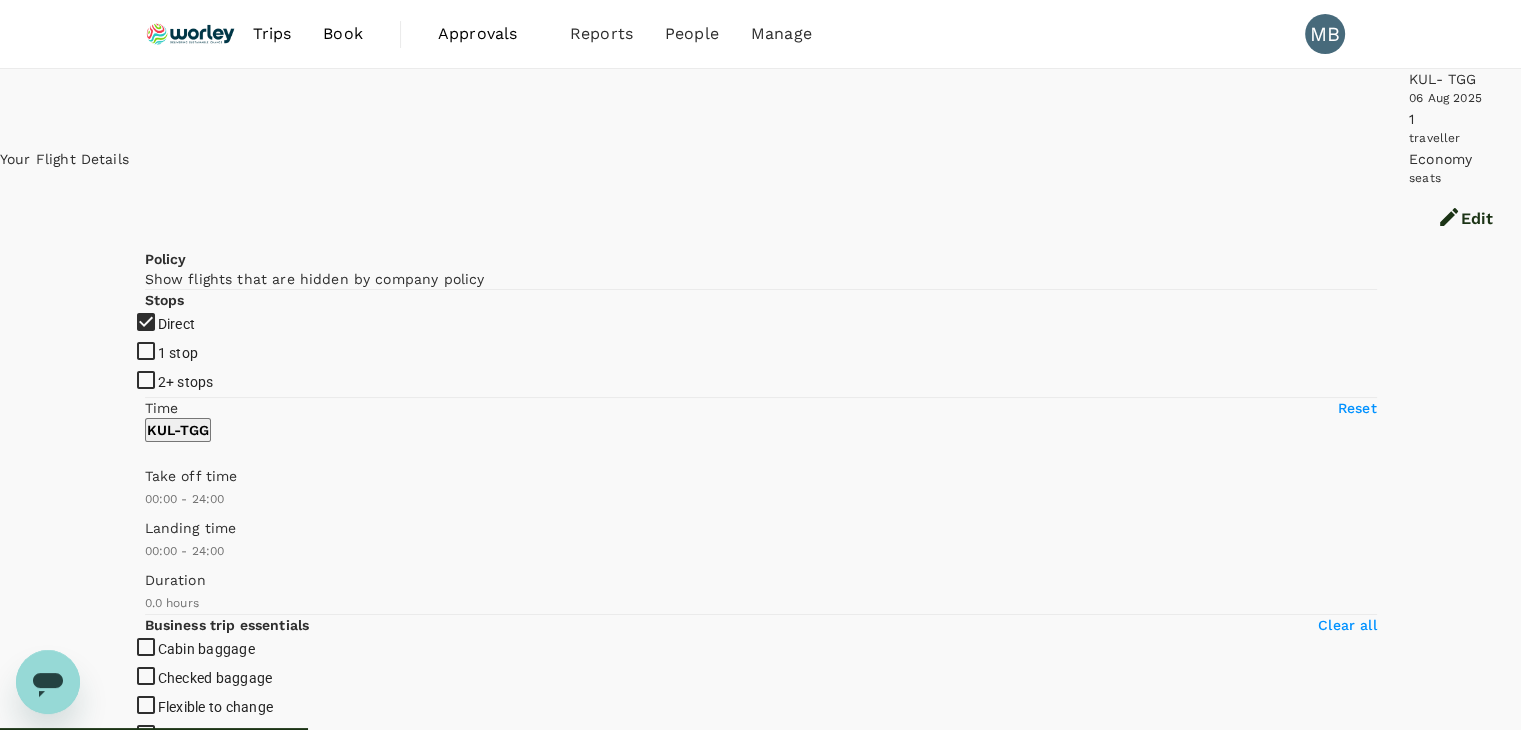 checkbox on "true" 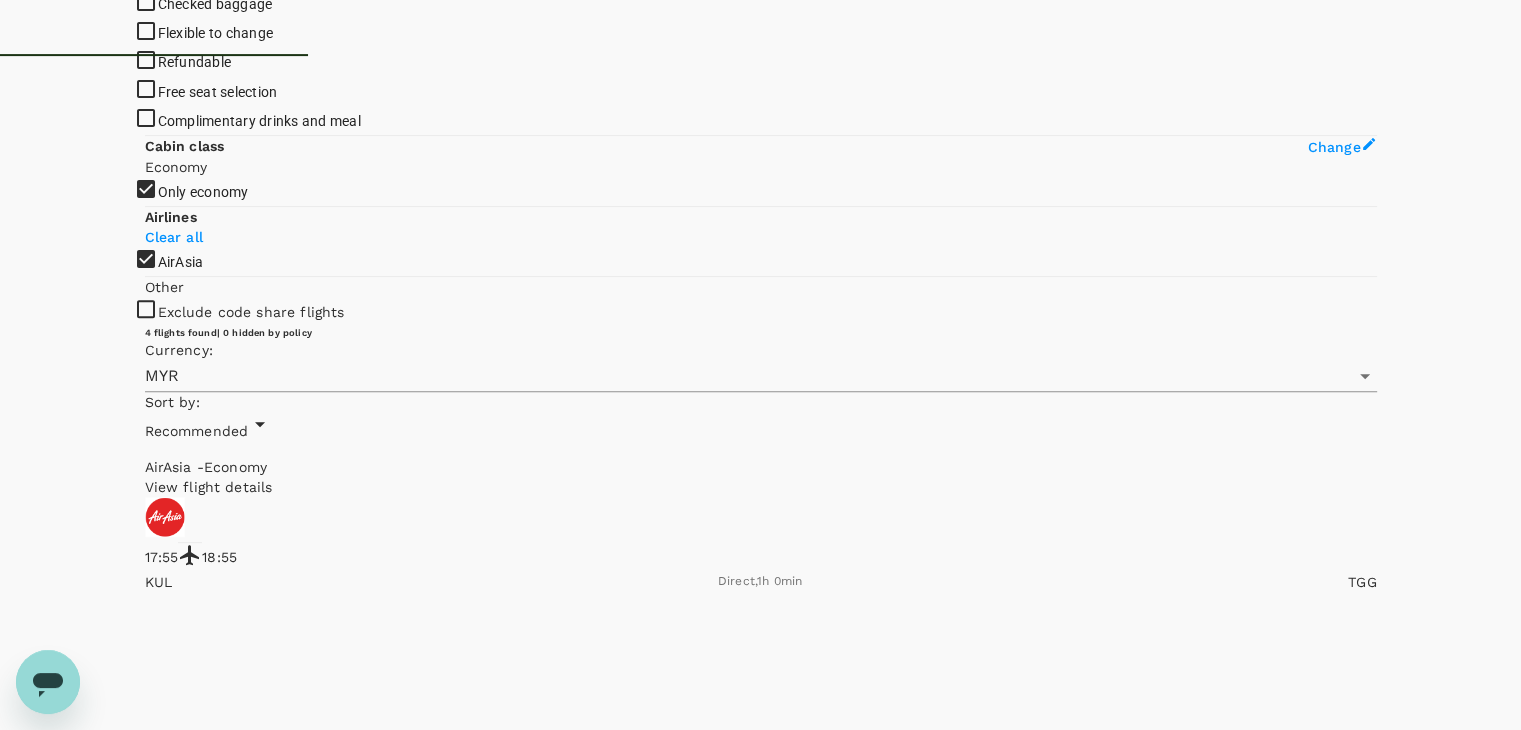 scroll, scrollTop: 748, scrollLeft: 0, axis: vertical 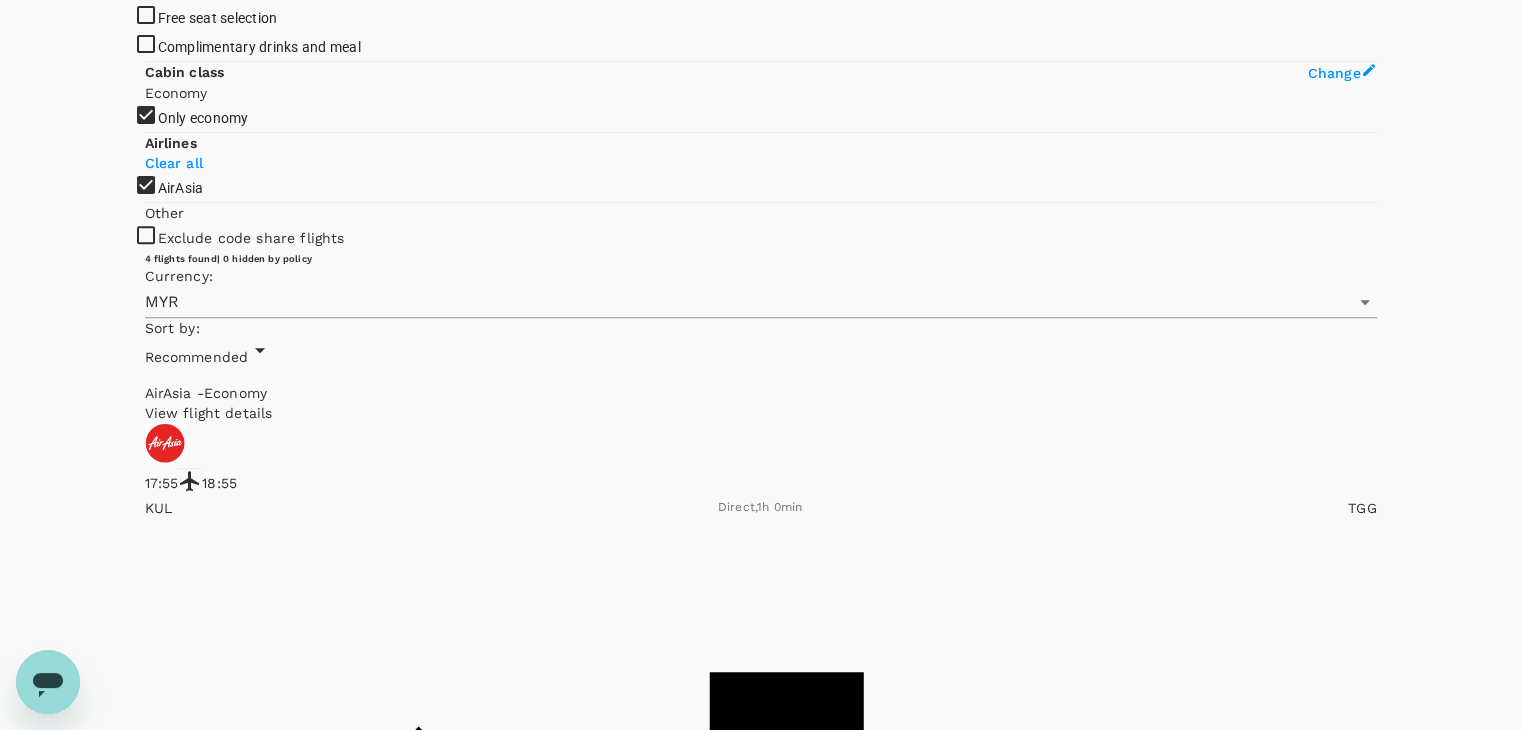 click on "AirAsia" at bounding box center (760, -383) 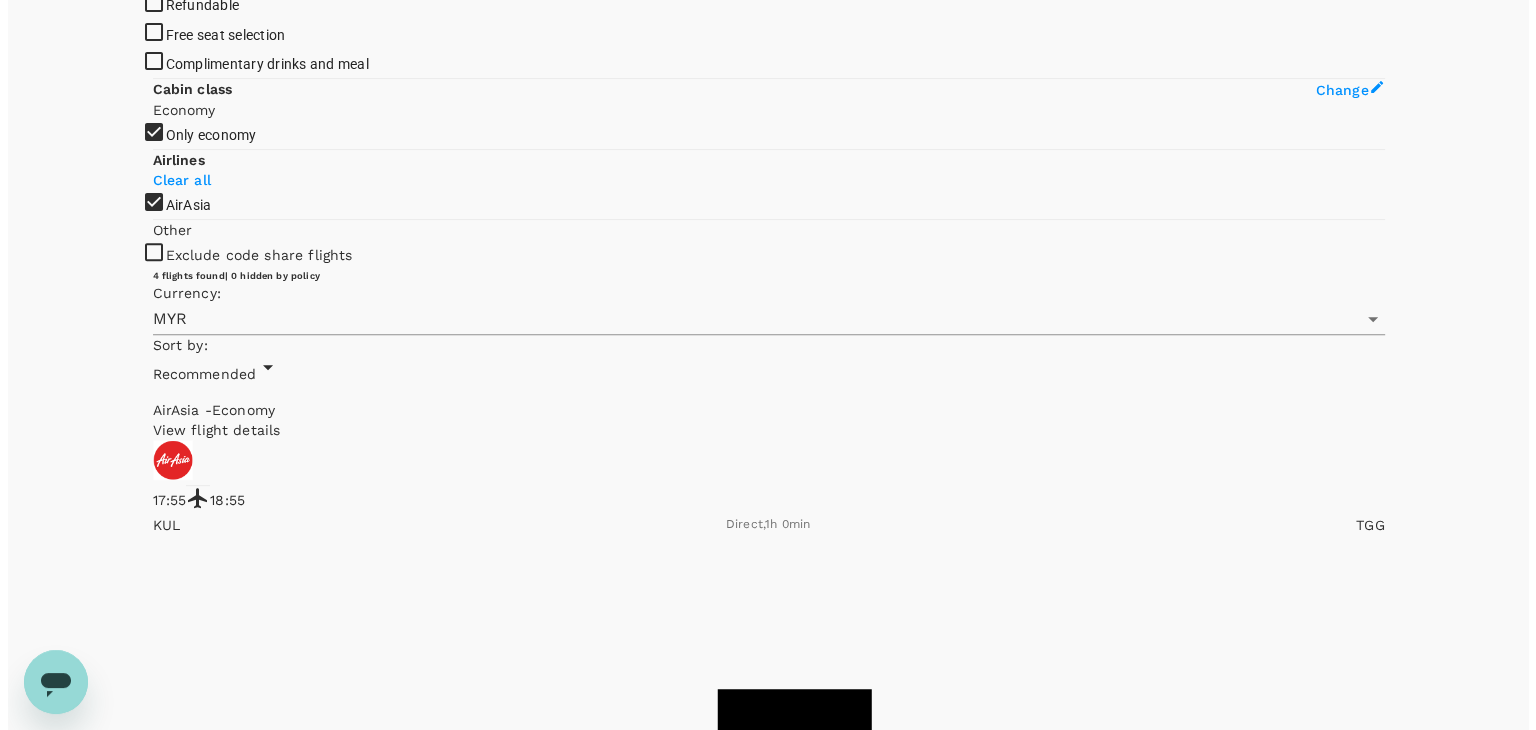 scroll, scrollTop: 748, scrollLeft: 0, axis: vertical 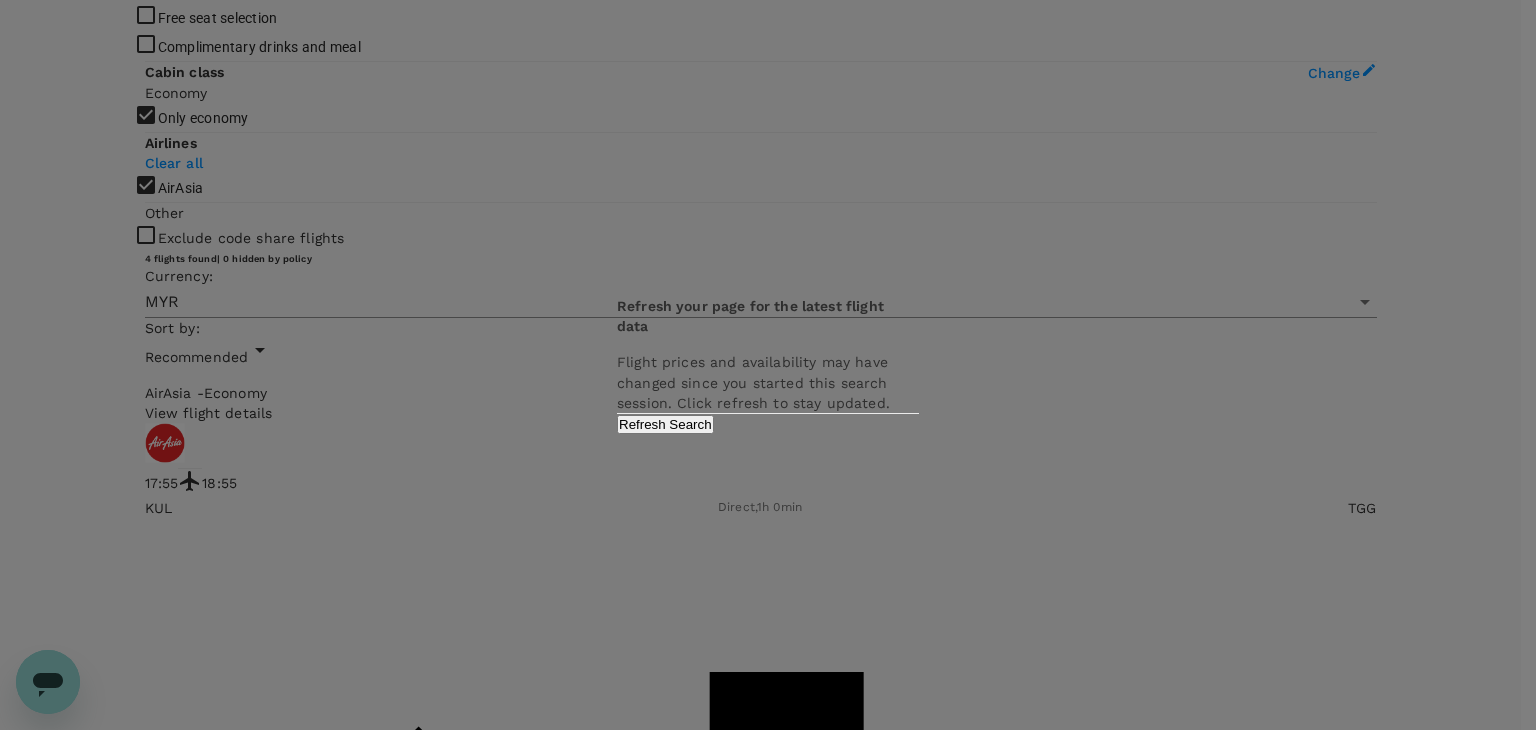 click on "Refresh Search" at bounding box center [665, 424] 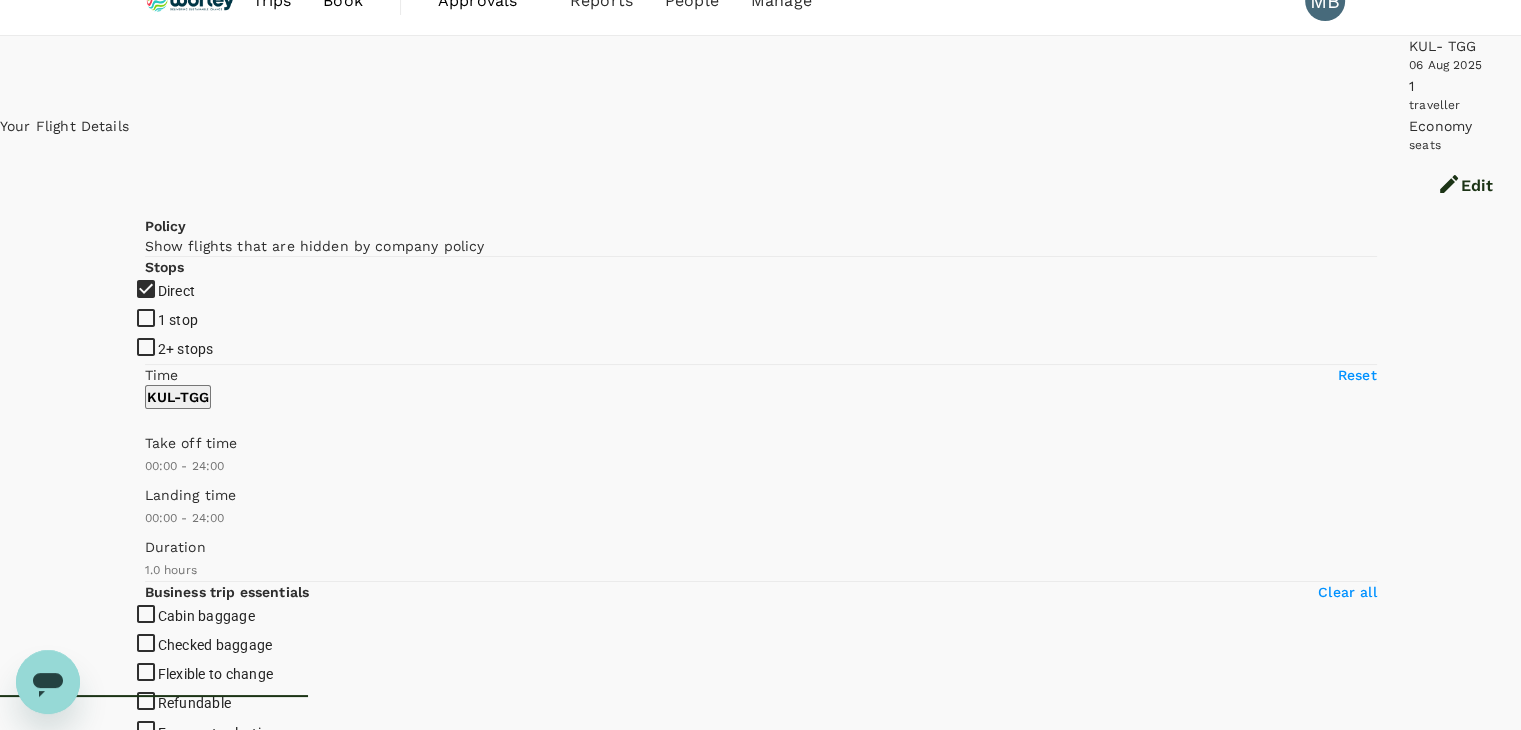 scroll, scrollTop: 0, scrollLeft: 0, axis: both 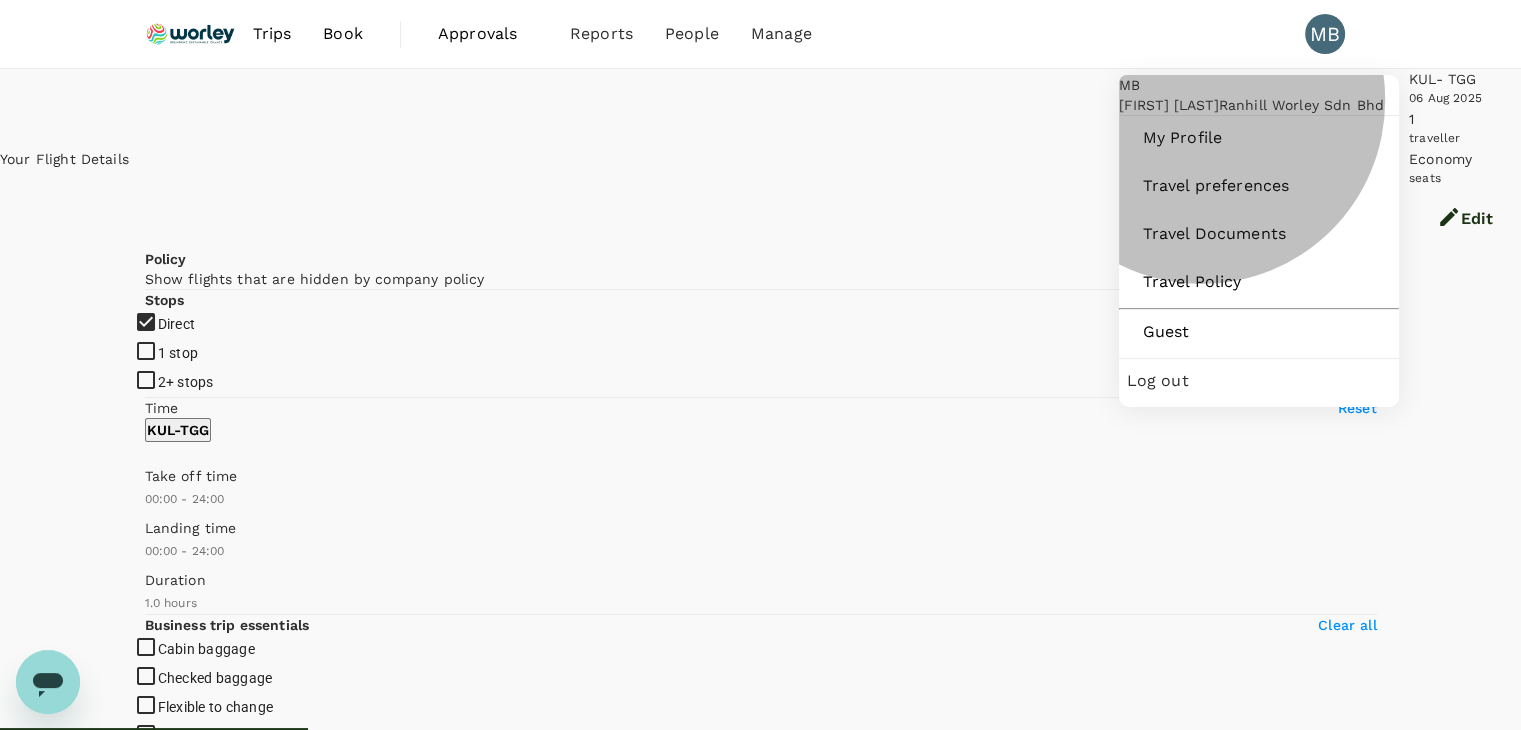 click on "Log out" at bounding box center [1259, 381] 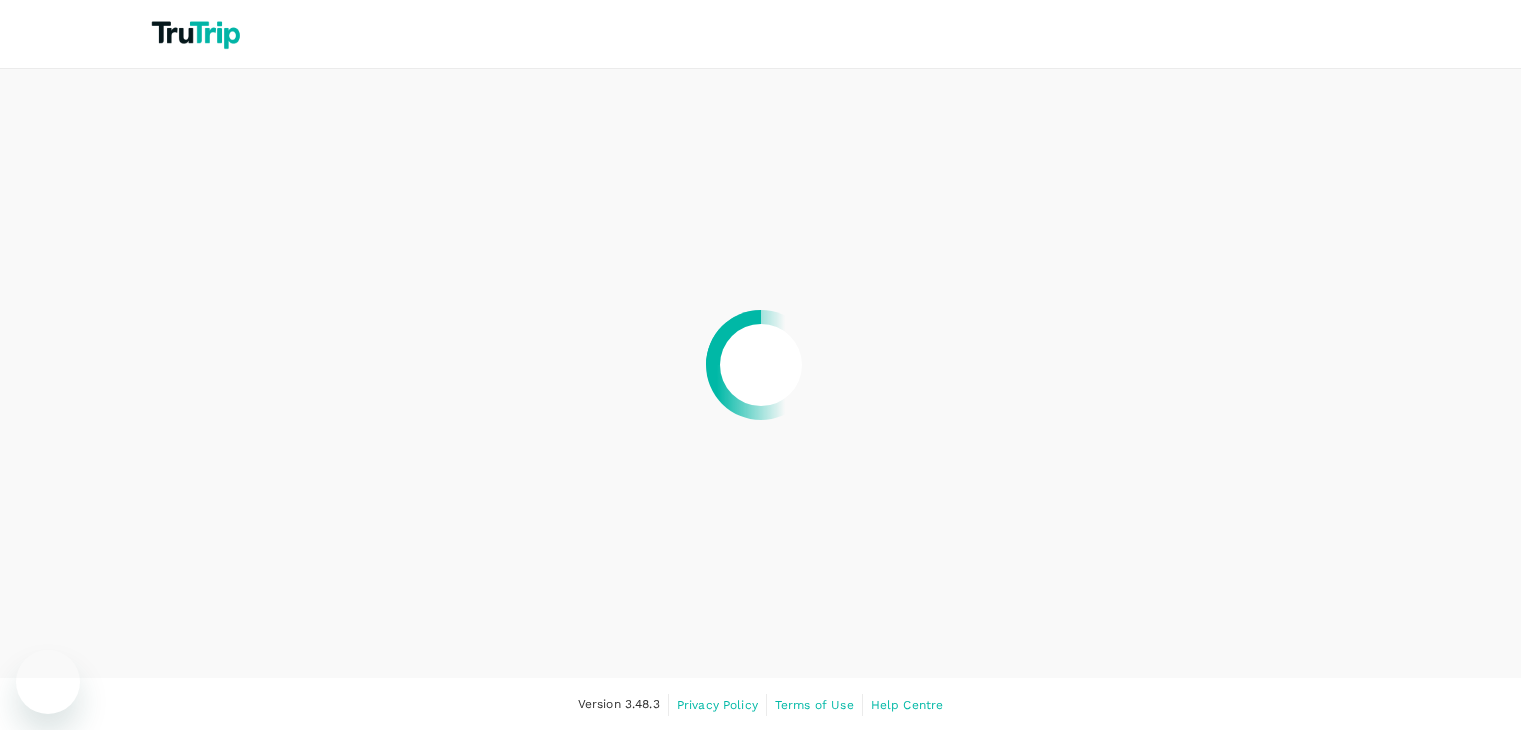scroll, scrollTop: 0, scrollLeft: 0, axis: both 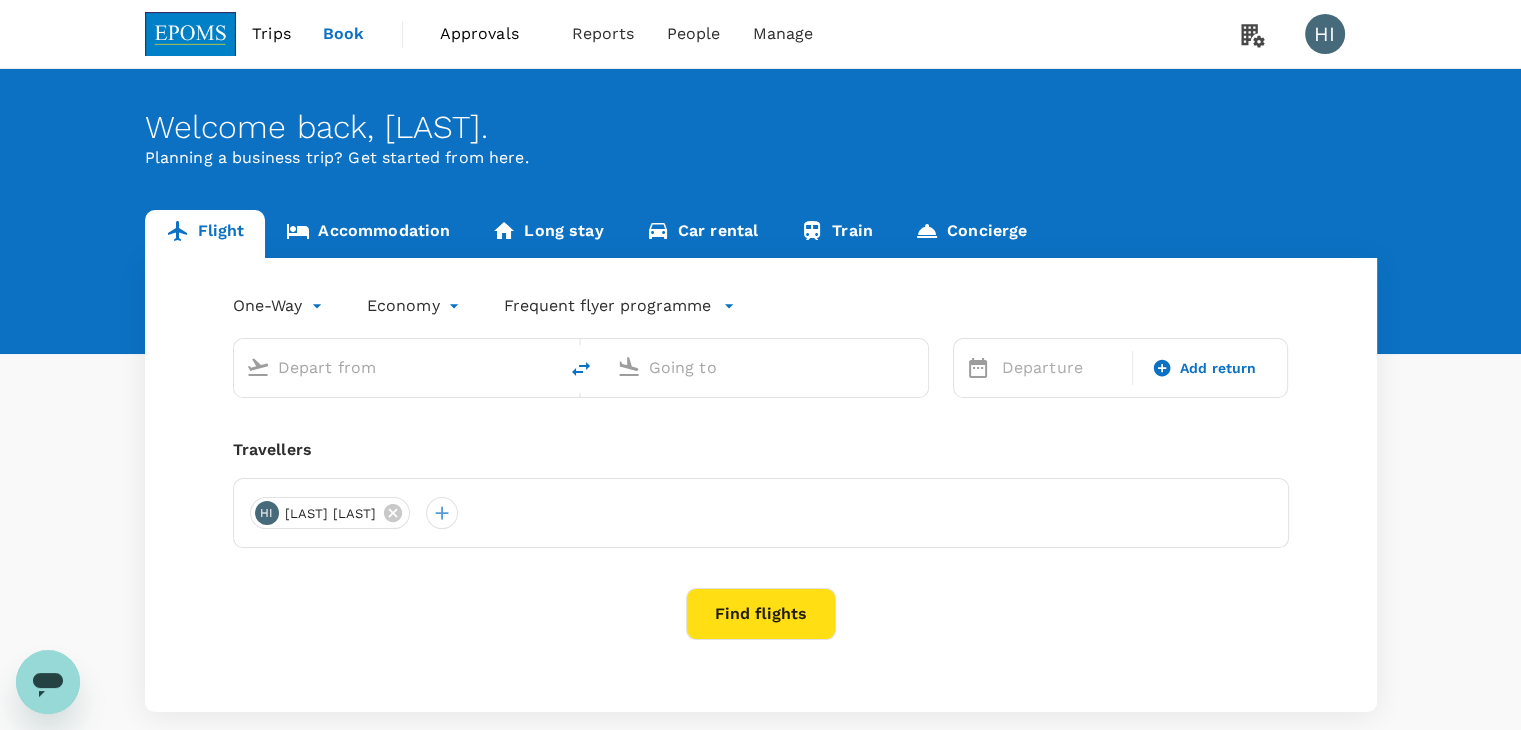 type on "Kuala Lumpur Intl (KUL)" 